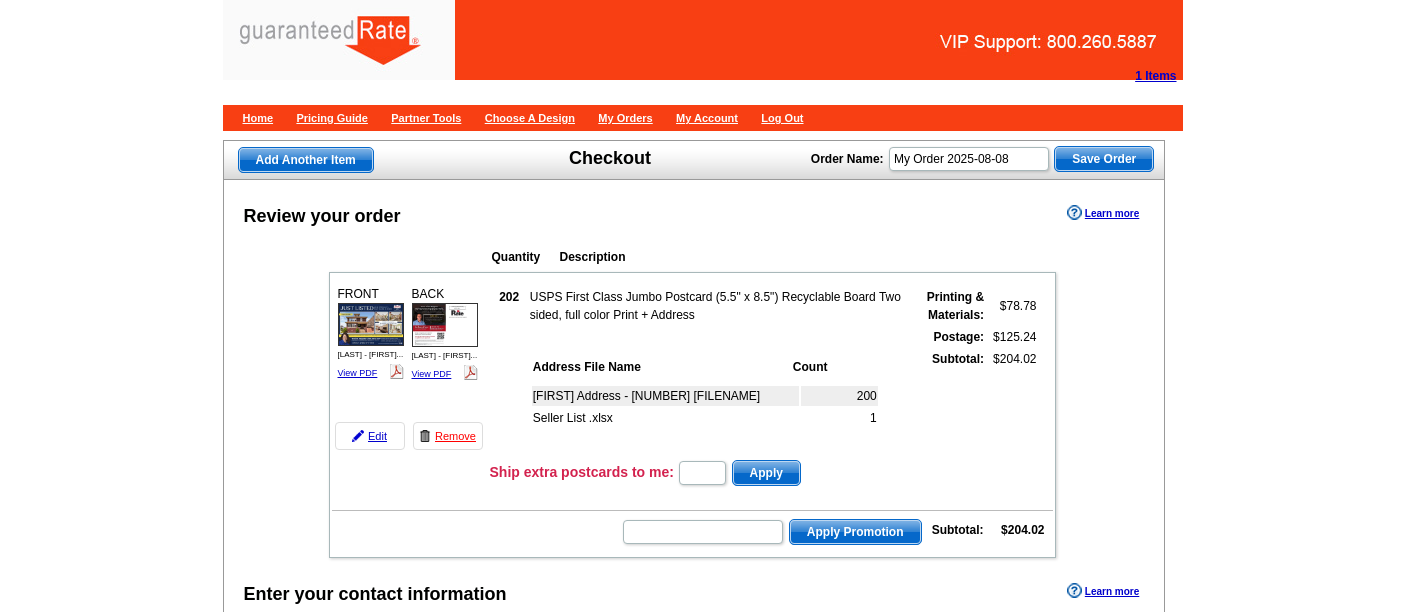 scroll, scrollTop: 1149, scrollLeft: 0, axis: vertical 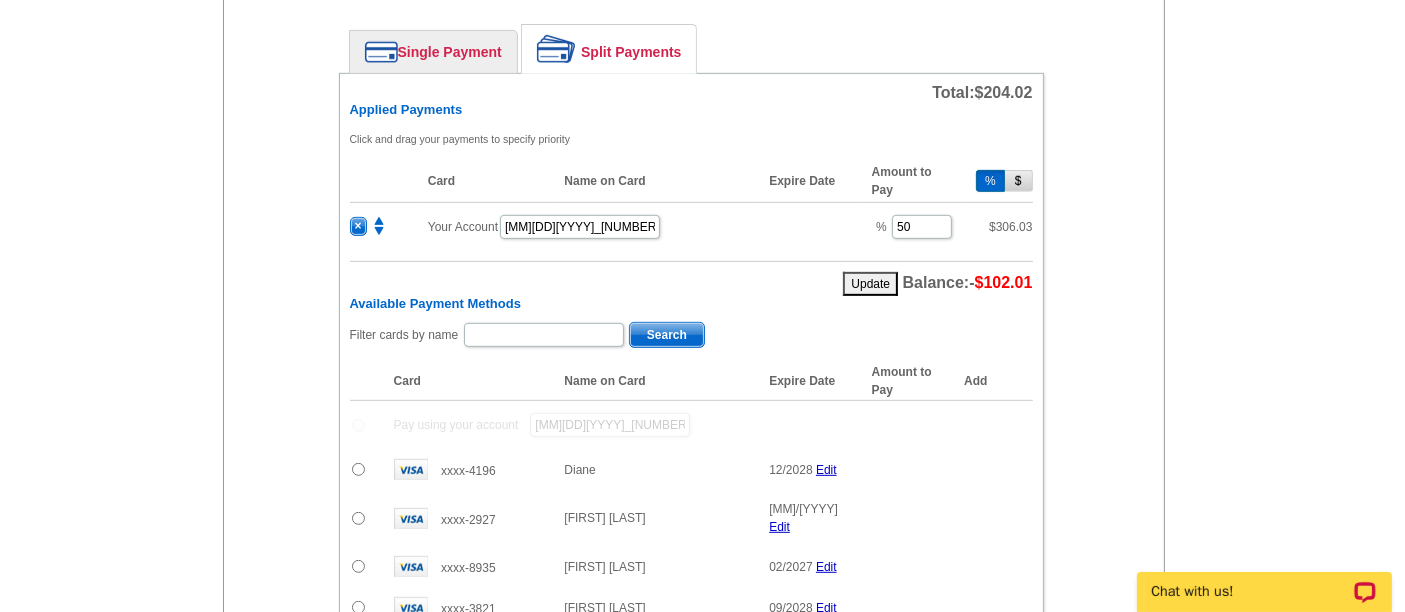 click on "×" at bounding box center (384, 226) 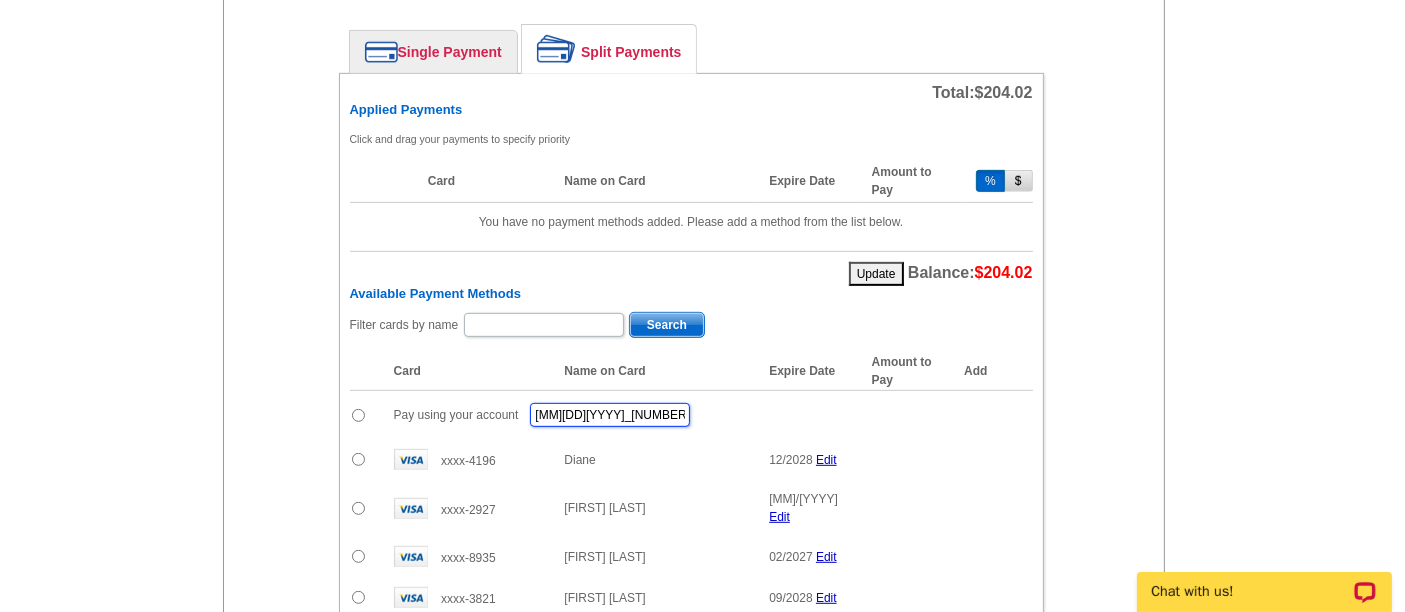 click on "08082025_355_sb" at bounding box center (610, 415) 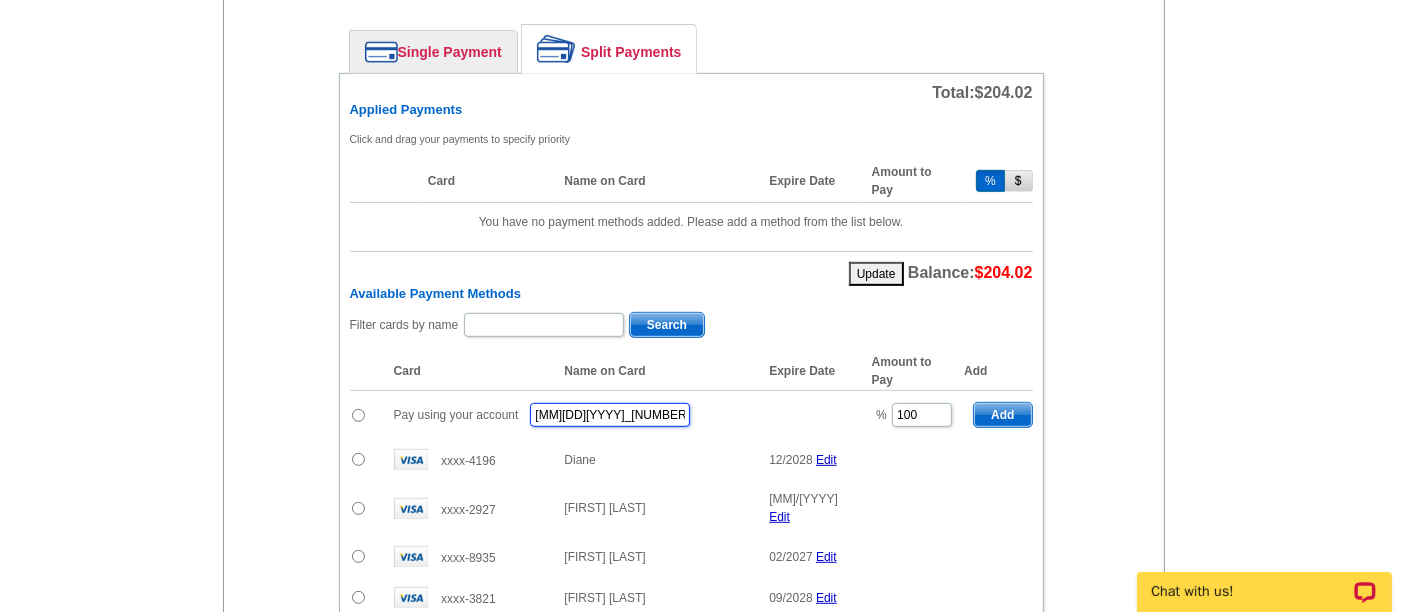 type on "08082025_450_sb" 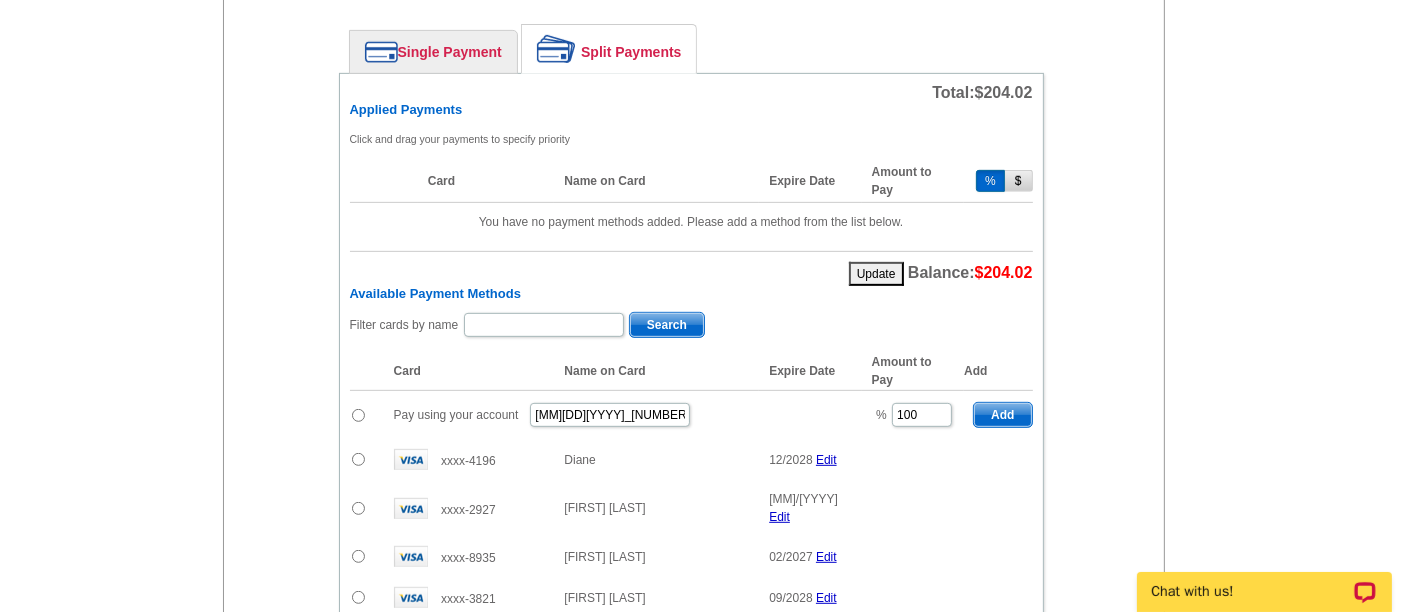 click at bounding box center [358, 415] 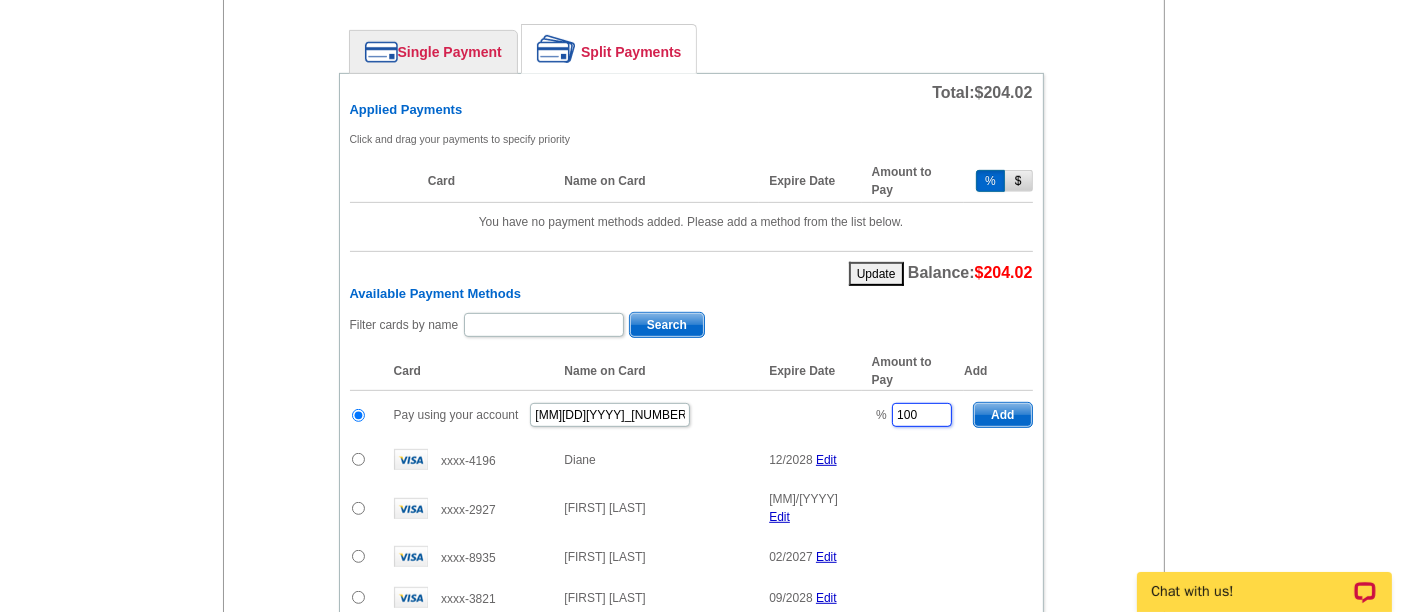 drag, startPoint x: 922, startPoint y: 394, endPoint x: 863, endPoint y: 390, distance: 59.135437 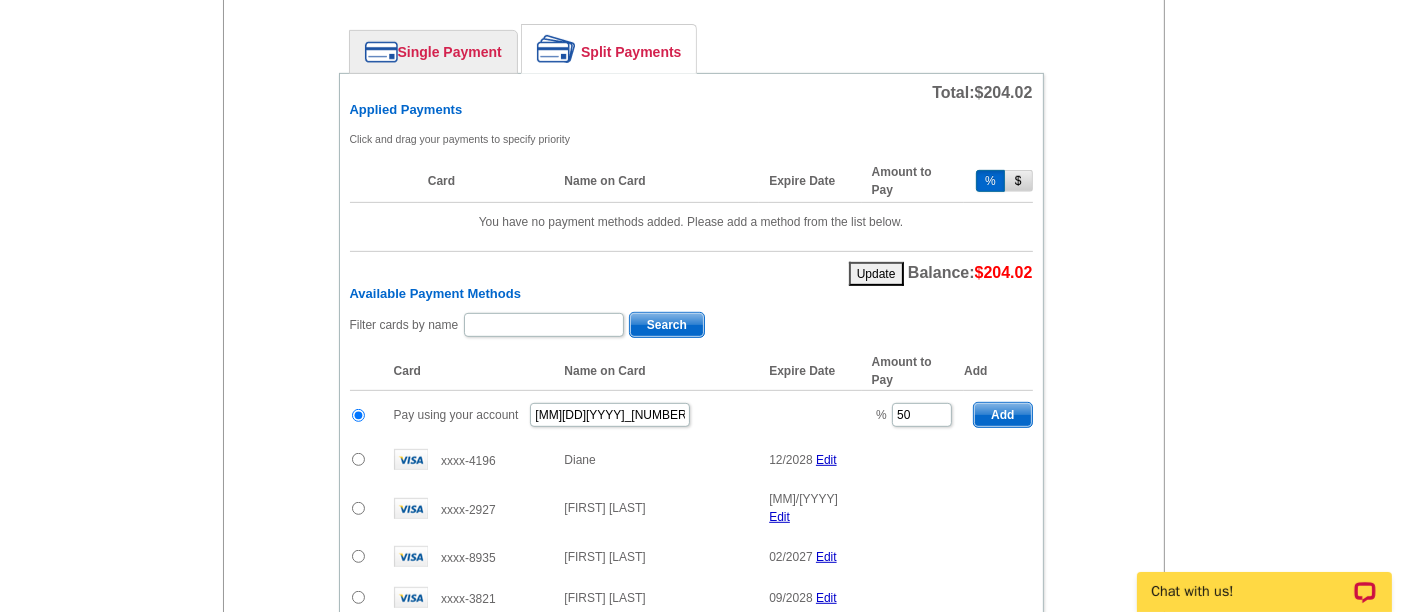 click on "Add" at bounding box center [1002, 415] 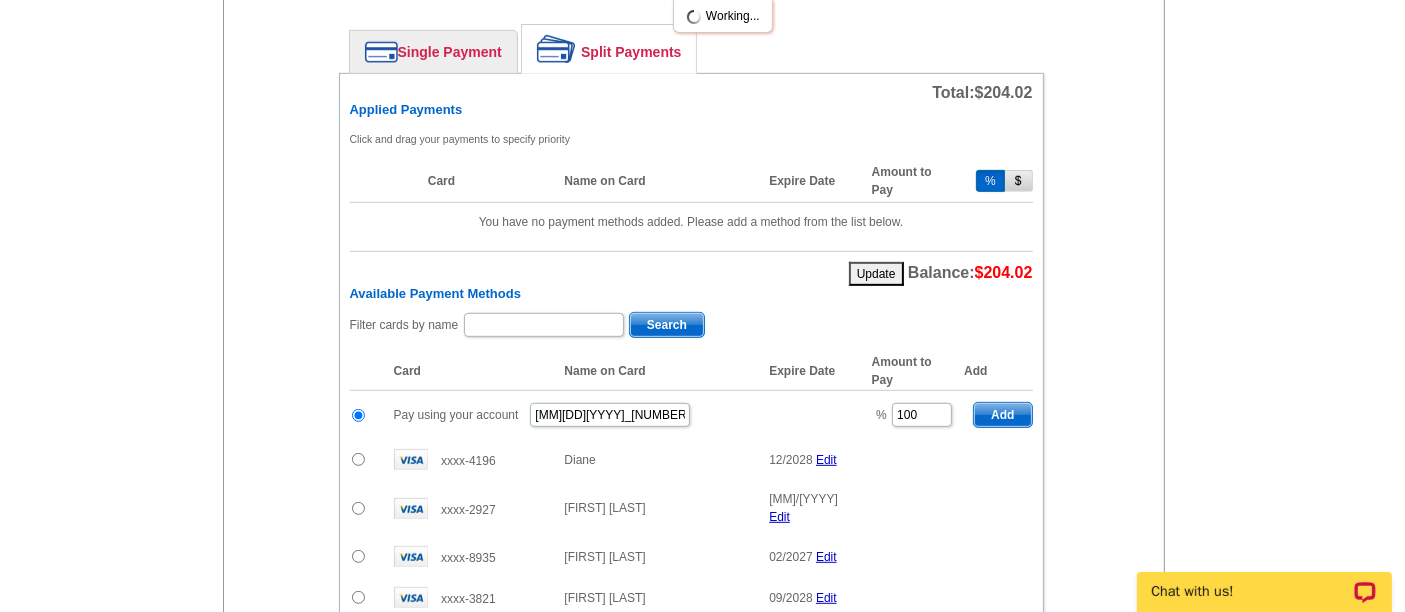radio on "false" 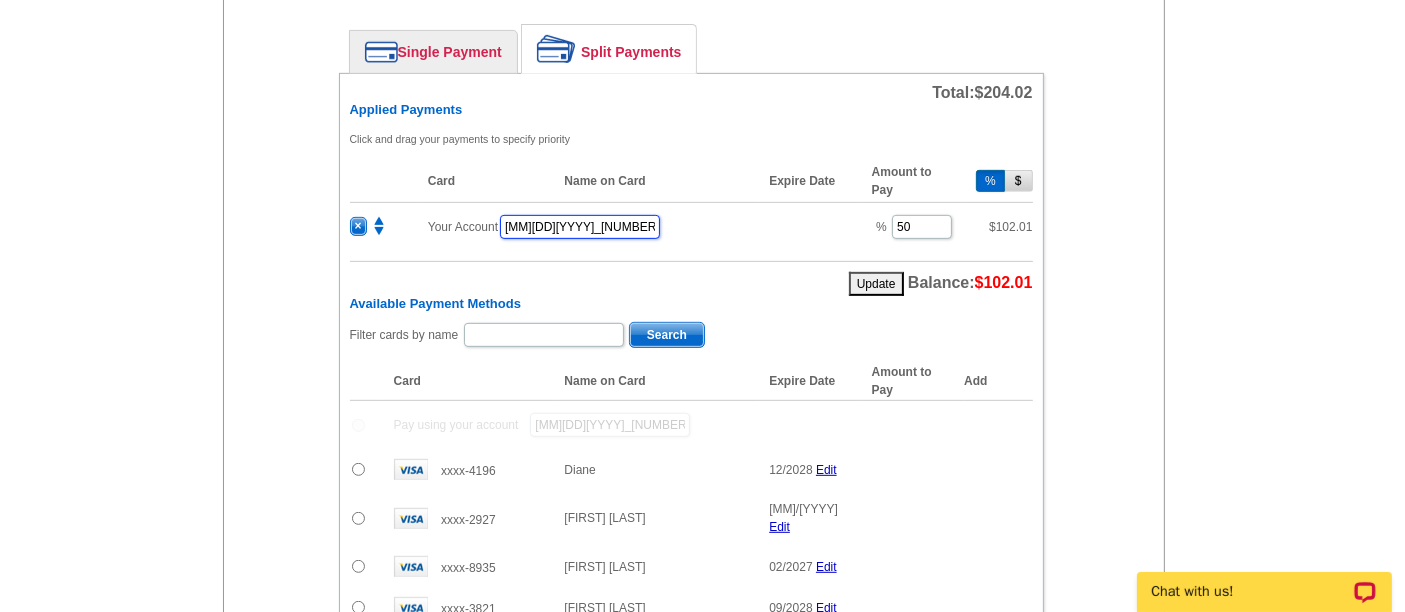 click on "08082025_450_sb" at bounding box center (580, 227) 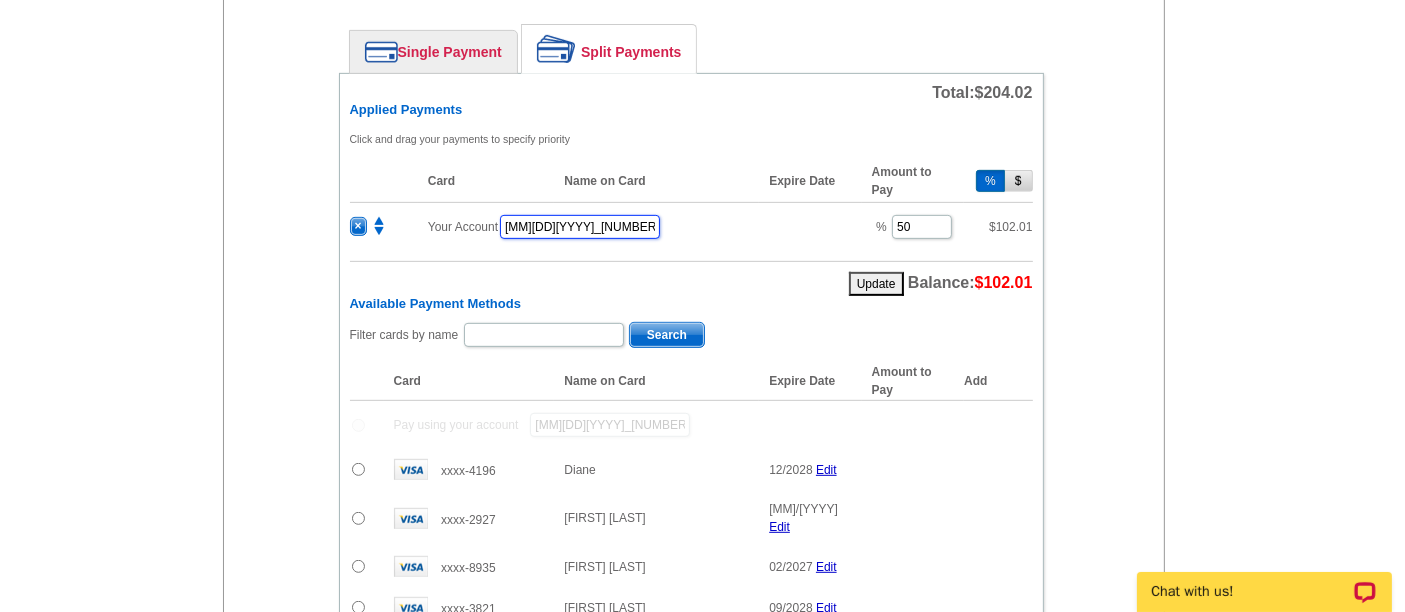 drag, startPoint x: 591, startPoint y: 211, endPoint x: 574, endPoint y: 213, distance: 17.117243 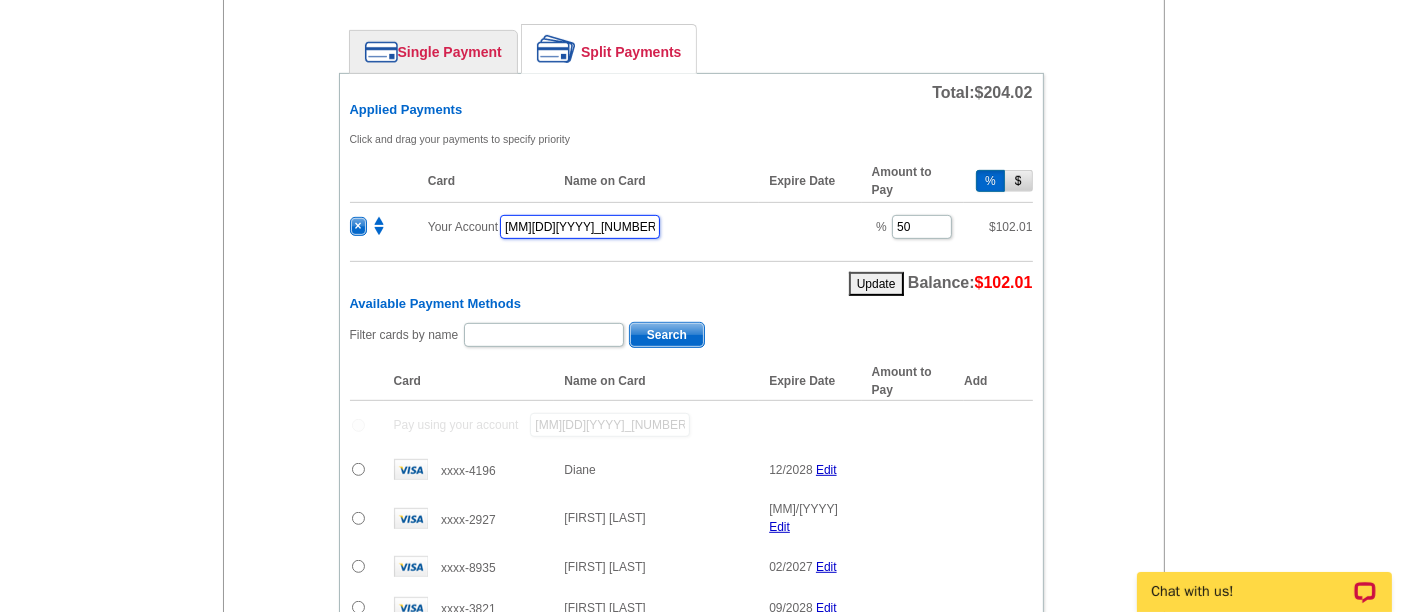 click on "08082025_45_sb" at bounding box center [580, 227] 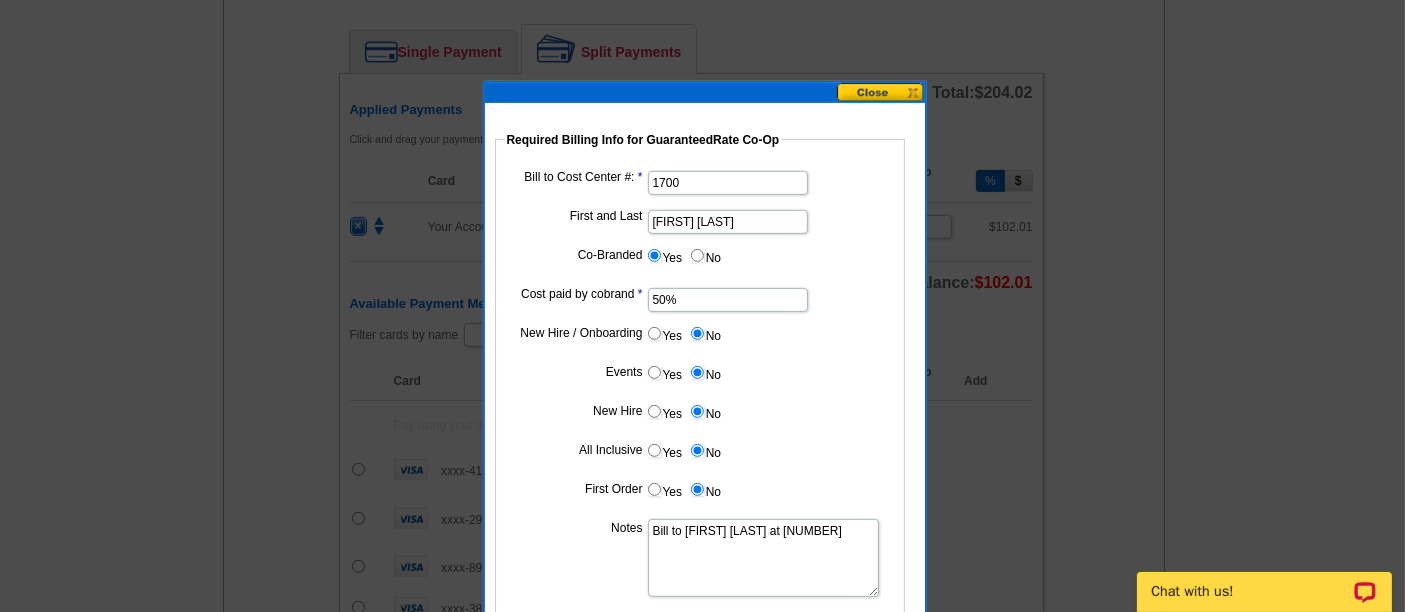 click at bounding box center [881, 92] 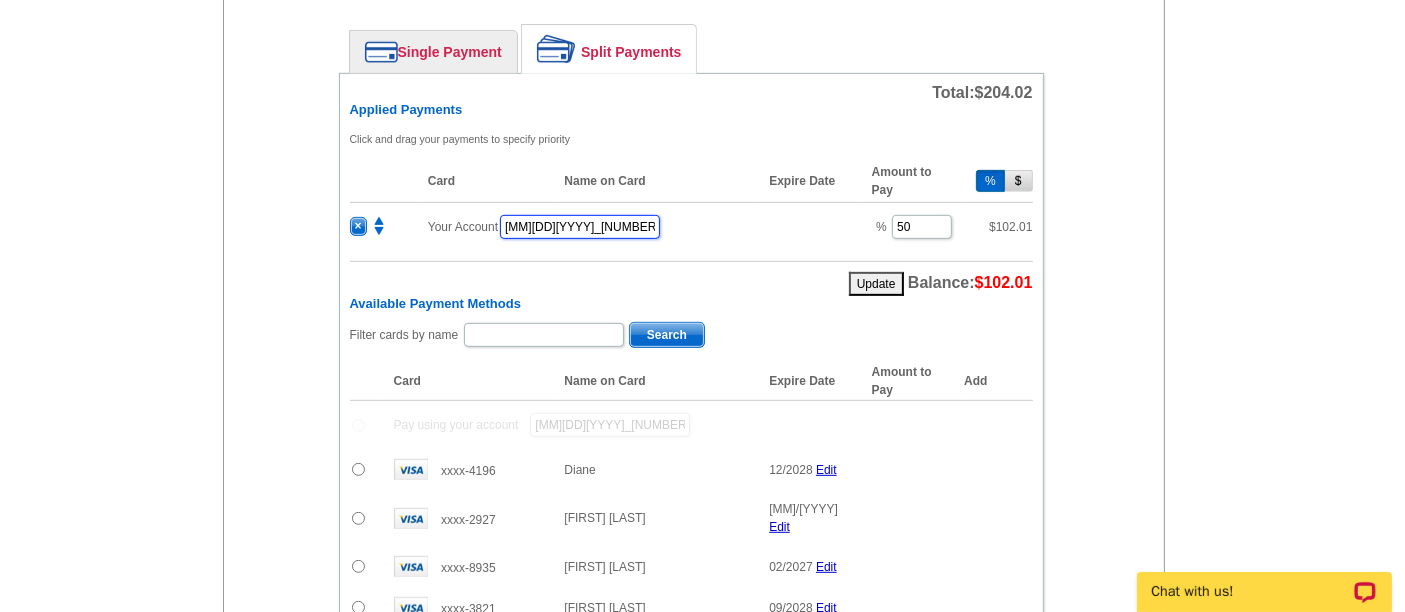 click on "08082025_45_sb" at bounding box center (580, 227) 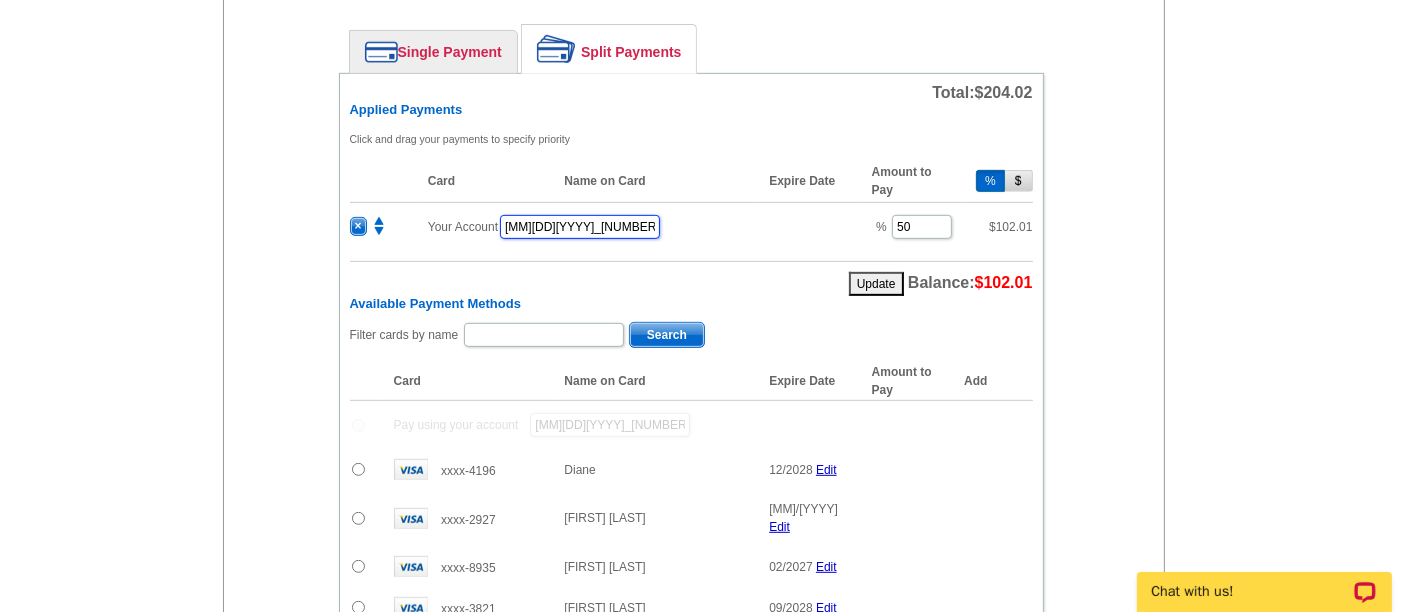 type on "08082025_450_sb" 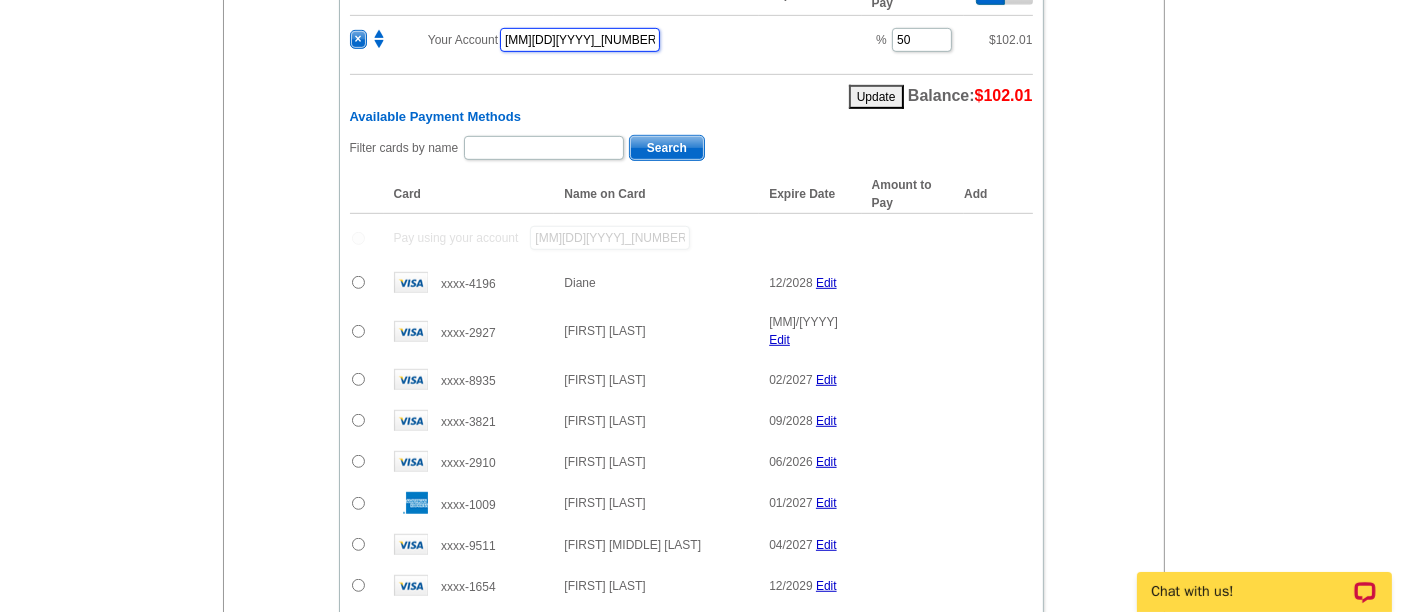 scroll, scrollTop: 1086, scrollLeft: 0, axis: vertical 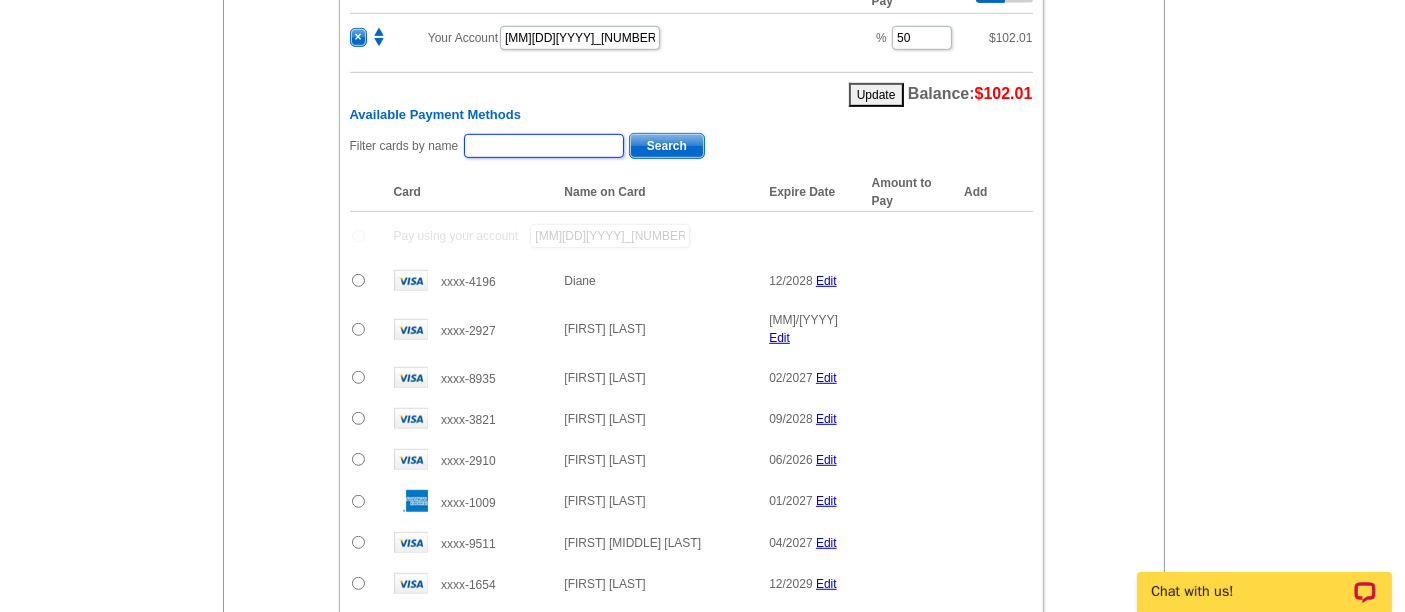 click at bounding box center (544, 146) 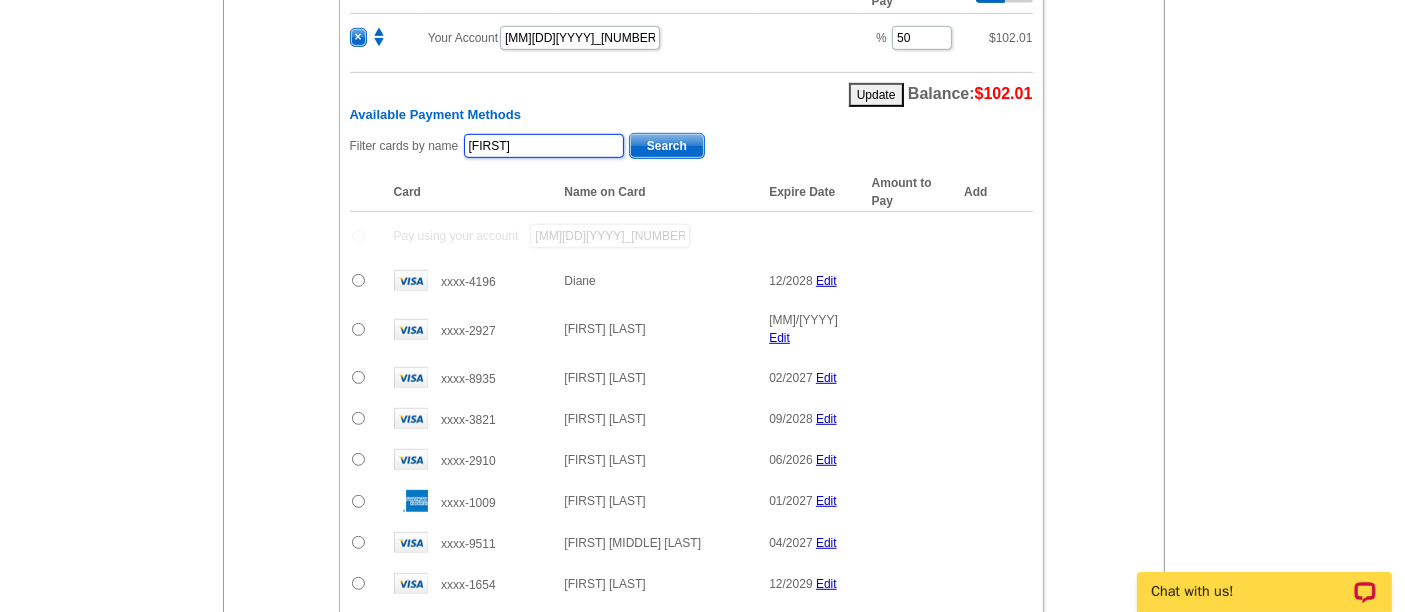 type on "maribel" 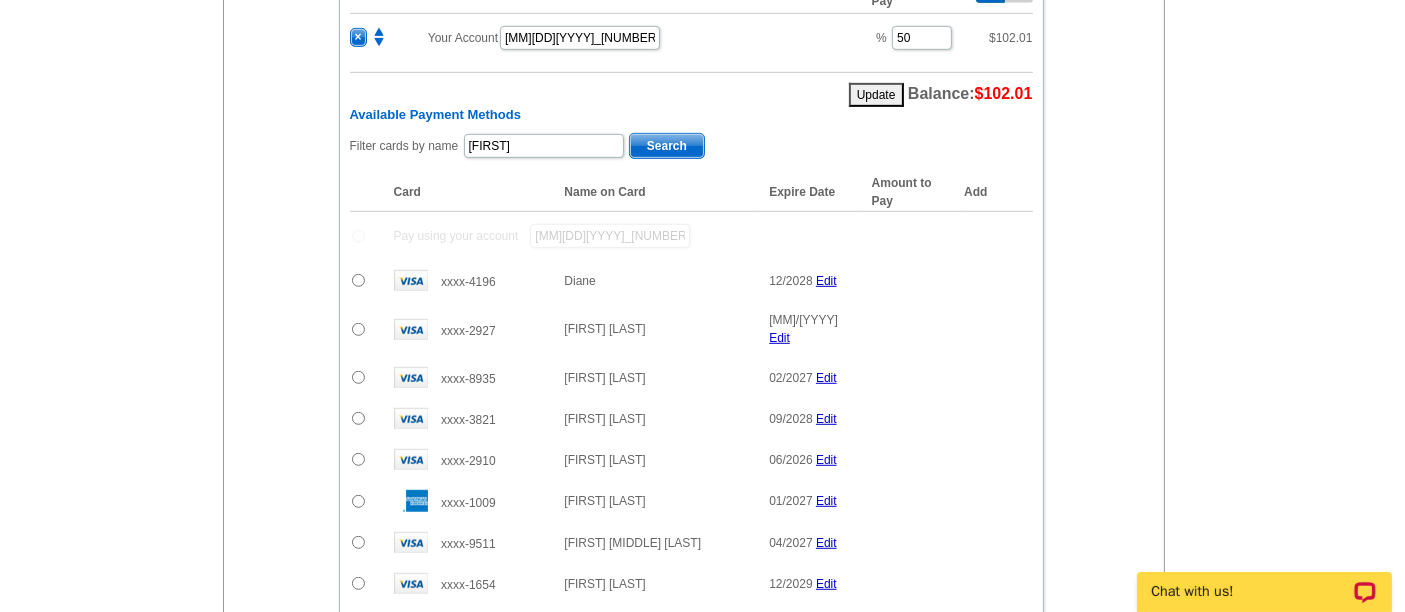 click on "Search" at bounding box center [667, 146] 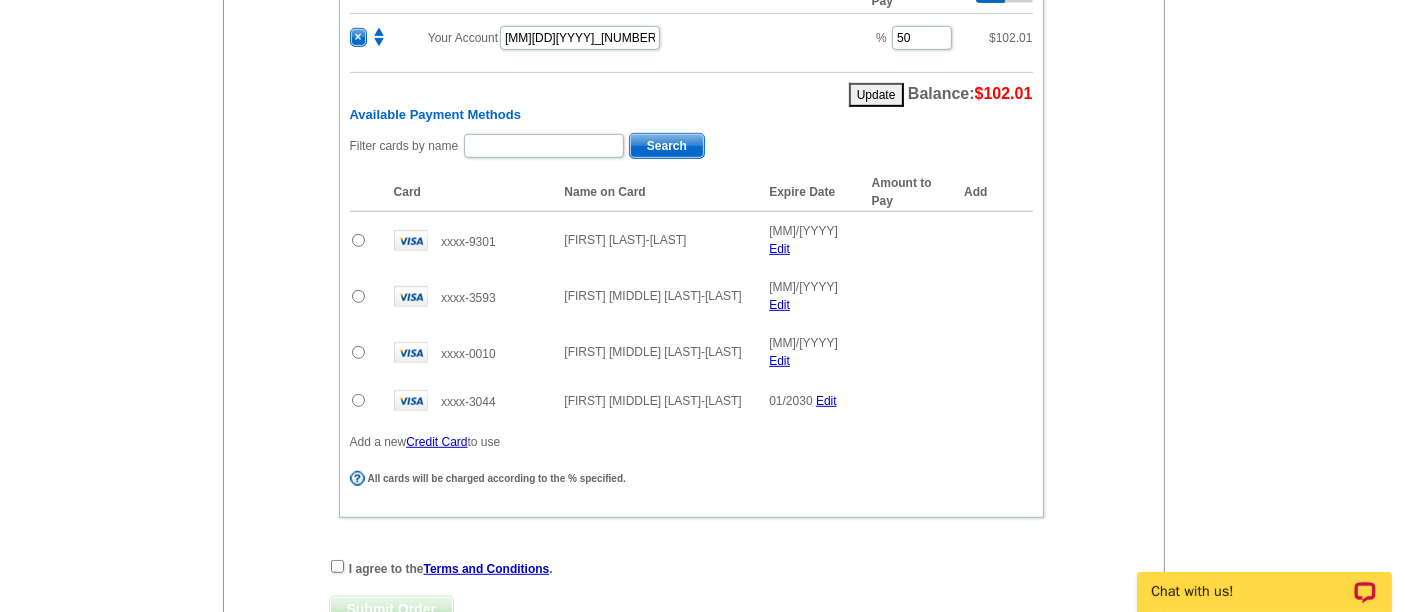 click at bounding box center (367, 400) 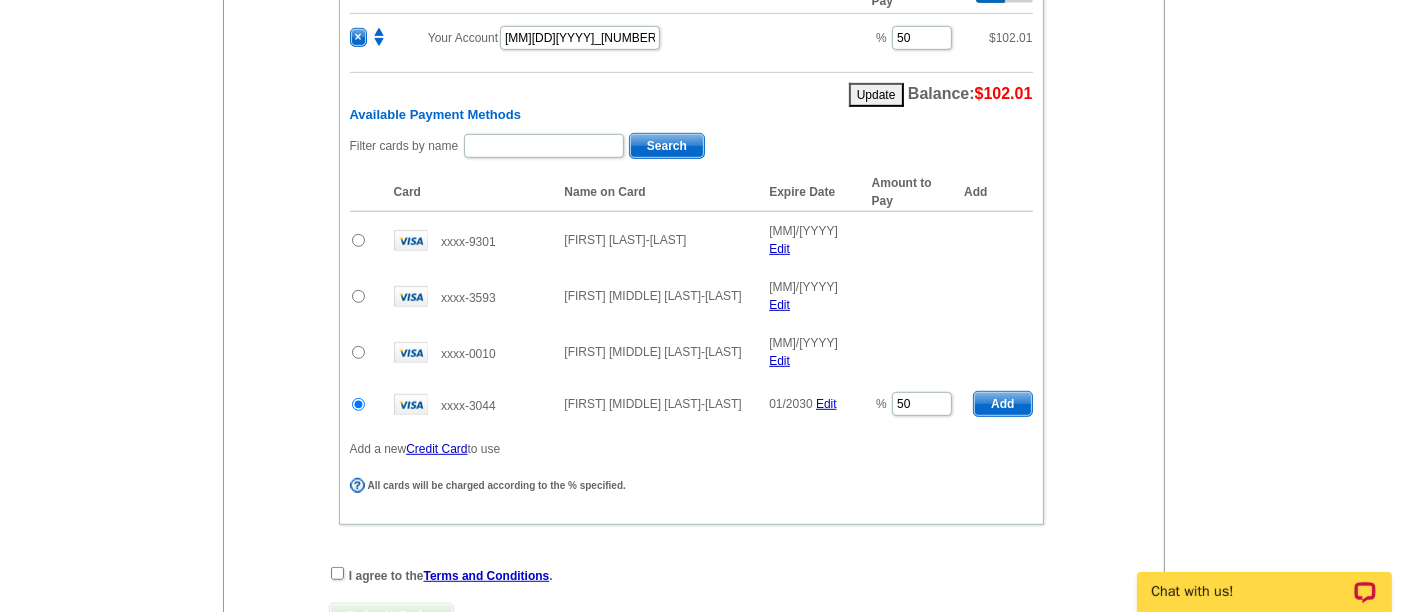 click at bounding box center [358, 296] 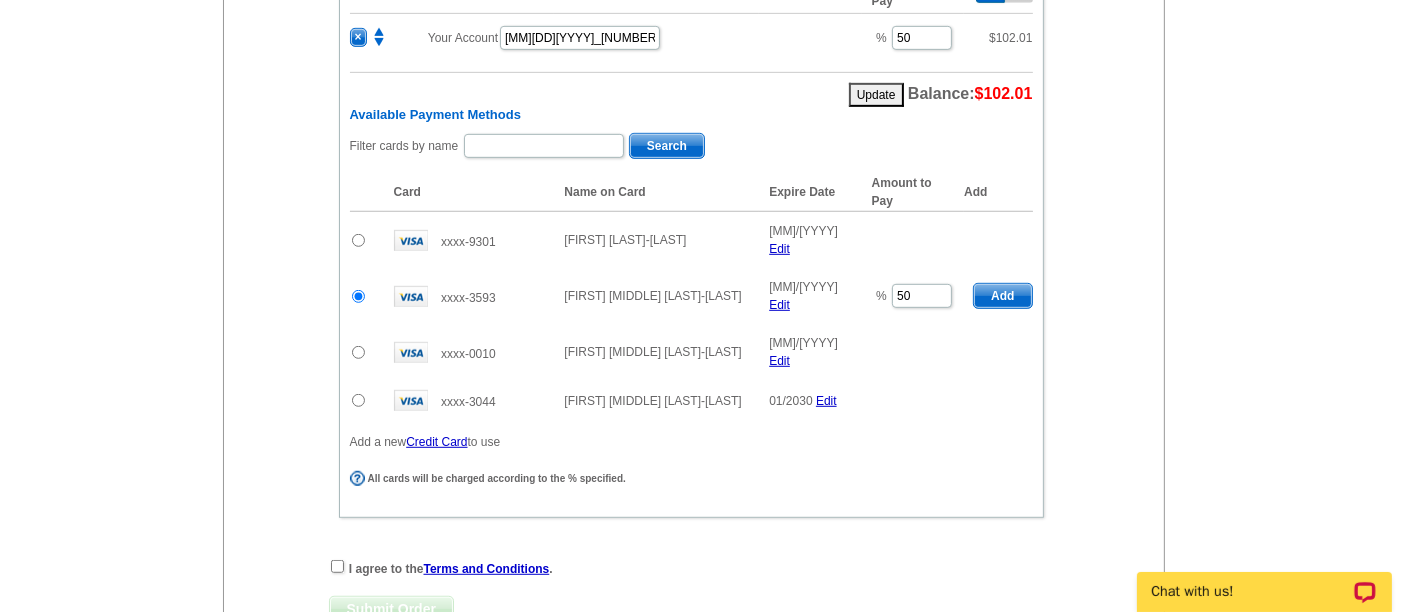 click at bounding box center (367, 296) 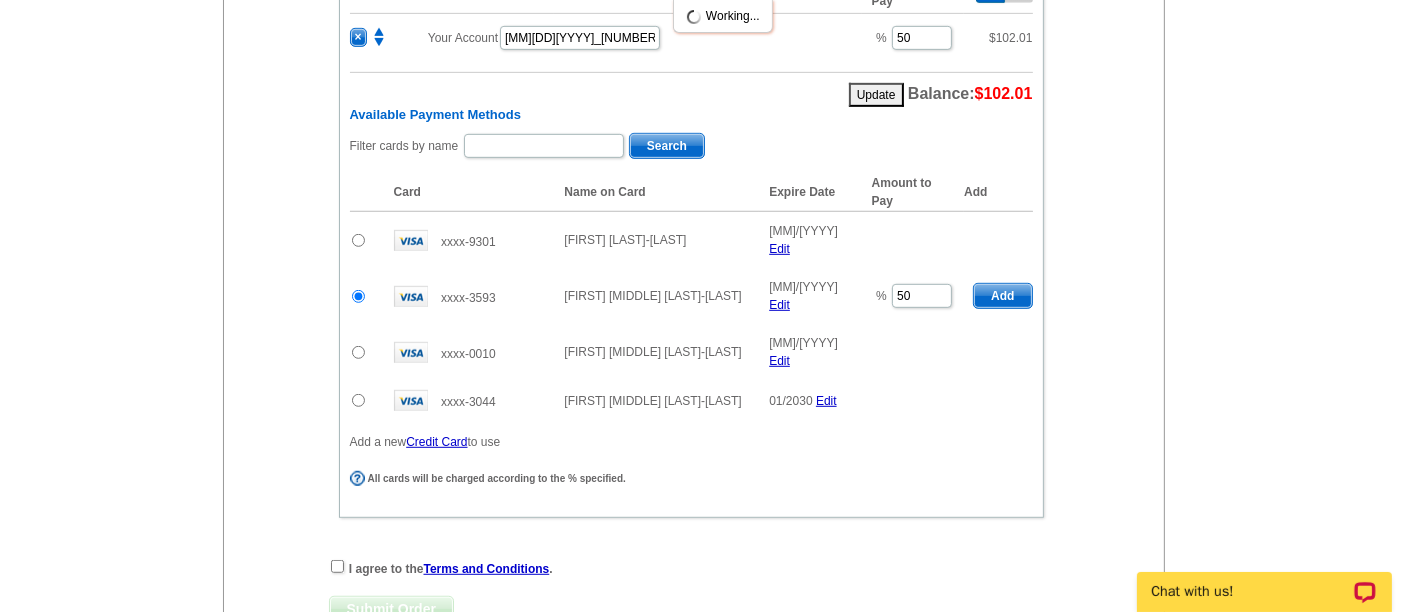 radio on "false" 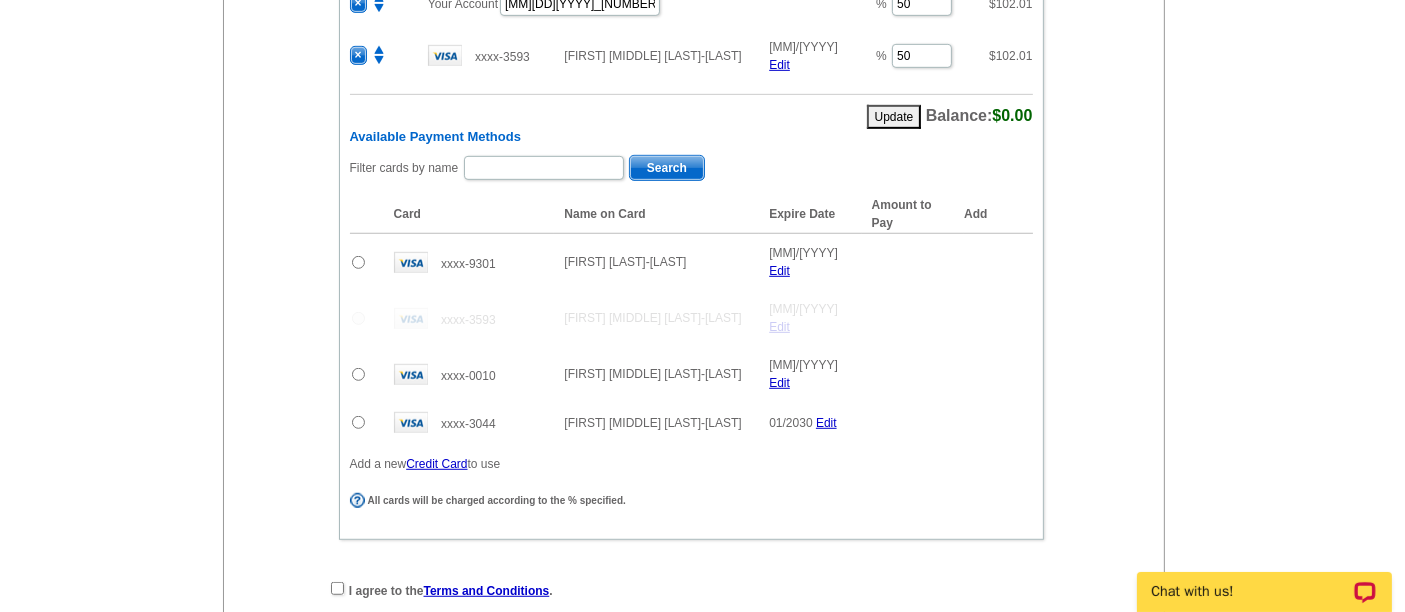scroll, scrollTop: 1115, scrollLeft: 0, axis: vertical 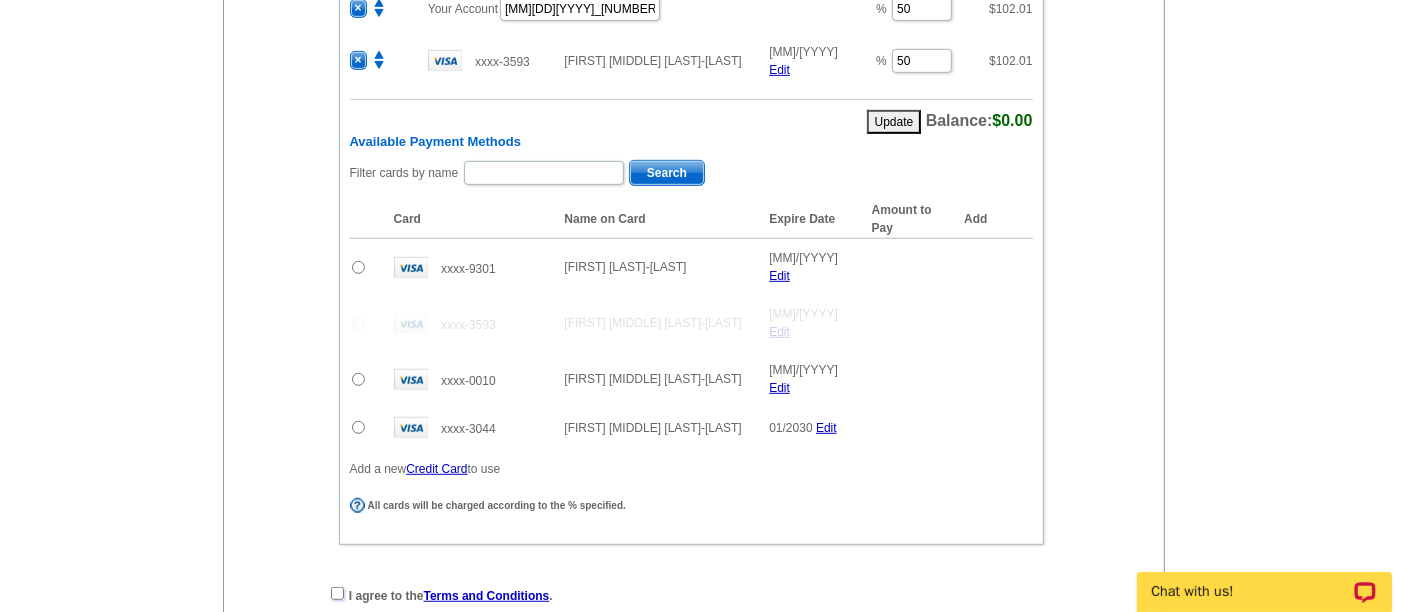 click at bounding box center [337, 593] 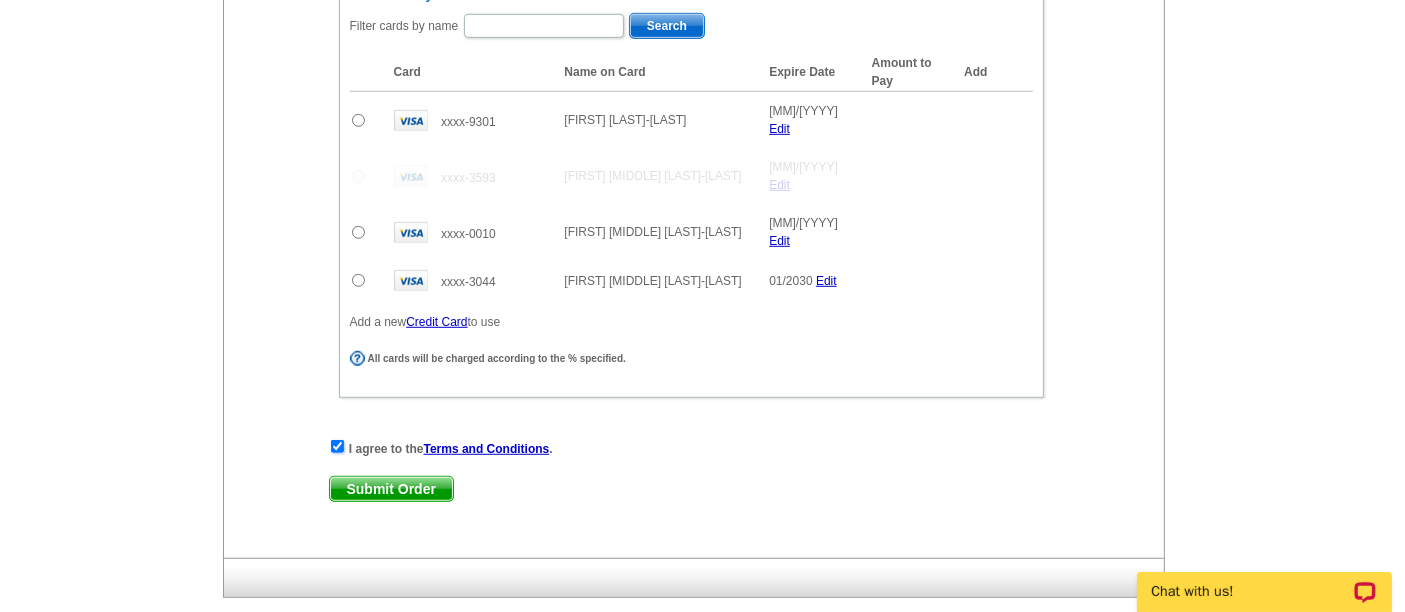 scroll, scrollTop: 1289, scrollLeft: 0, axis: vertical 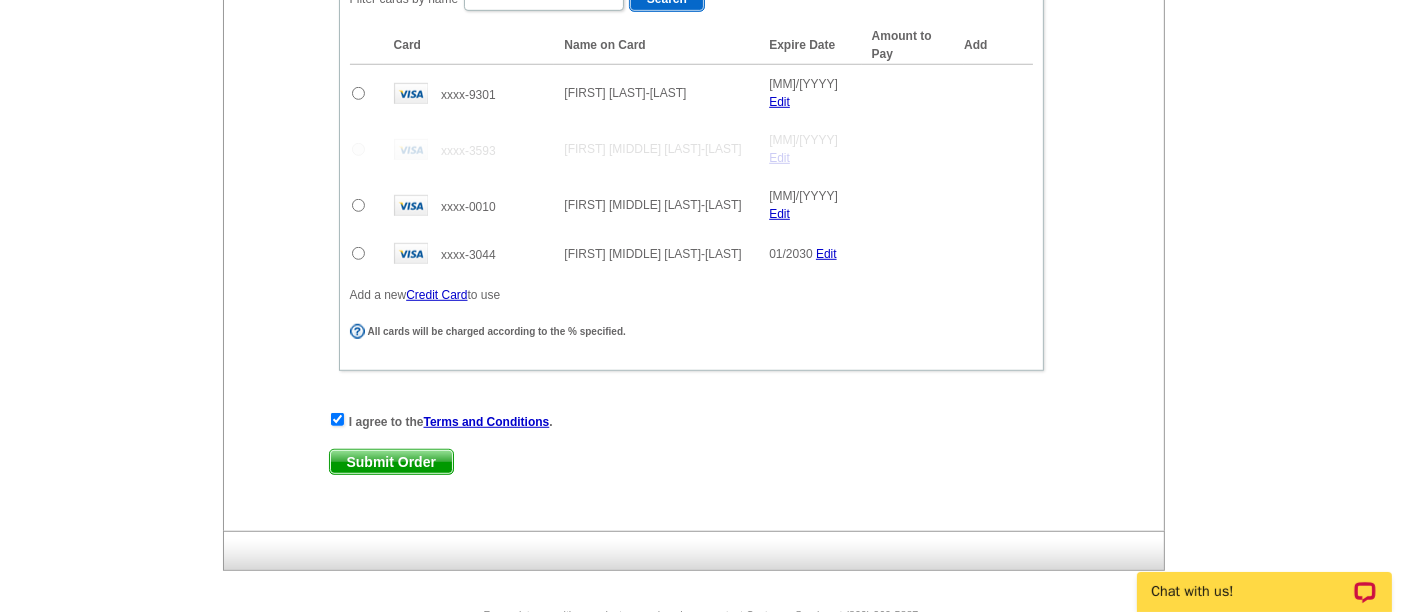 click on "Submit Order" at bounding box center (391, 462) 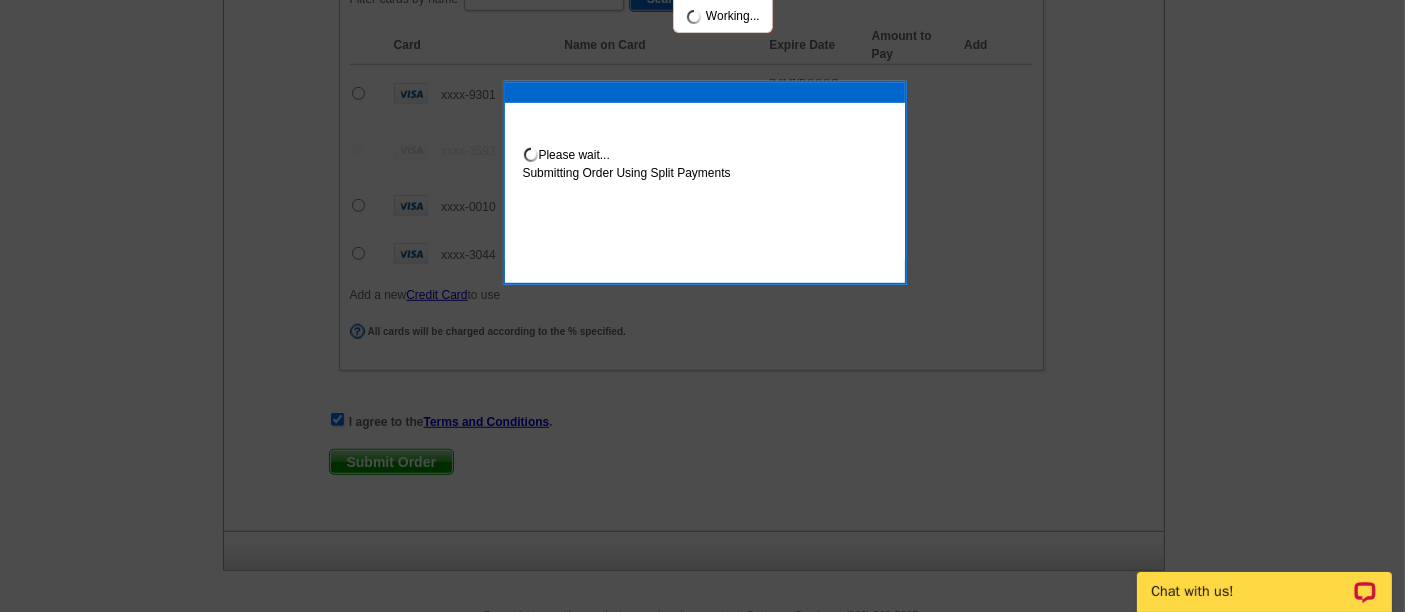 scroll, scrollTop: 1391, scrollLeft: 0, axis: vertical 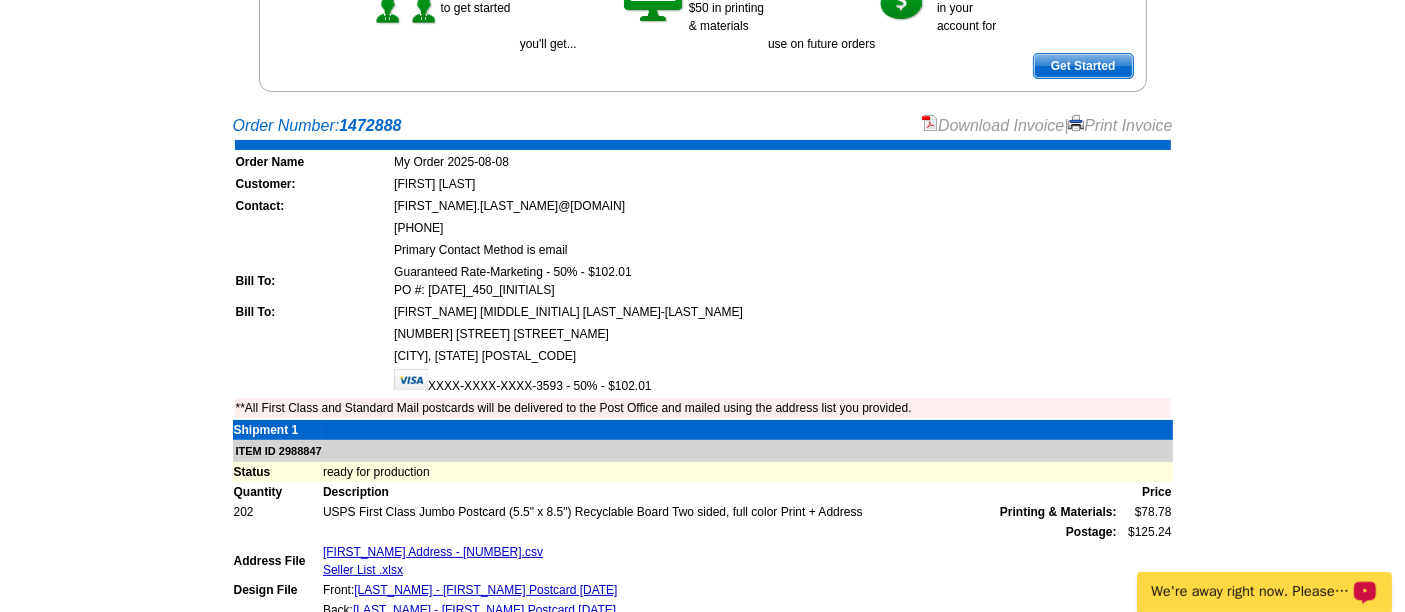 click on "Download Invoice" at bounding box center [993, 125] 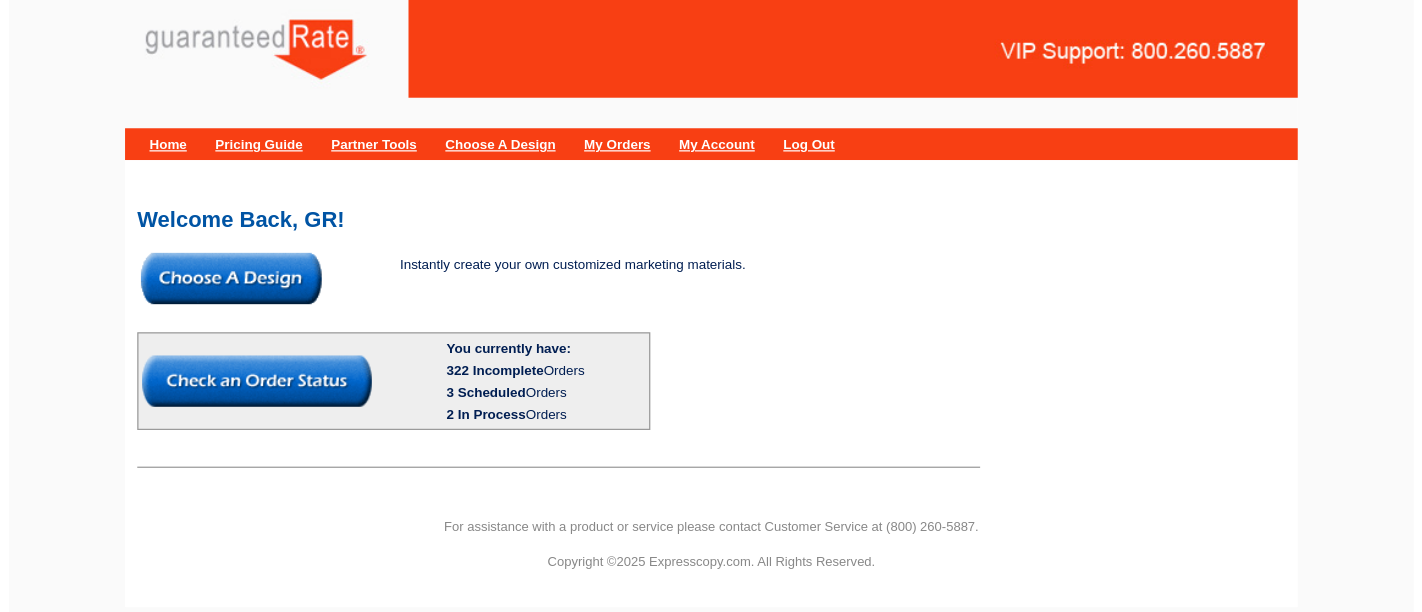 scroll, scrollTop: 0, scrollLeft: 0, axis: both 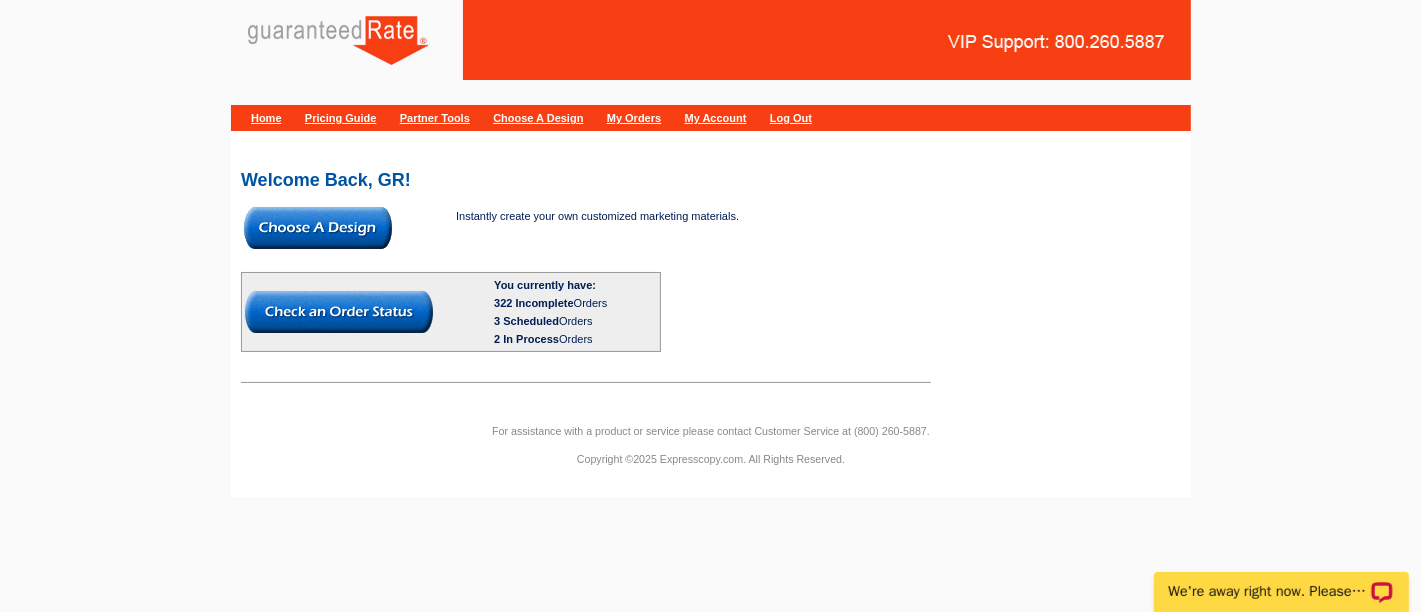 click at bounding box center (318, 228) 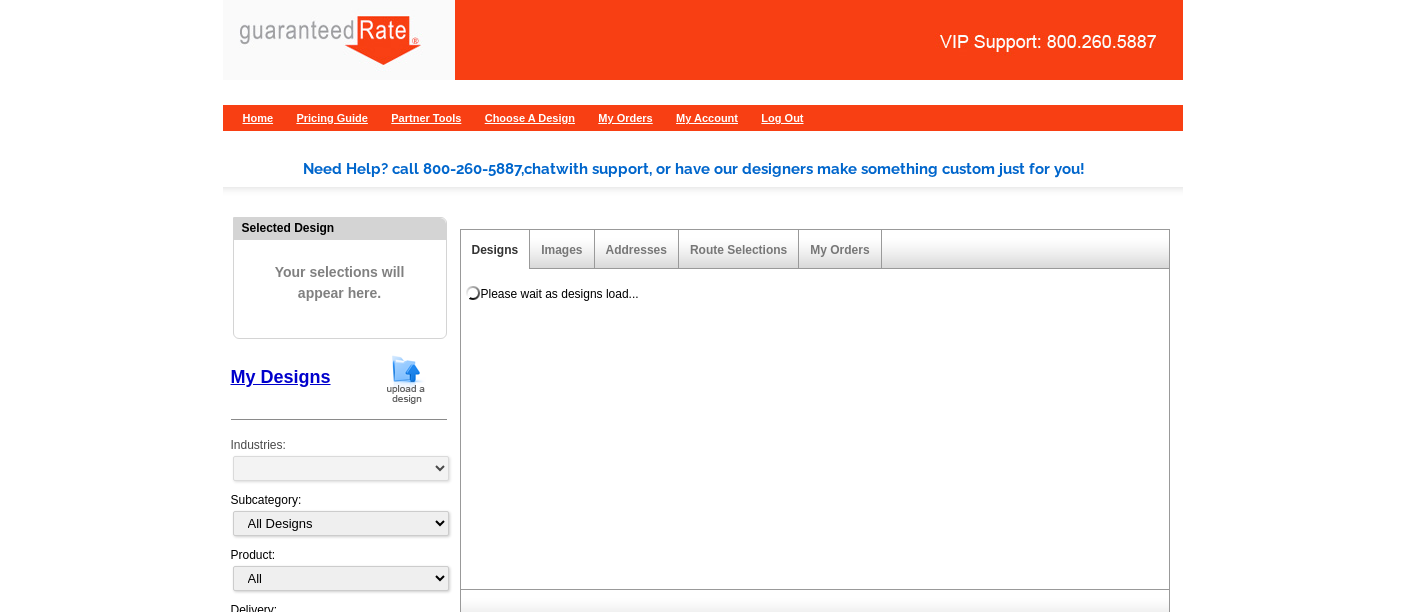 scroll, scrollTop: 0, scrollLeft: 0, axis: both 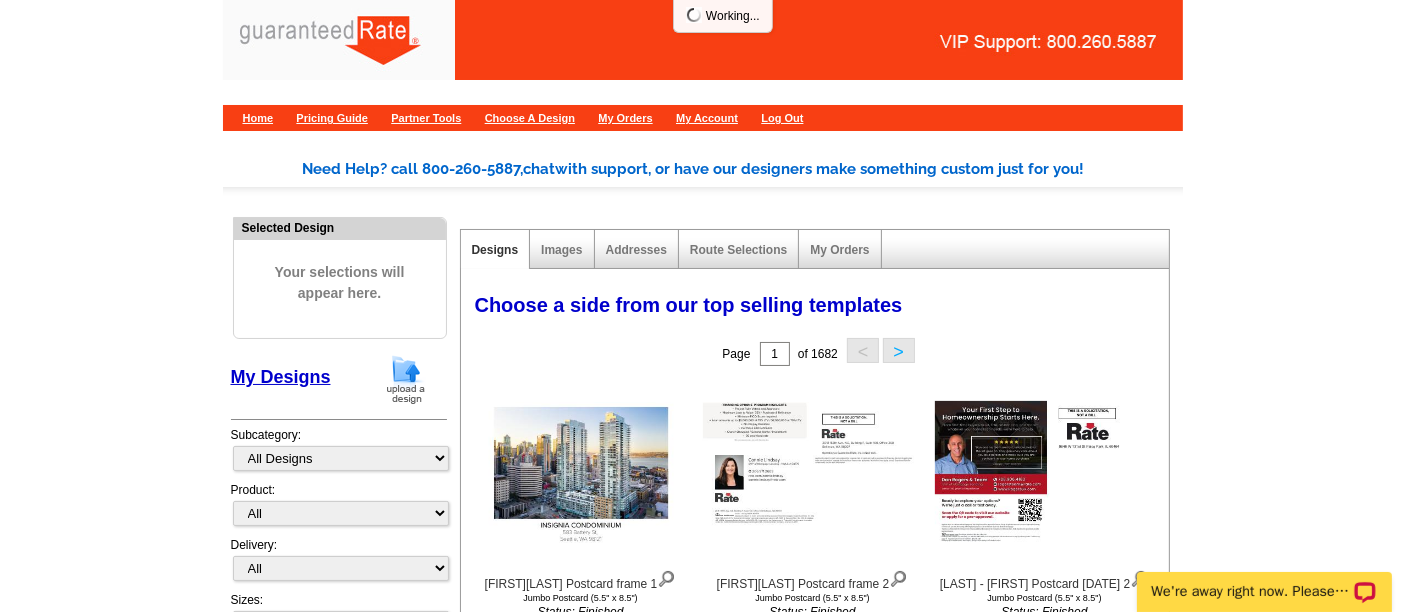 click at bounding box center (406, 379) 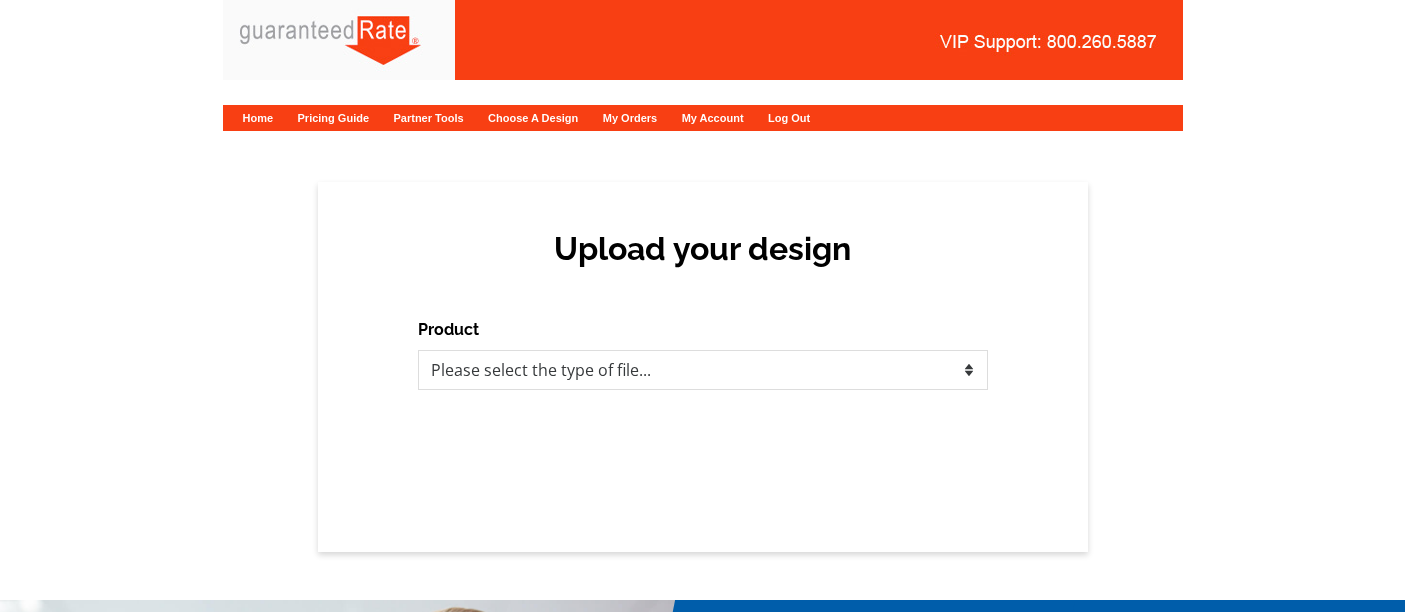 scroll, scrollTop: 0, scrollLeft: 0, axis: both 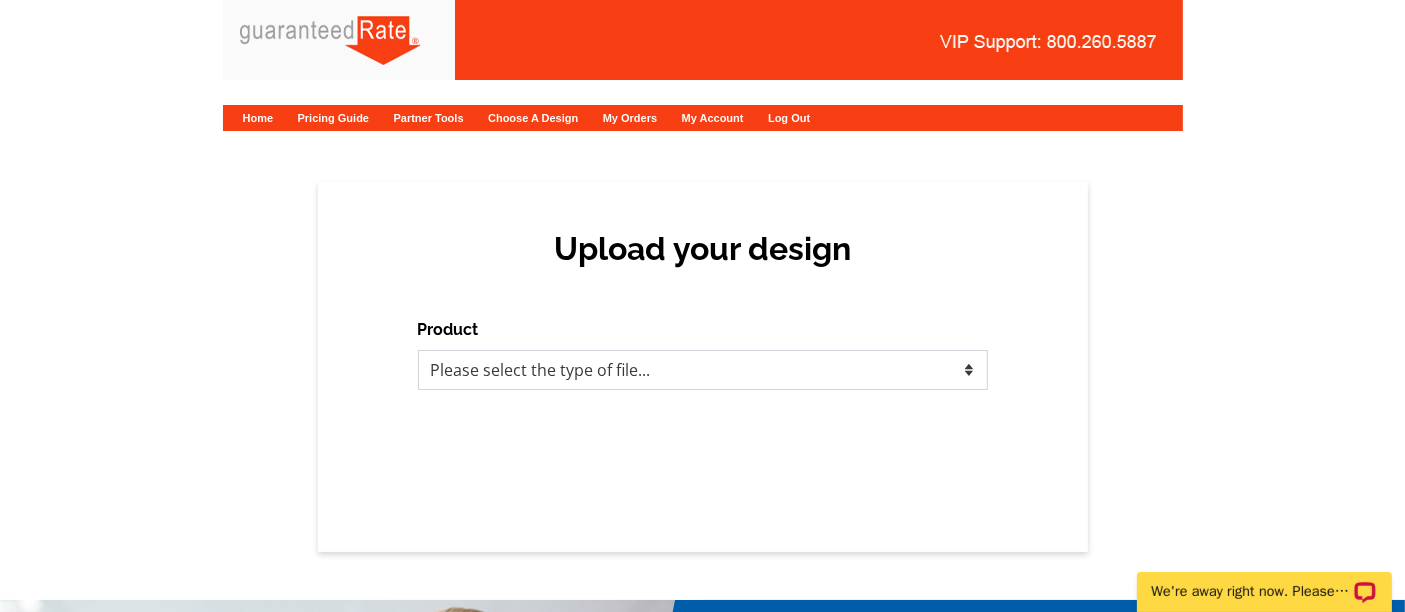click on "Please select the type of file...
Postcards
Calendars
Business Cards
Letters and flyers
Greeting Cards" at bounding box center [703, 370] 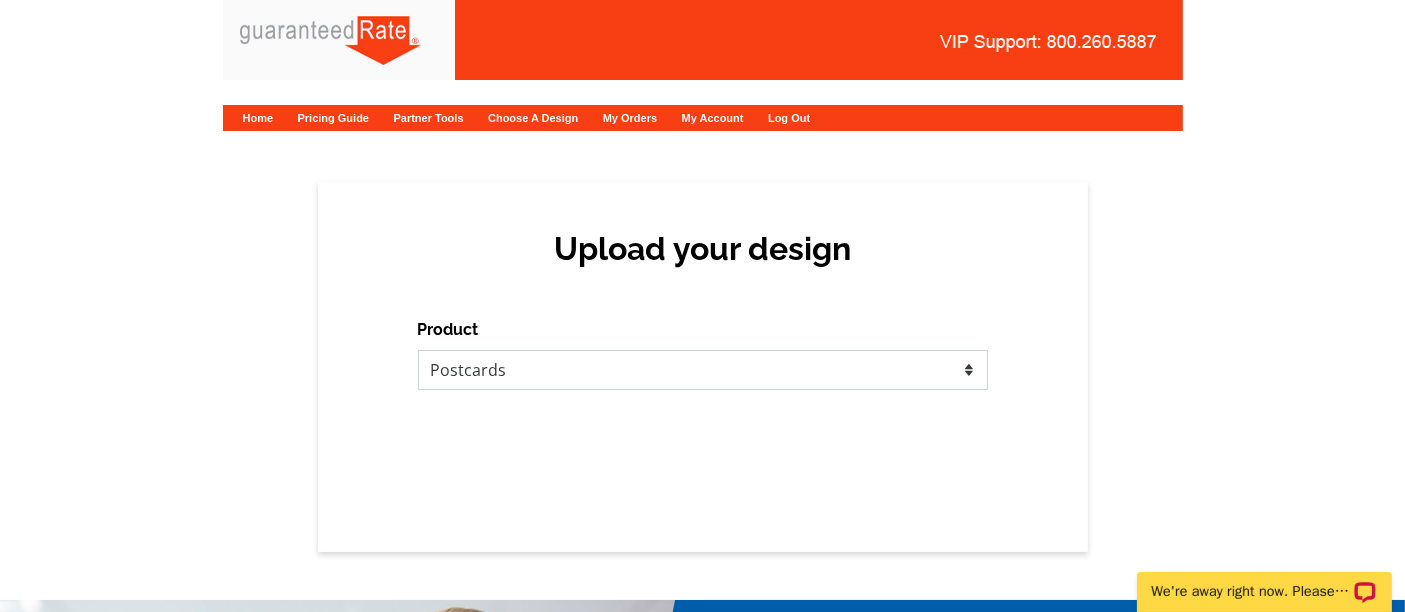 click on "Please select the type of file...
Postcards
Calendars
Business Cards
Letters and flyers
Greeting Cards" at bounding box center (703, 370) 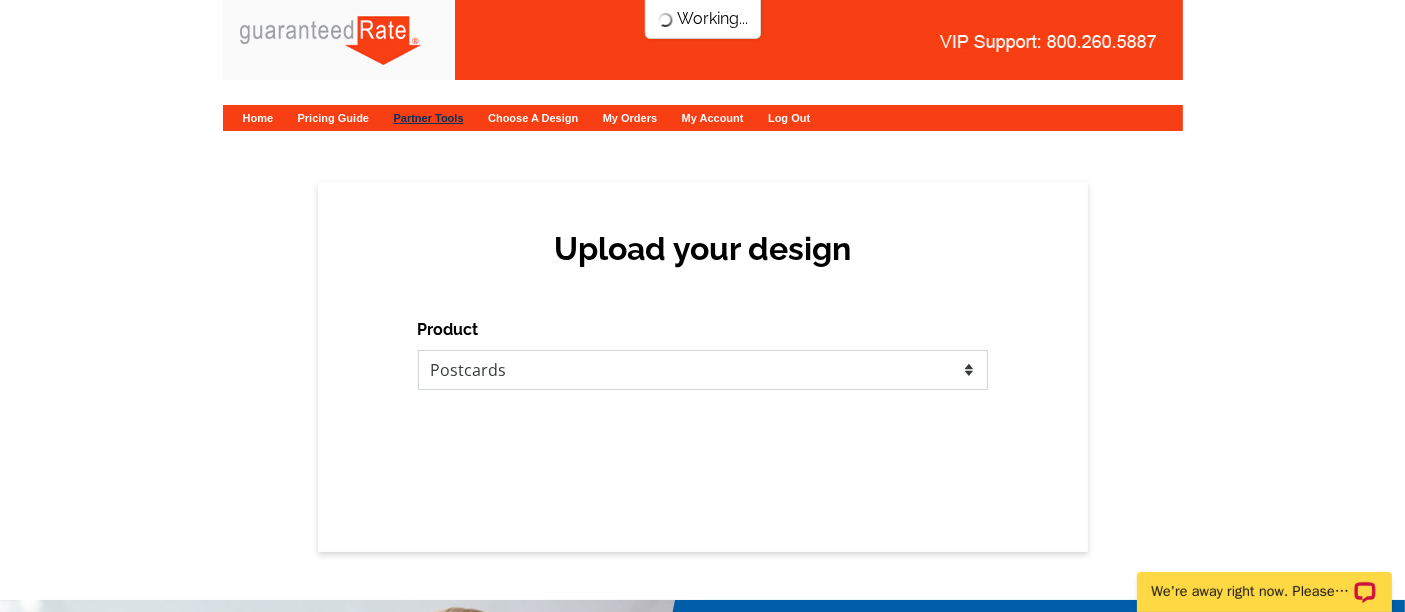 scroll, scrollTop: 0, scrollLeft: 0, axis: both 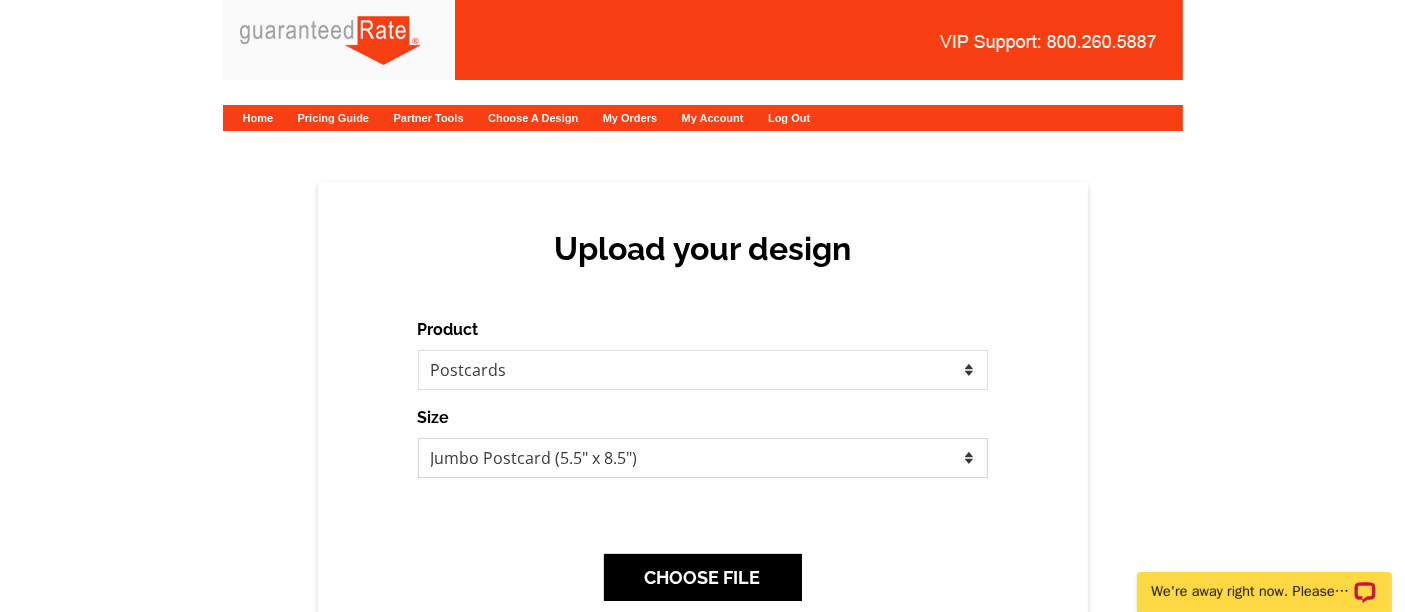 click on "Jumbo Postcard (5.5" x 8.5") Regular Postcard (4.25" x 5.6") Panoramic Postcard (5.75" x 11.25") Giant Postcard (8.5" x 11") EDDM Postcard (6.125" x 8.25")" at bounding box center [703, 458] 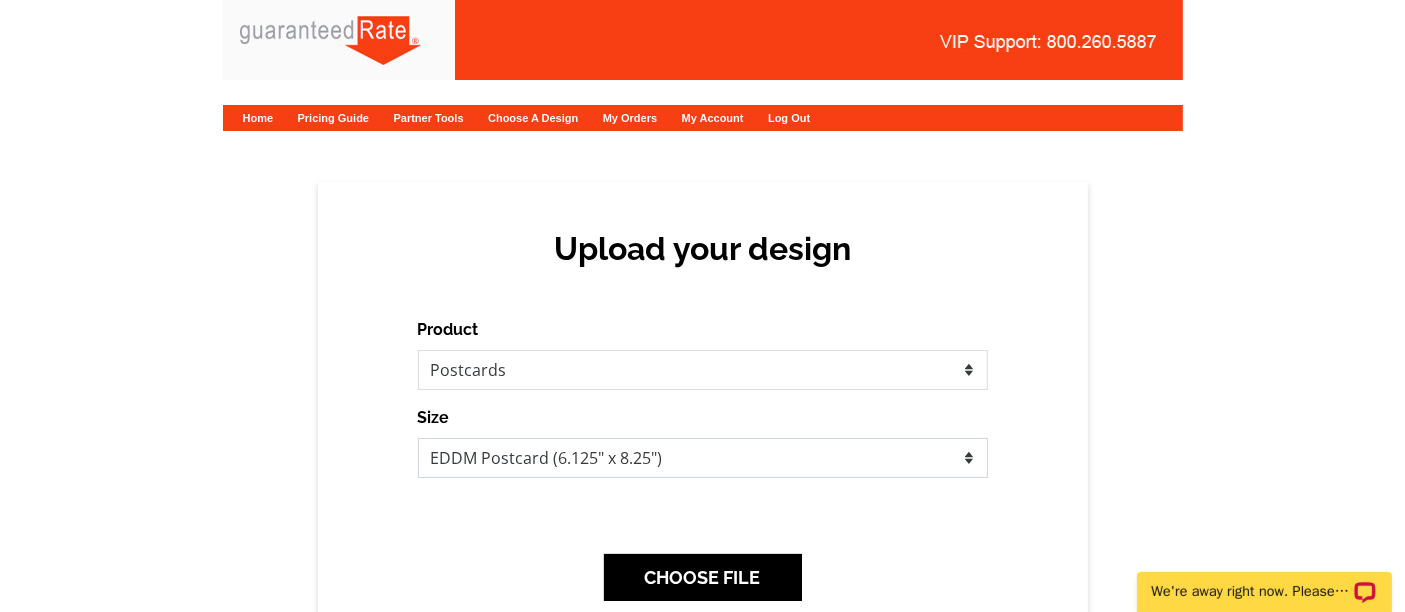 click on "Jumbo Postcard (5.5" x 8.5") Regular Postcard (4.25" x 5.6") Panoramic Postcard (5.75" x 11.25") Giant Postcard (8.5" x 11") EDDM Postcard (6.125" x 8.25")" at bounding box center (703, 458) 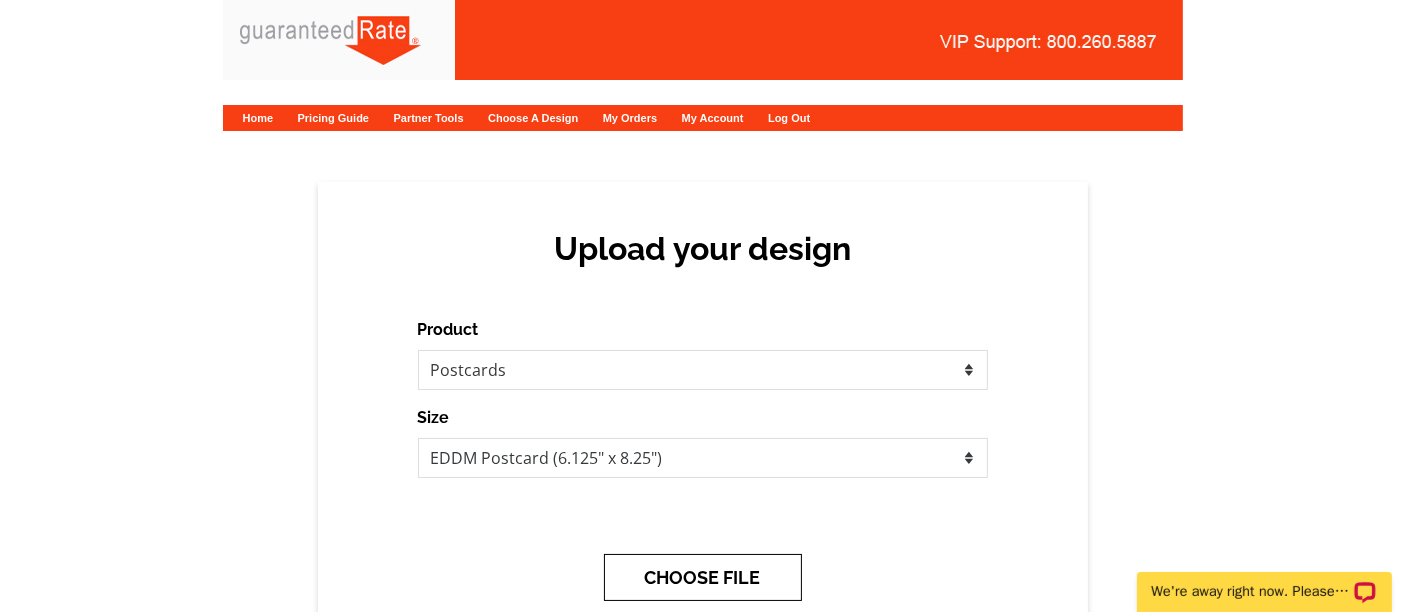 click on "CHOOSE FILE" at bounding box center (703, 577) 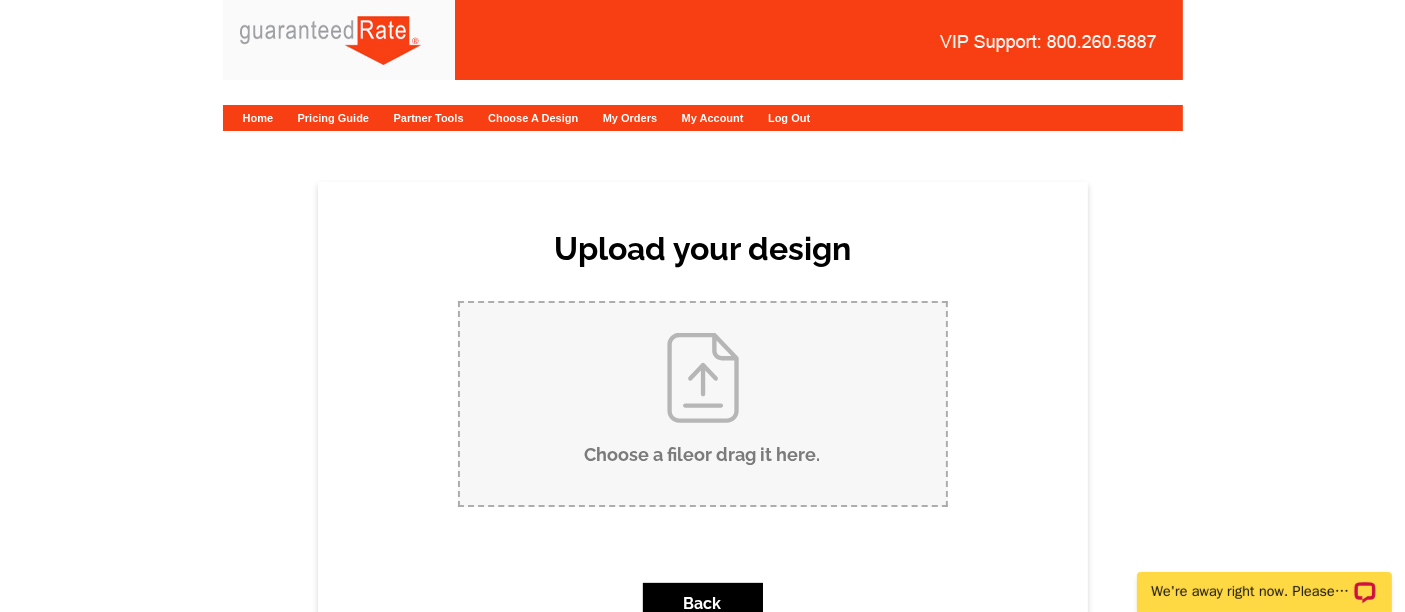click on "Choose a file  or drag it here ." at bounding box center (703, 404) 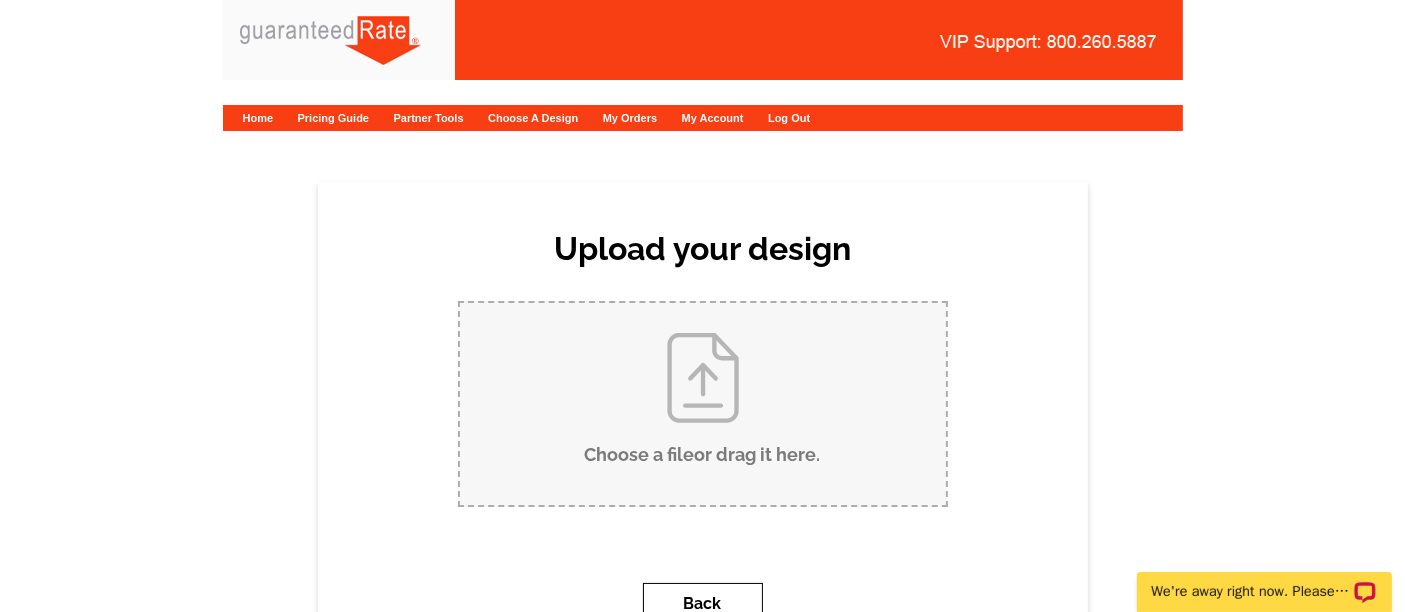 click on "Back" at bounding box center [703, 604] 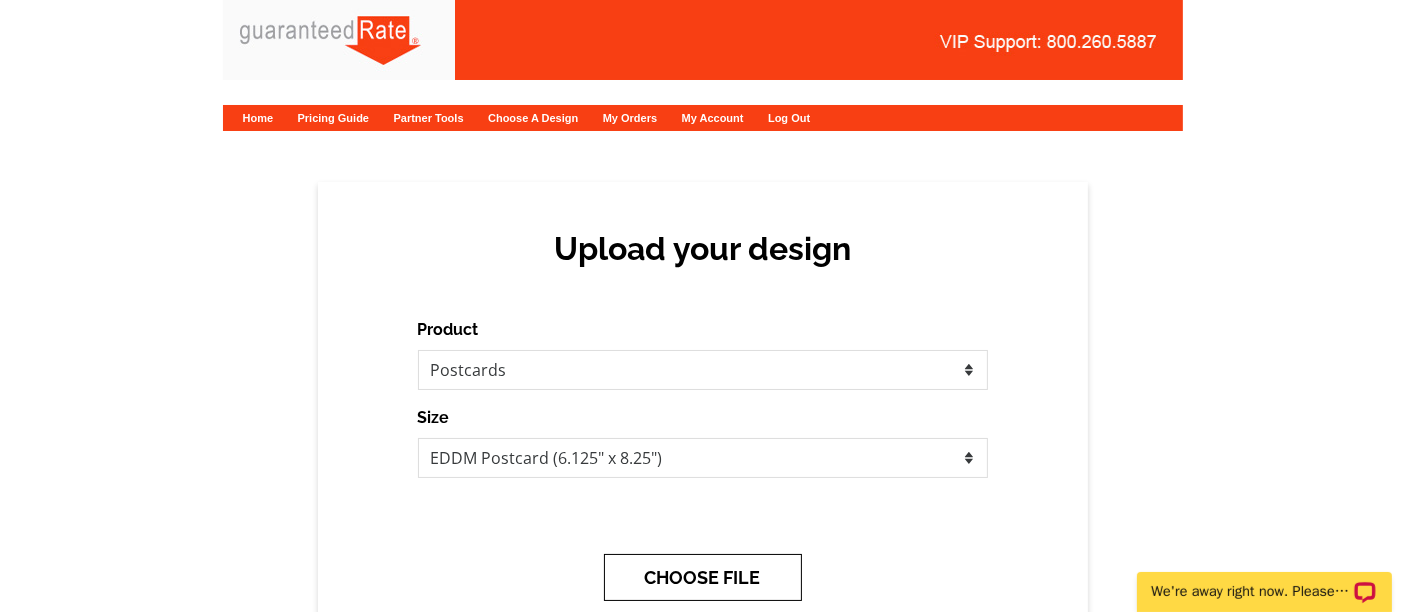 click on "CHOOSE FILE" at bounding box center [703, 577] 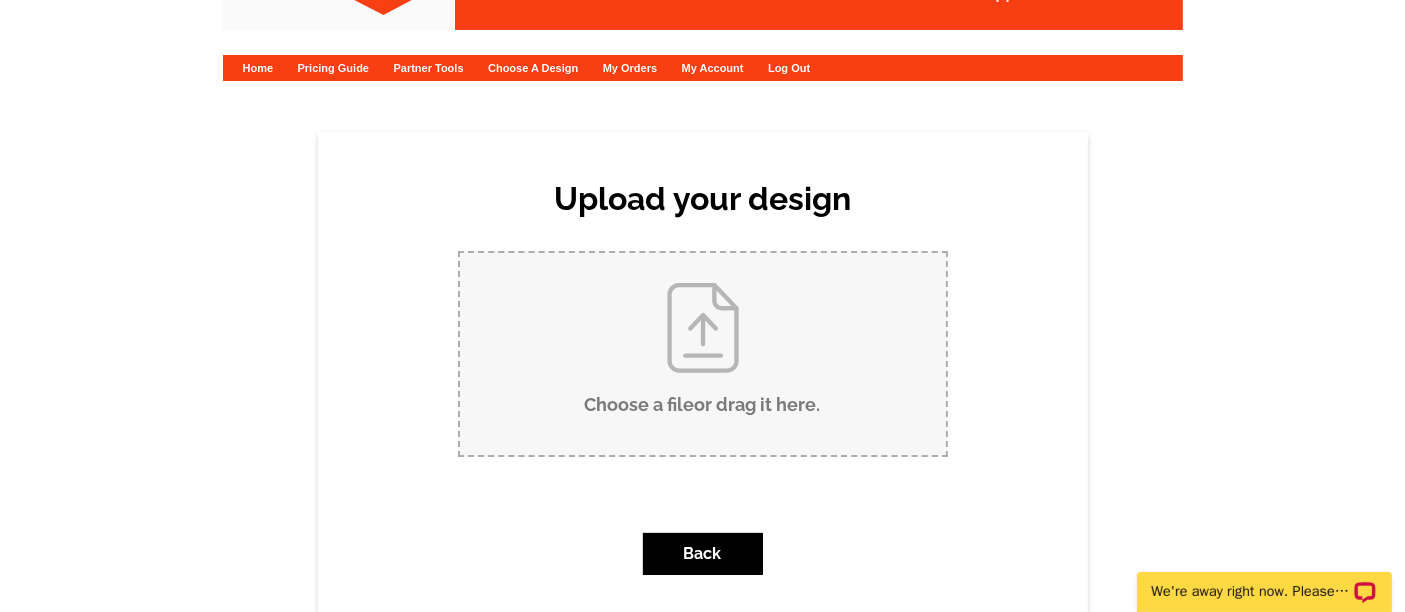 scroll, scrollTop: 52, scrollLeft: 0, axis: vertical 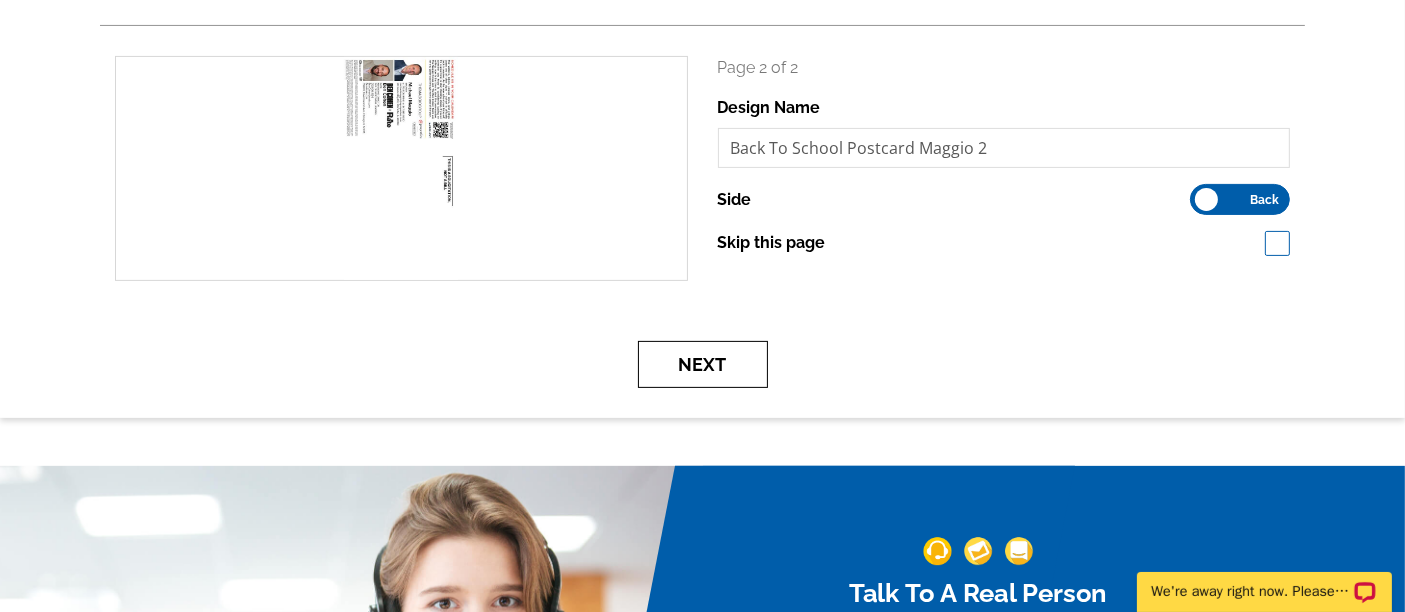 click on "Next" at bounding box center [703, 364] 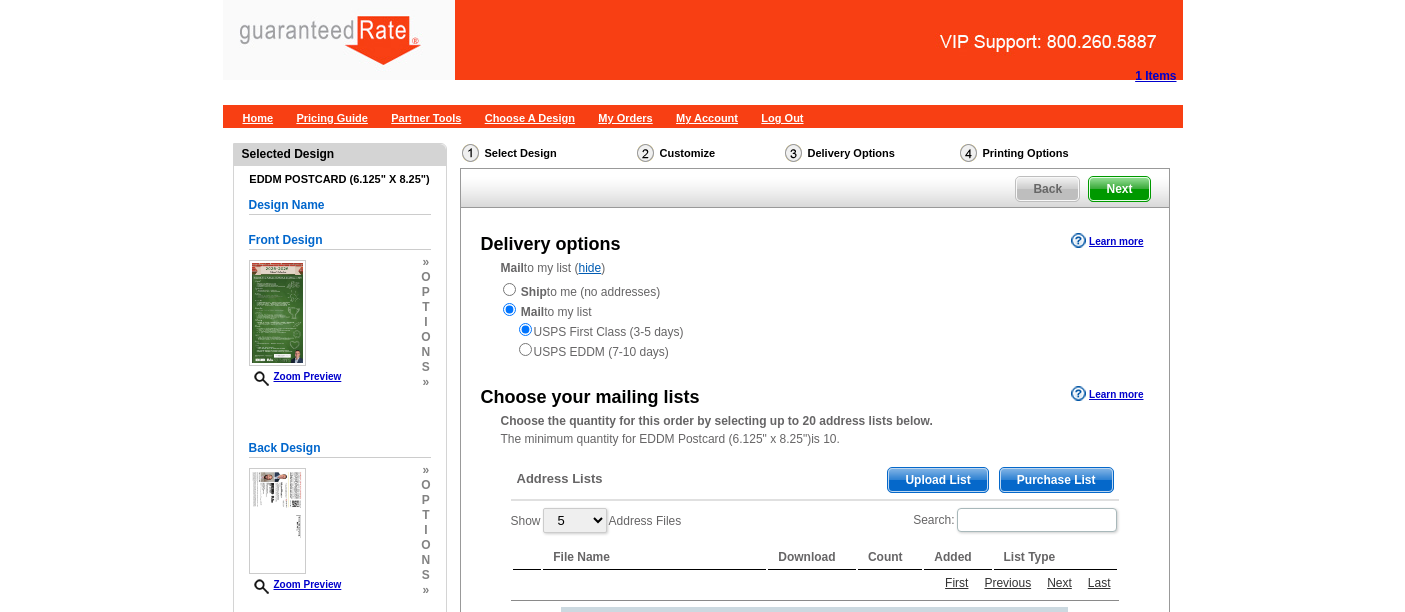 scroll, scrollTop: 0, scrollLeft: 0, axis: both 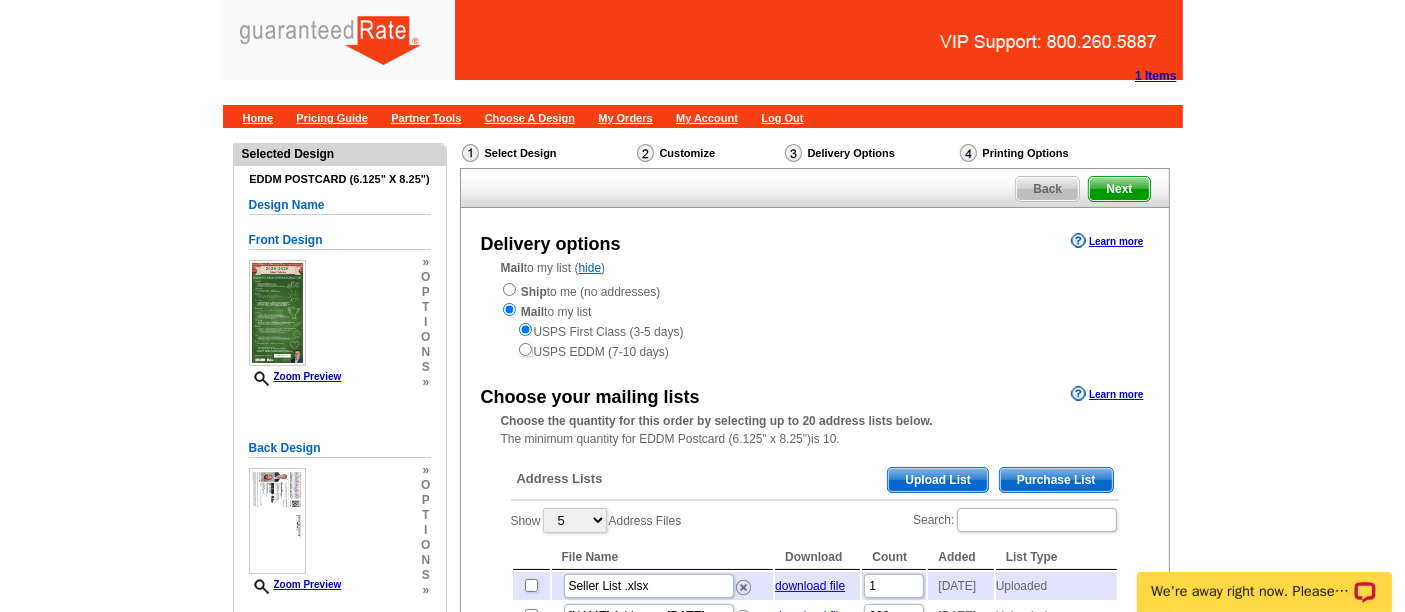 click at bounding box center (525, 349) 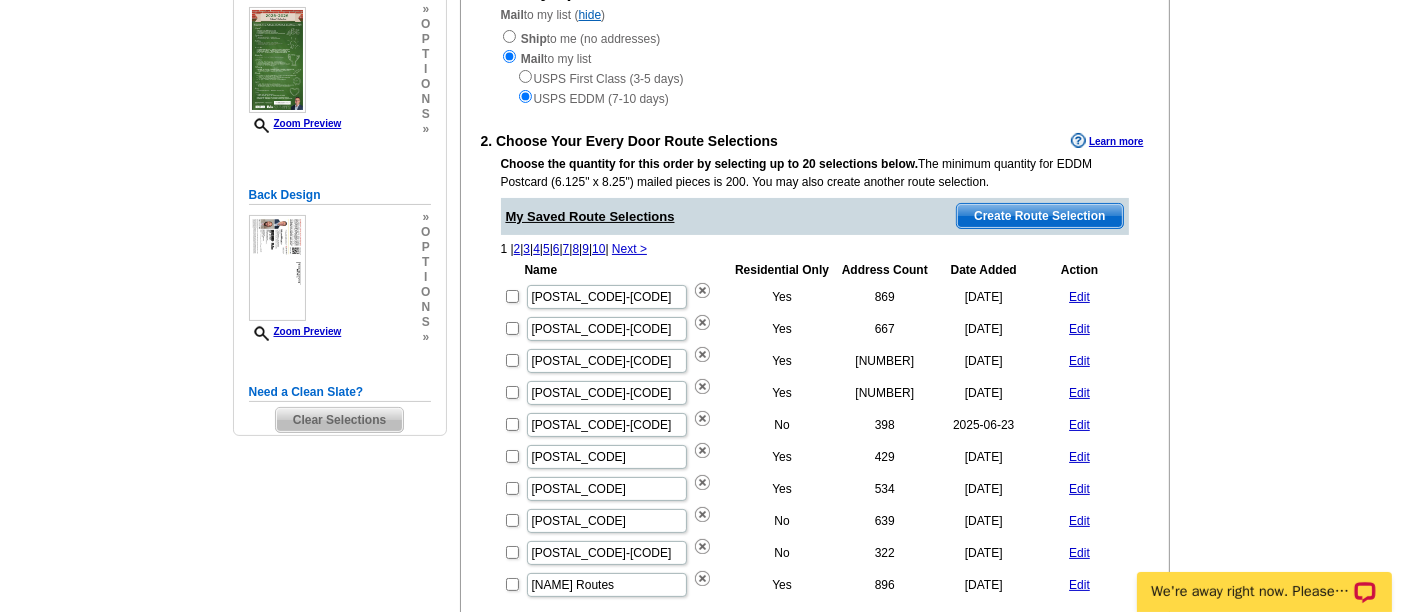 scroll, scrollTop: 257, scrollLeft: 0, axis: vertical 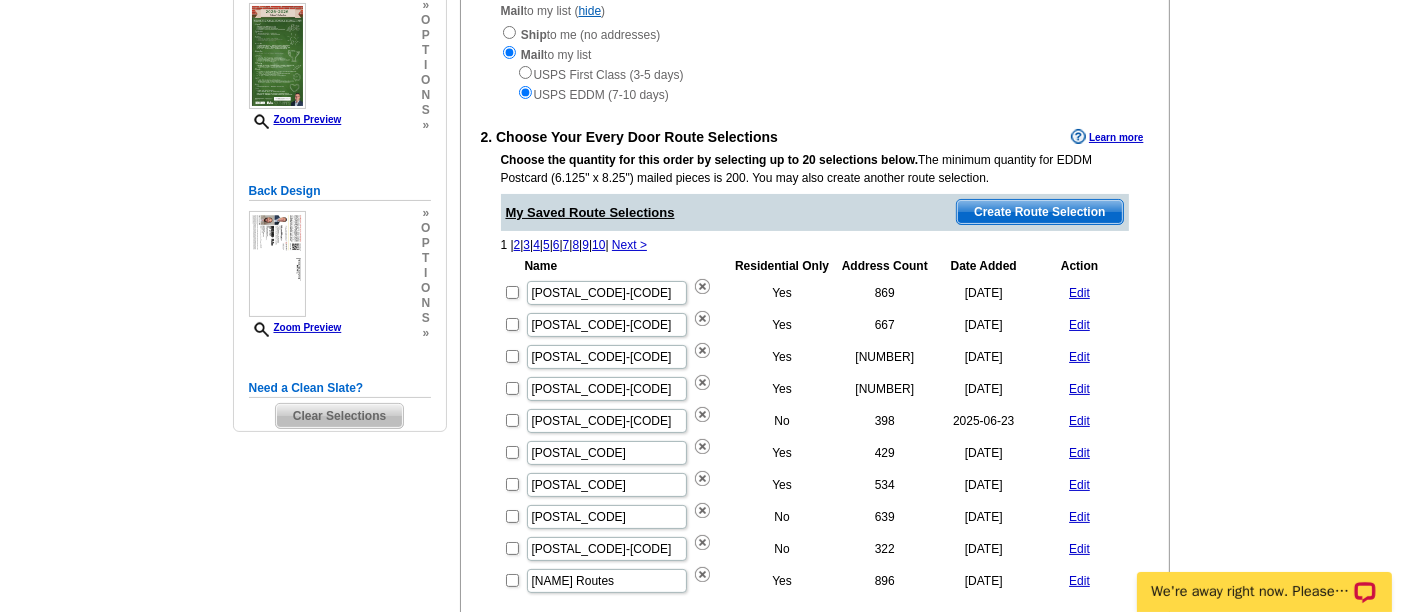 click on "Create Route Selection" at bounding box center (1039, 212) 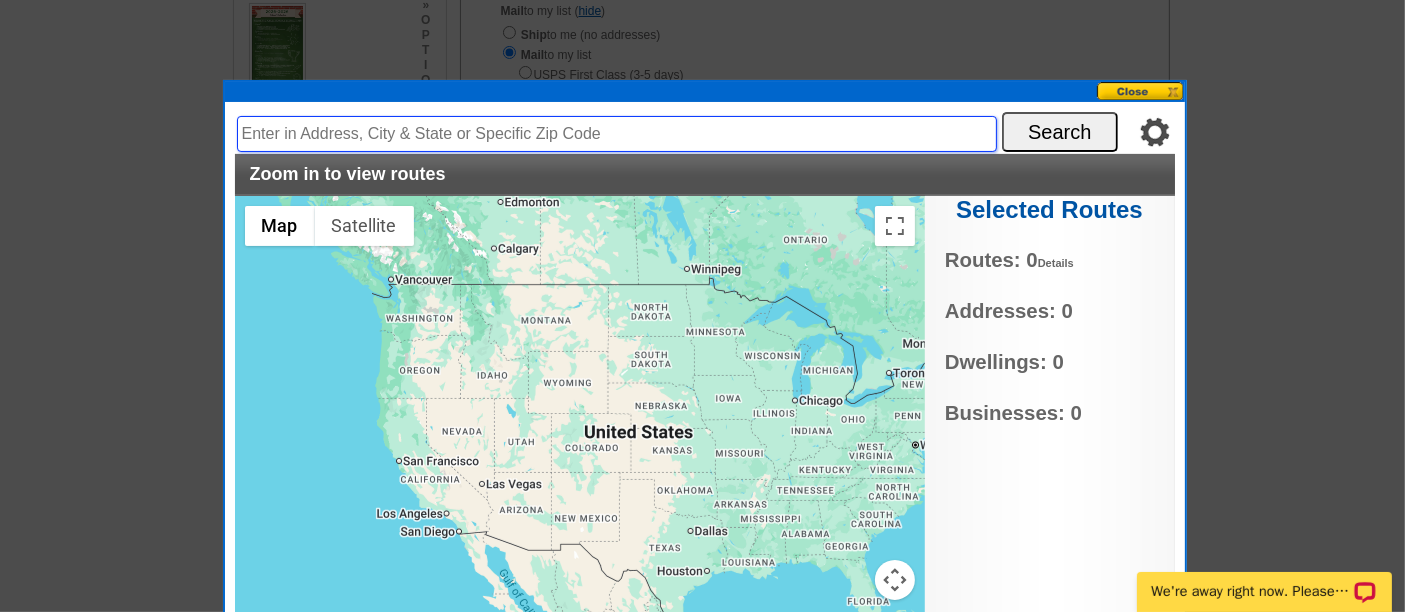 click at bounding box center [617, 134] 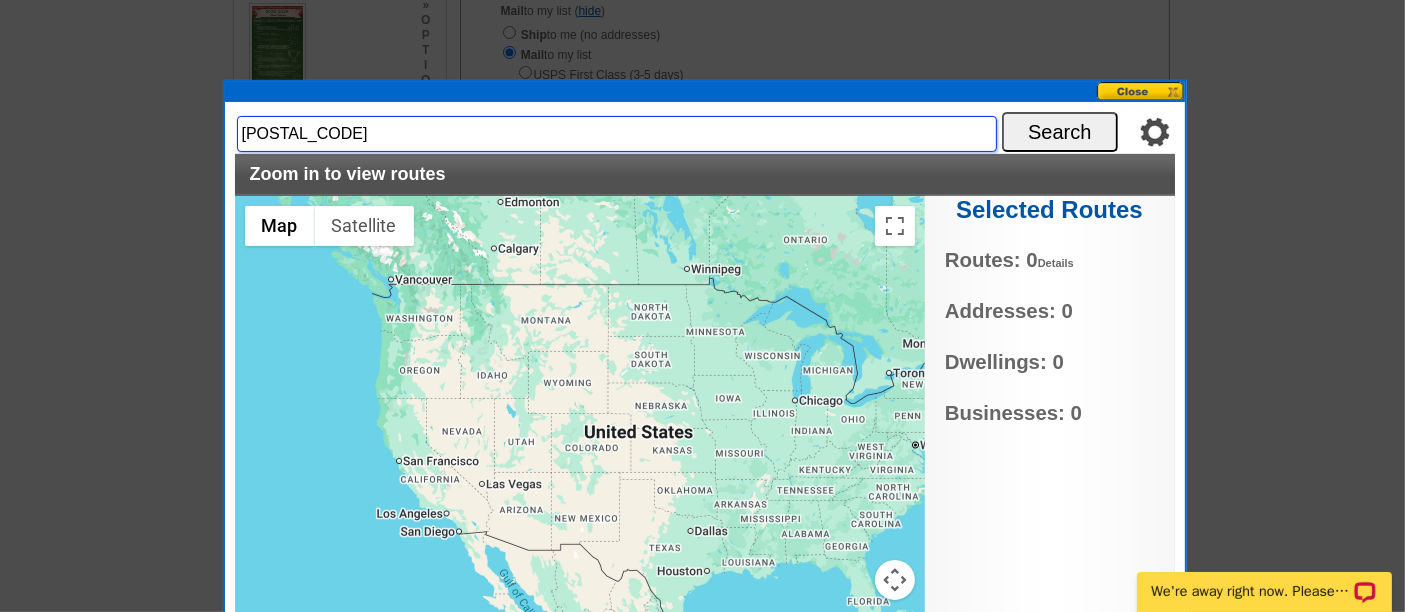 type on "[POSTAL_CODE]" 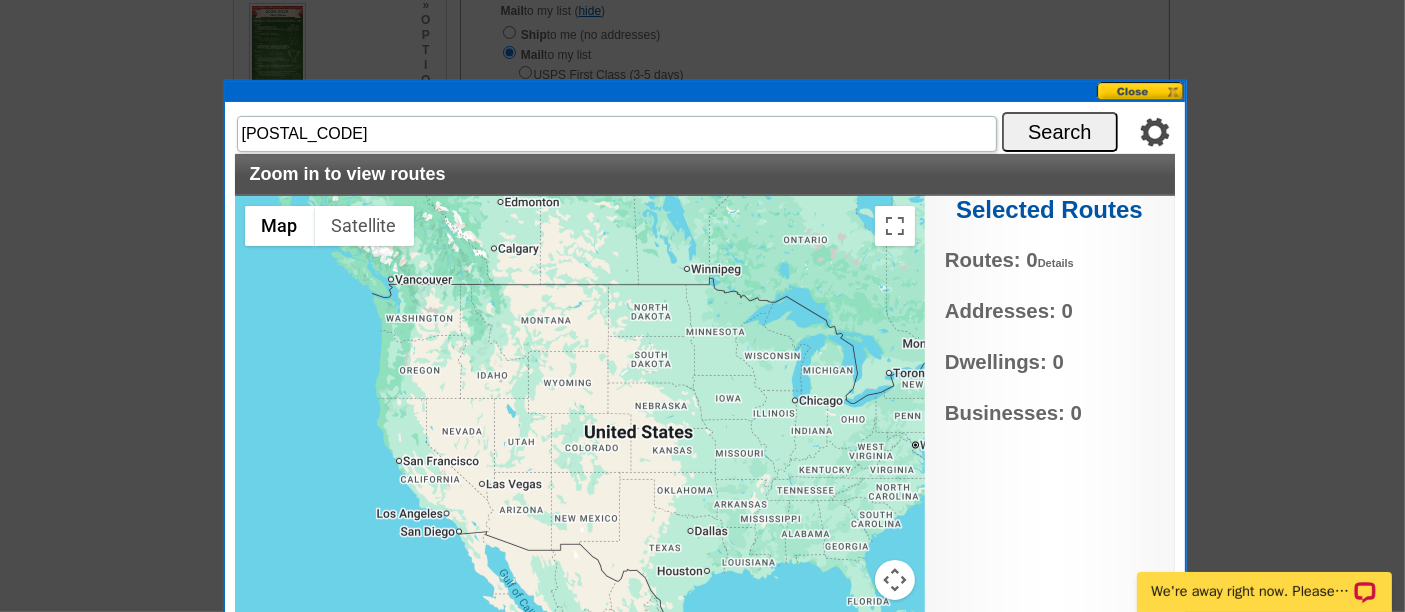 click on "Search" at bounding box center (1060, 132) 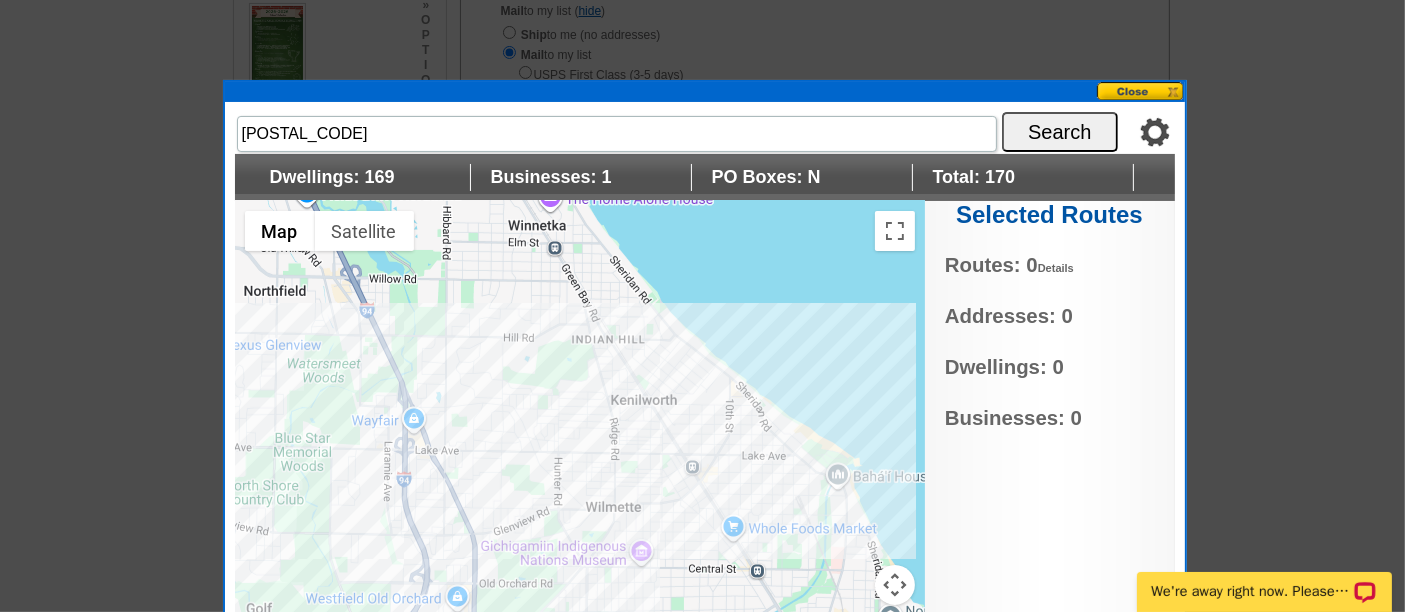 click at bounding box center (580, 451) 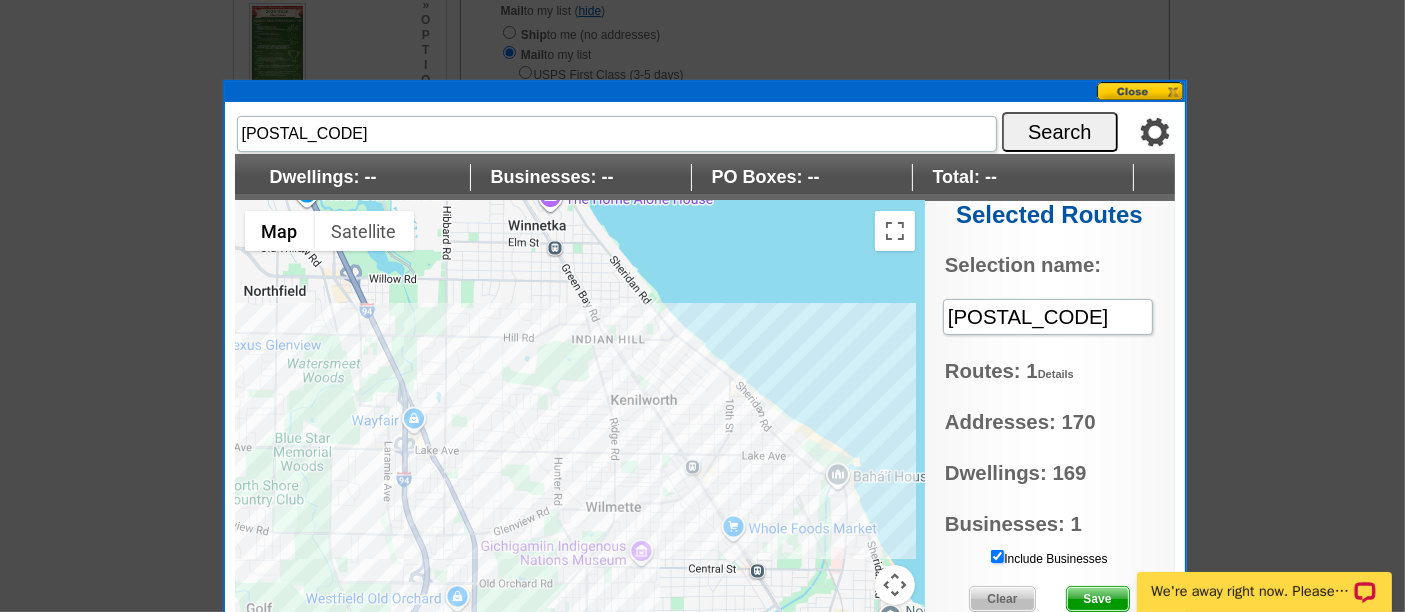 click on "Include Businesses" at bounding box center [997, 556] 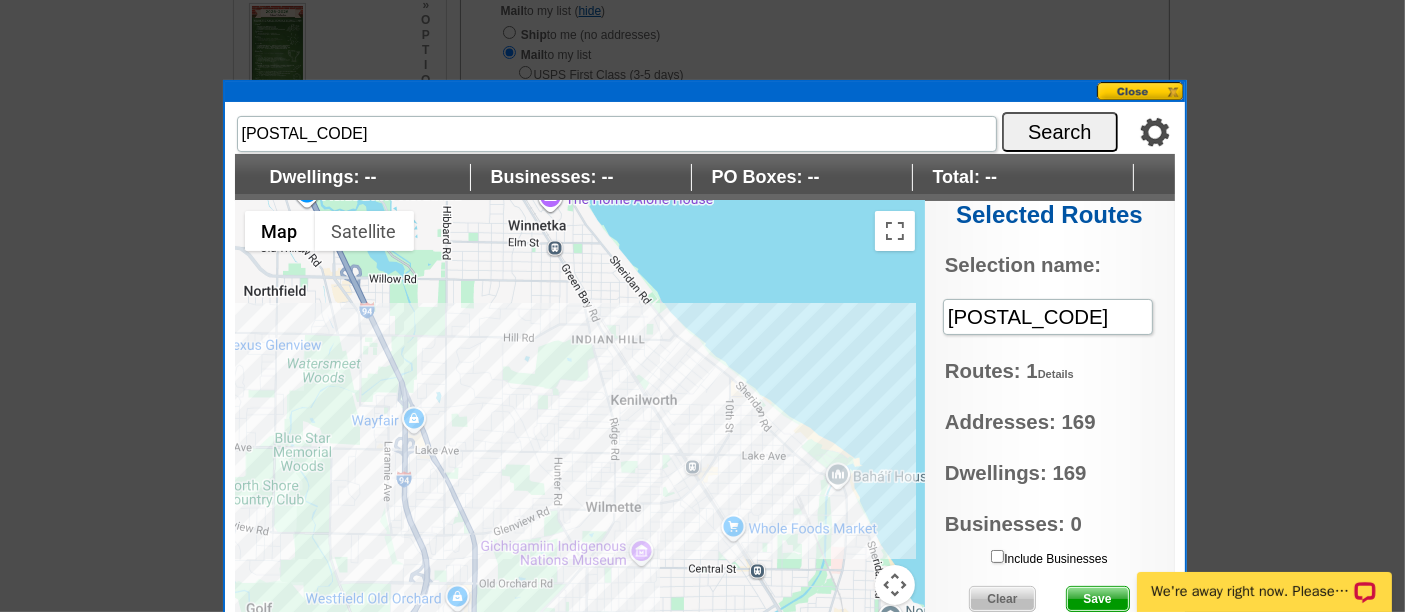 click on "Save" at bounding box center [1098, 599] 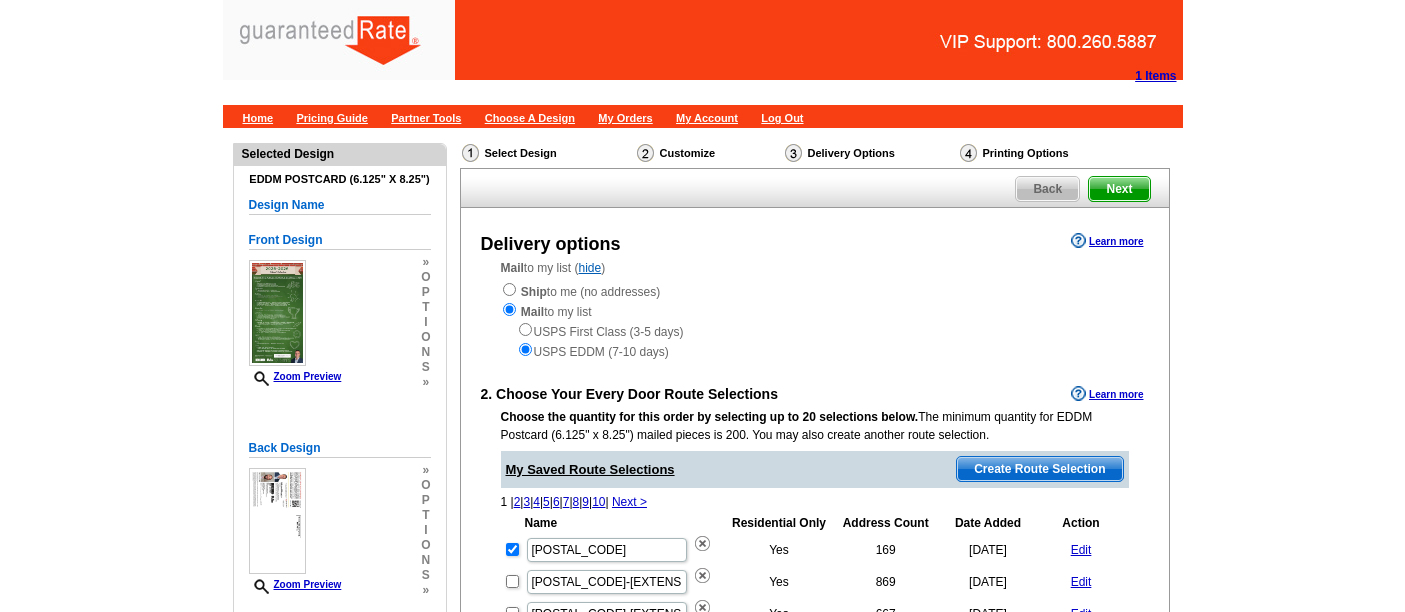scroll, scrollTop: 0, scrollLeft: 0, axis: both 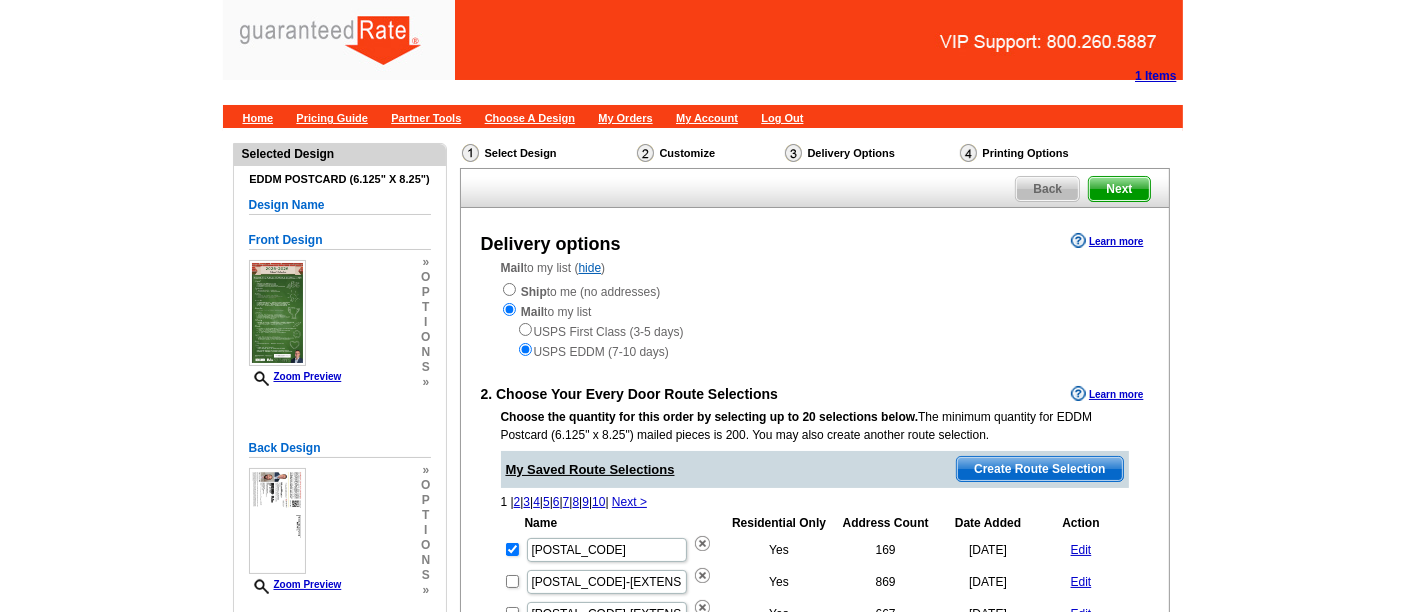 click on "Create Route Selection" at bounding box center [1039, 469] 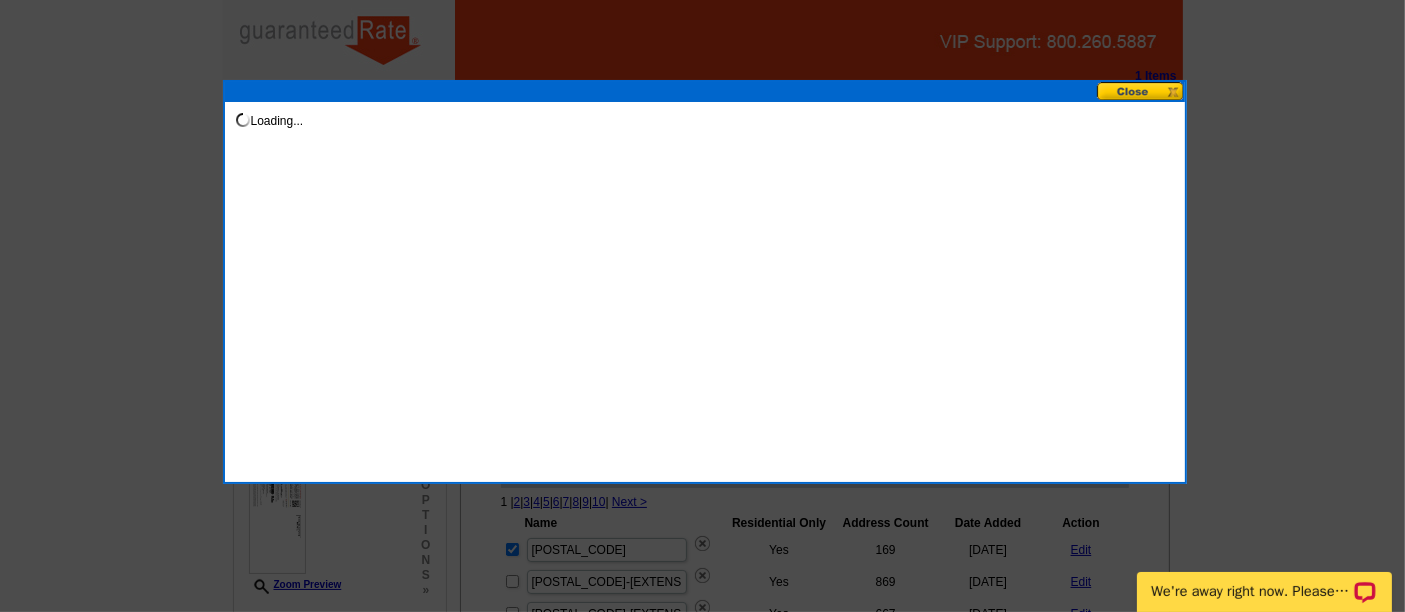 scroll, scrollTop: 0, scrollLeft: 0, axis: both 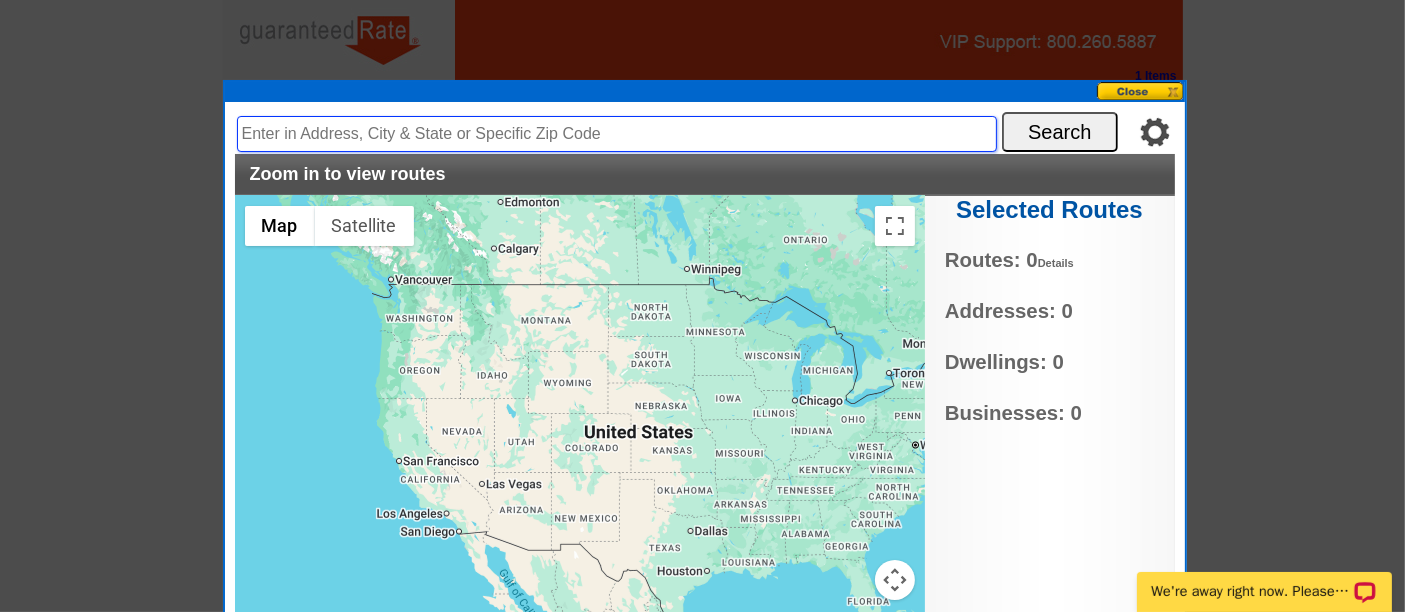 click at bounding box center [617, 134] 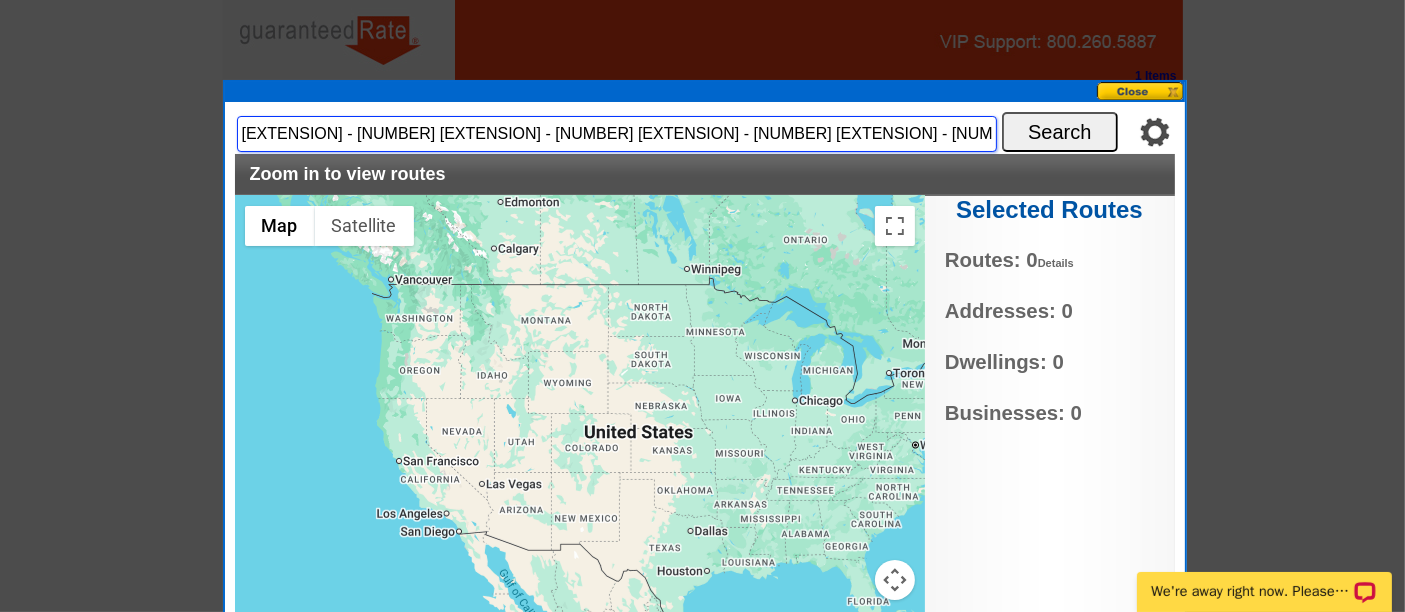 click on "[EXTENSION] - [NUMBER] [EXTENSION] - [NUMBER] [EXTENSION] - [NUMBER] [EXTENSION] - [NUMBER] [EXTENSION] - [NUMBER] [EXTENSION] -  [NUMBER] [EXTENSION] - [NUMBER]" at bounding box center [617, 134] 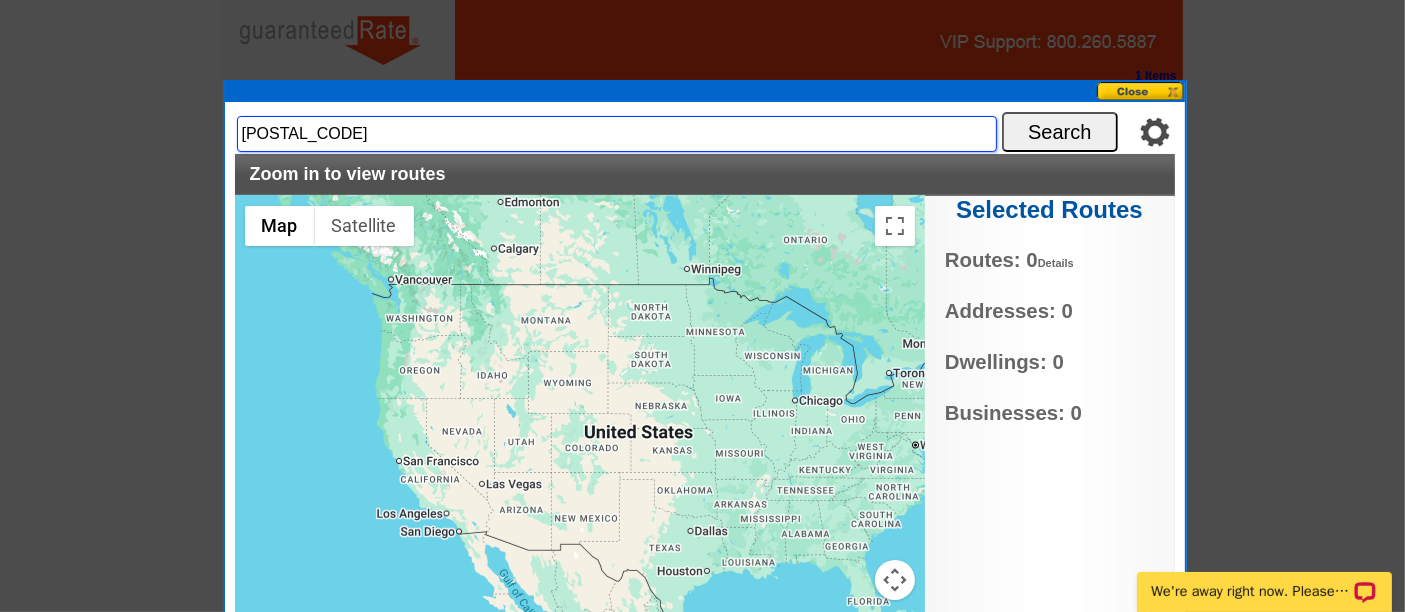 type on "[POSTAL_CODE]" 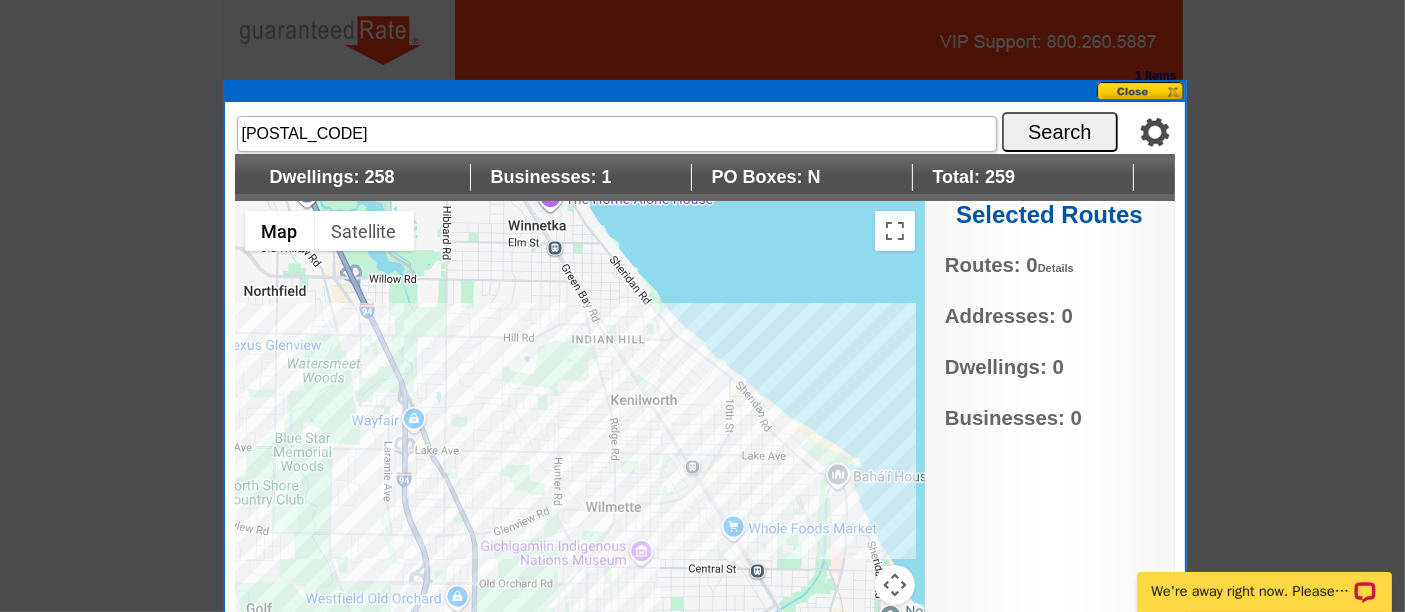 click at bounding box center [580, 451] 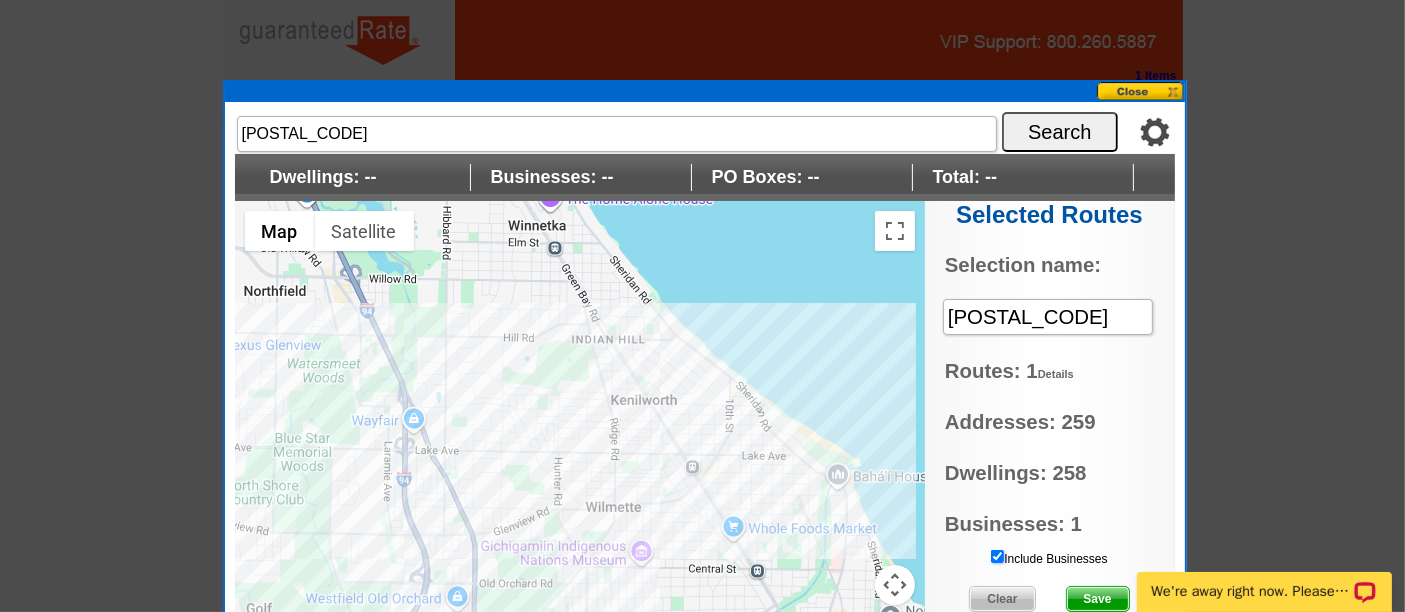 click on "Include Businesses" at bounding box center (997, 556) 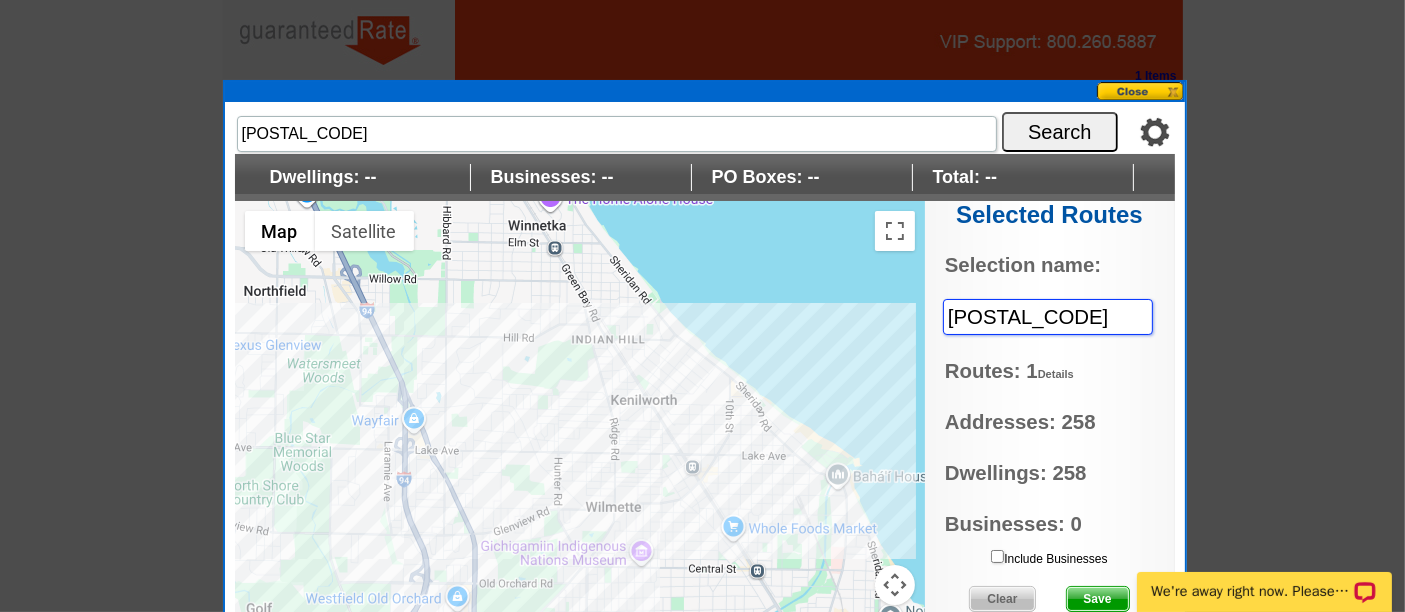 click on "[POSTAL_CODE]" at bounding box center [1048, 317] 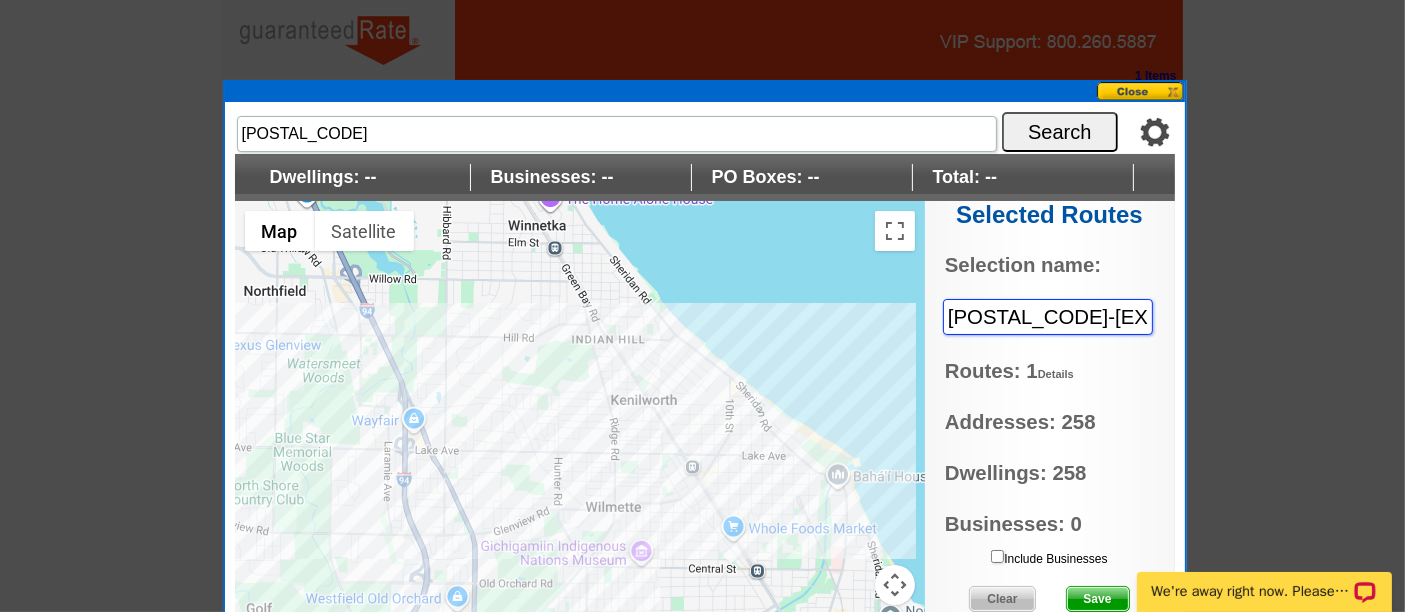 type on "[POSTAL_CODE]-[EXTENSION]" 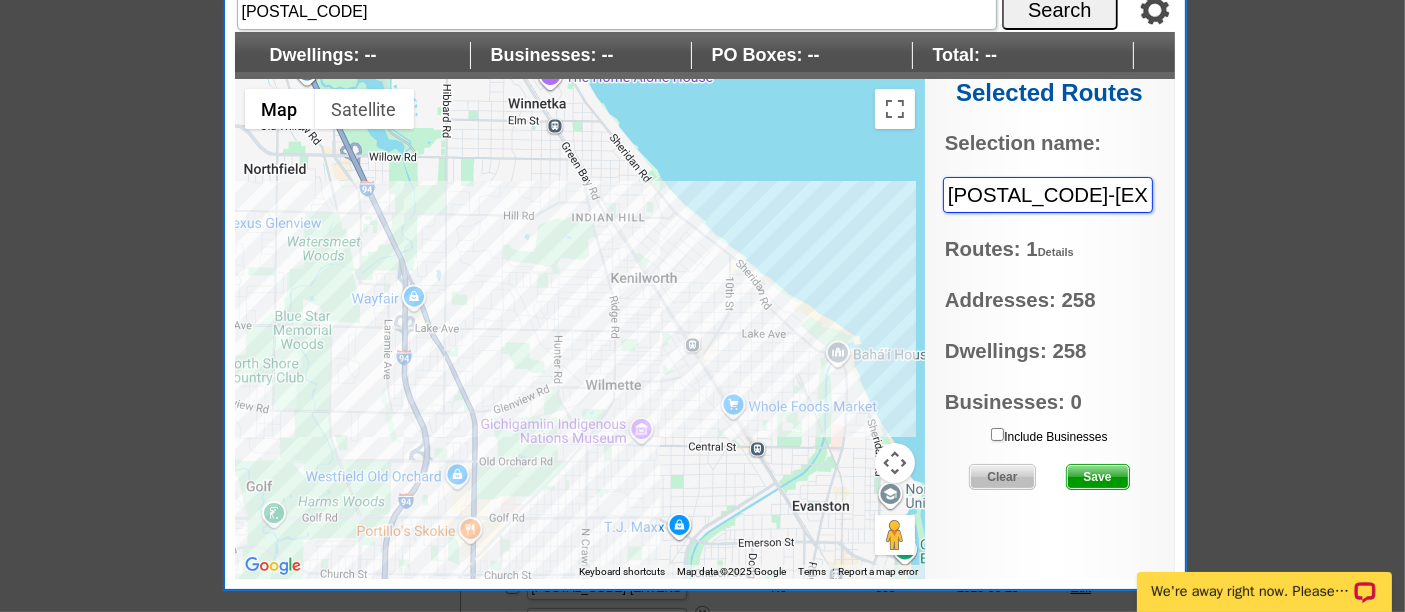 scroll, scrollTop: 121, scrollLeft: 0, axis: vertical 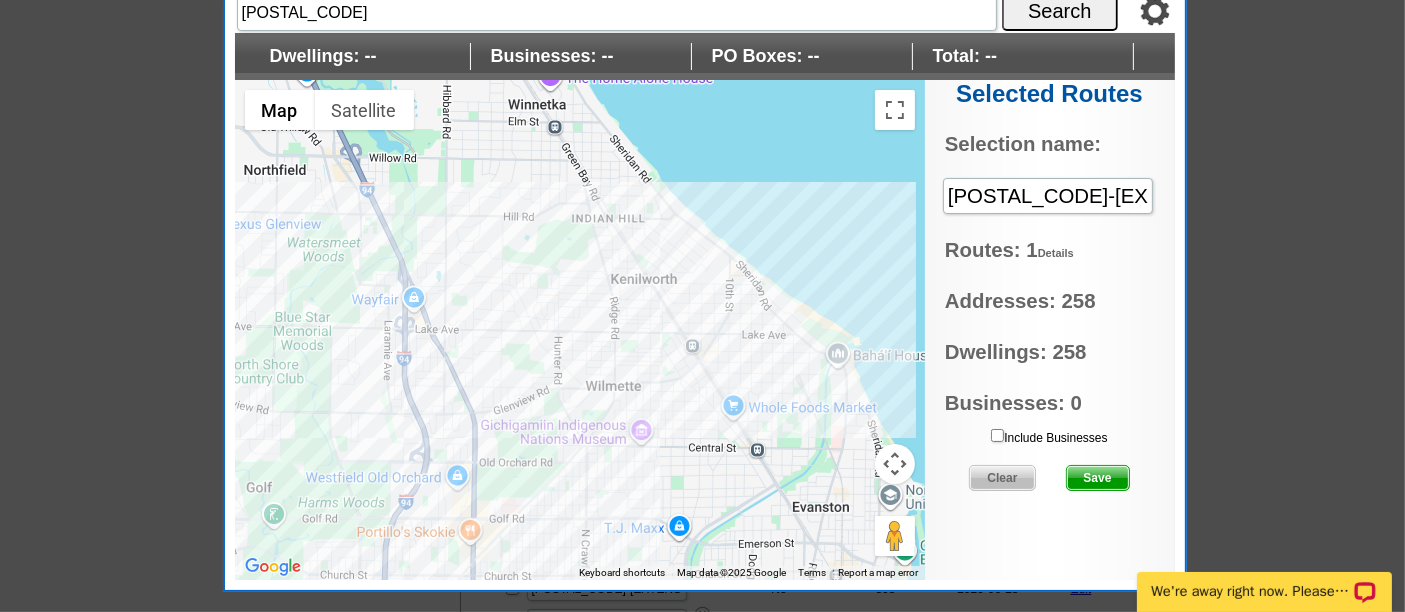 click on "Save" at bounding box center [1098, 478] 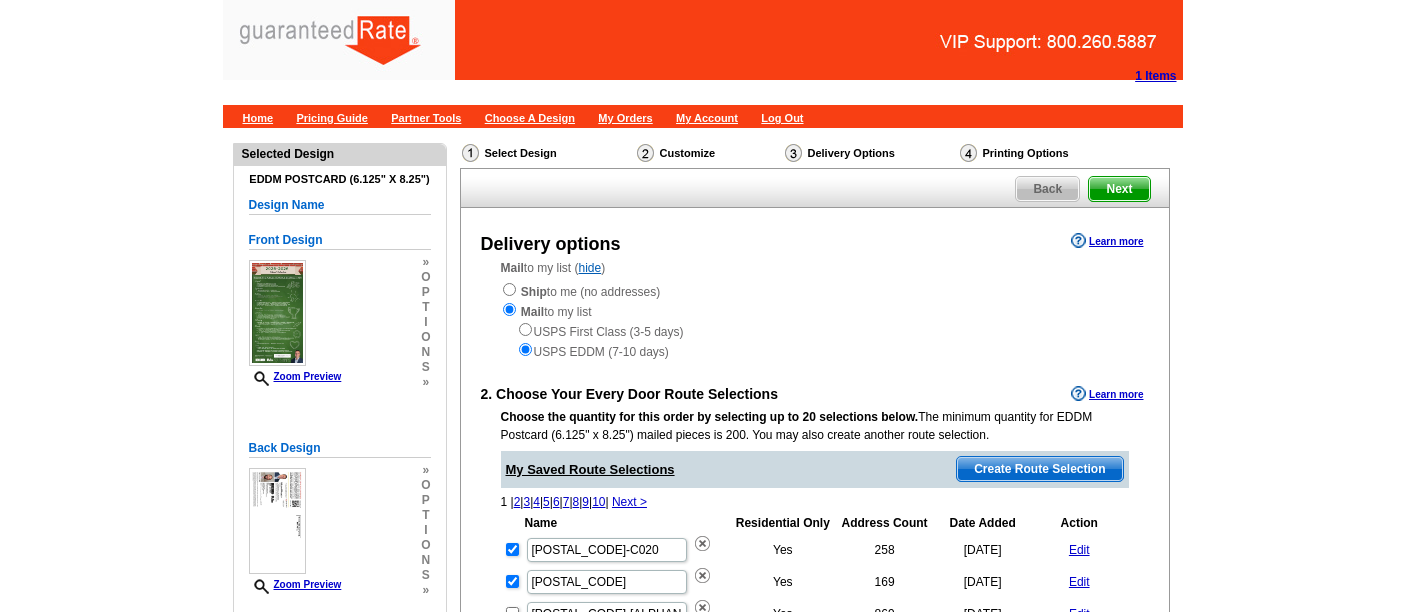 scroll, scrollTop: 0, scrollLeft: 0, axis: both 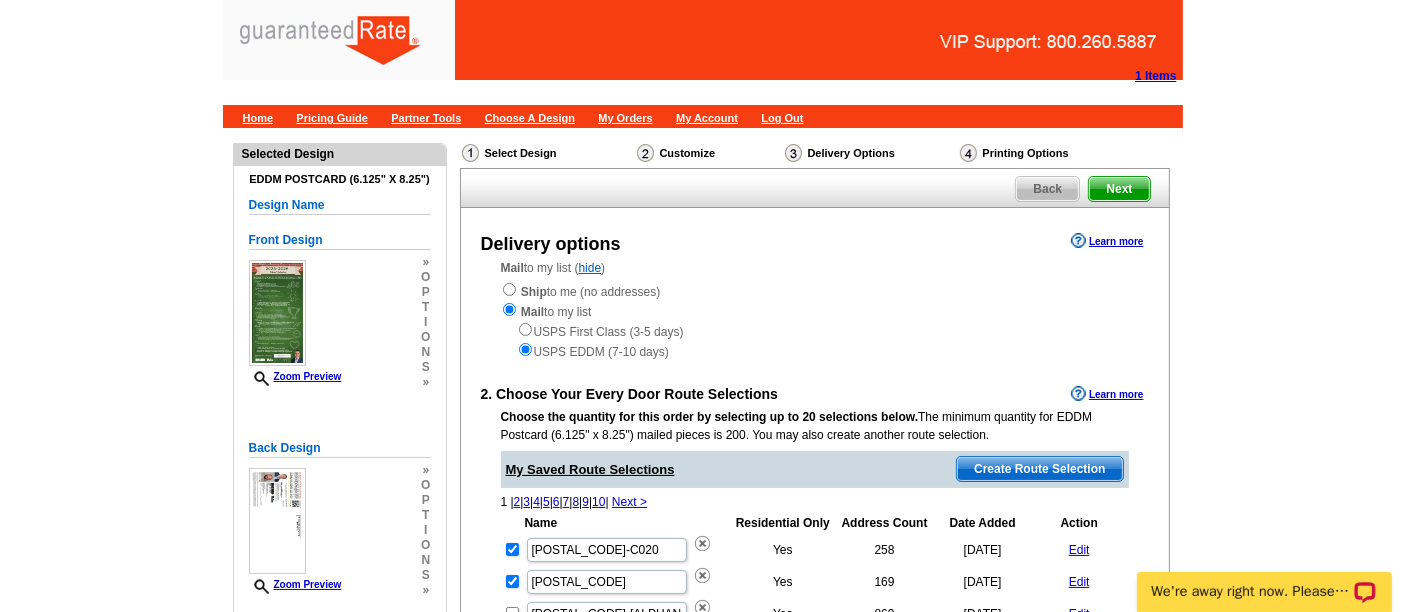 click on "Create Route Selection" at bounding box center (1039, 469) 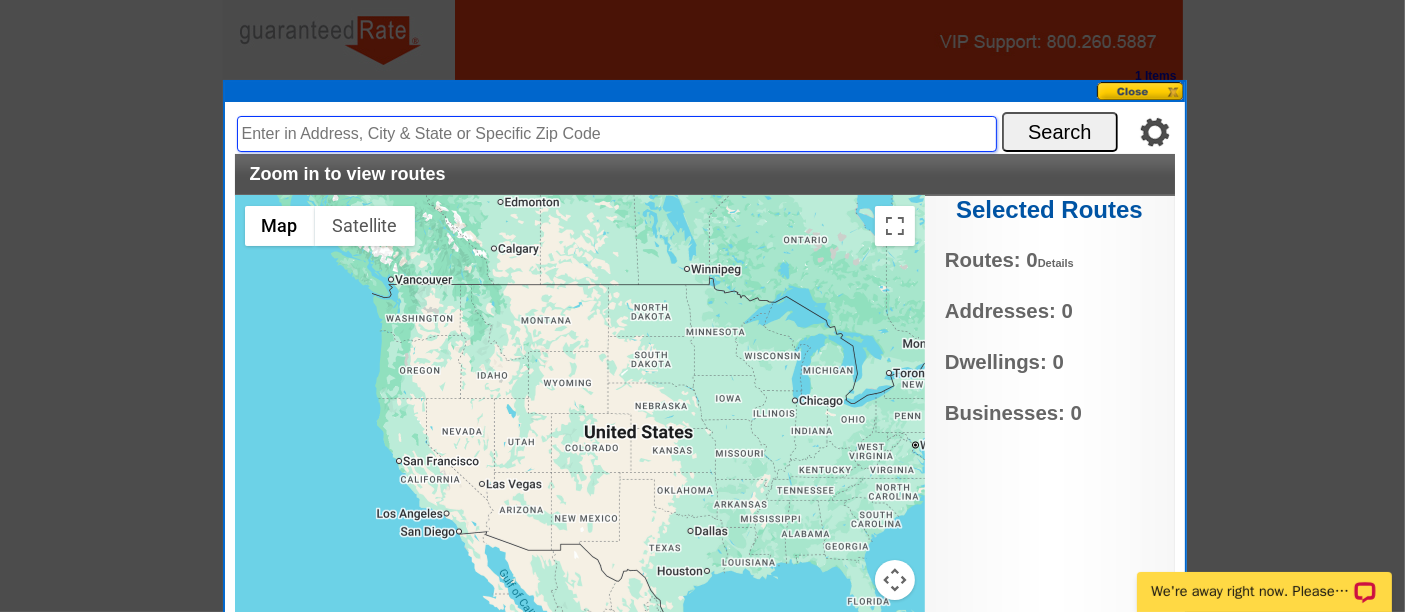 click at bounding box center (617, 134) 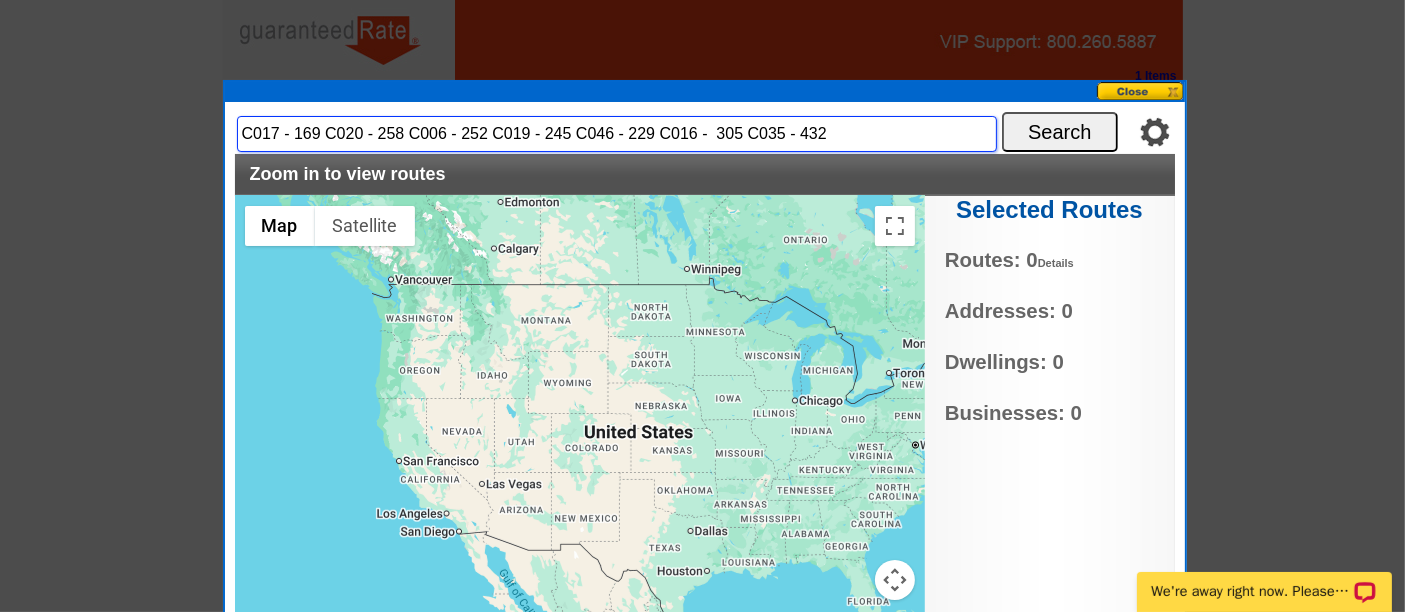 click on "C017 - 169 C020 - 258 C006 - 252 C019 - 245 C046 - 229 C016 -  305 C035 - 432" at bounding box center (617, 134) 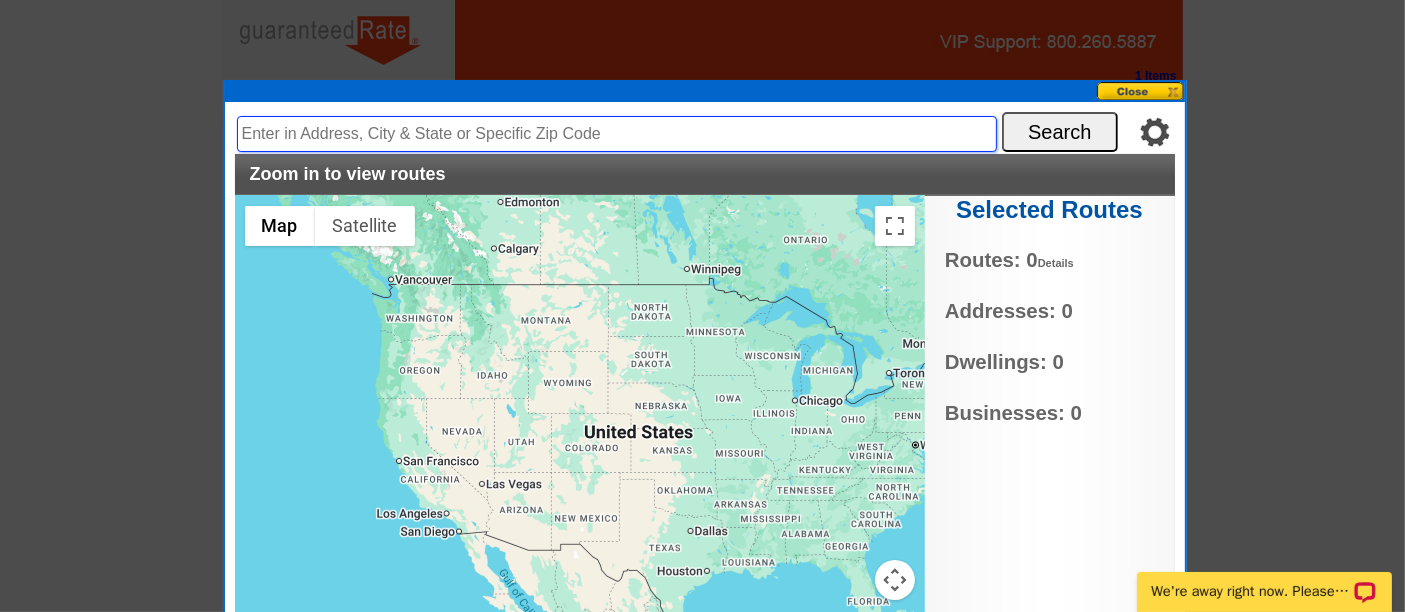 type on "9" 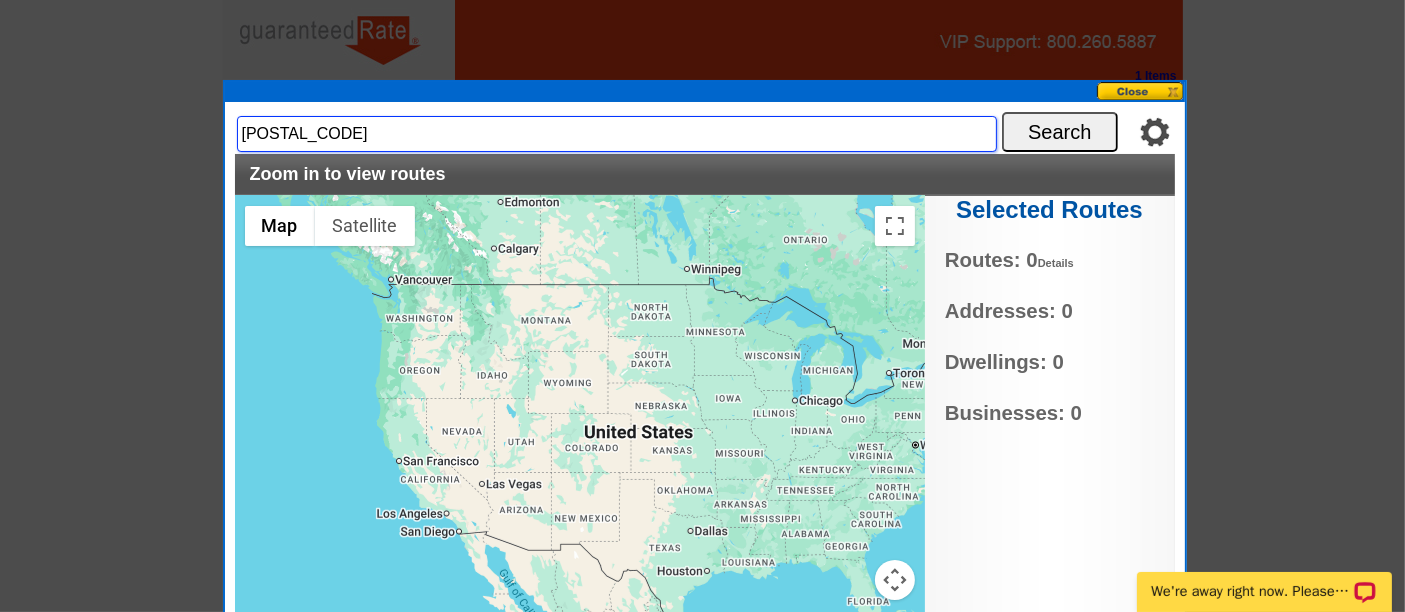 type on "[POSTAL_CODE]" 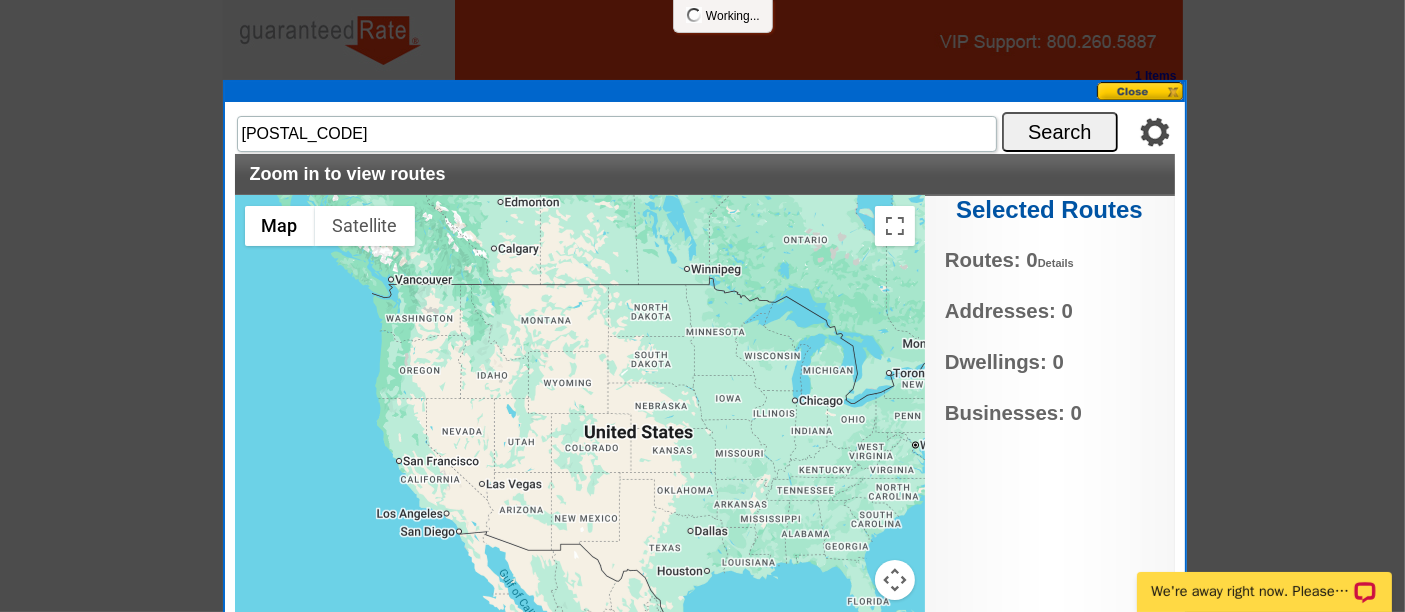 click on "Search" at bounding box center (1060, 132) 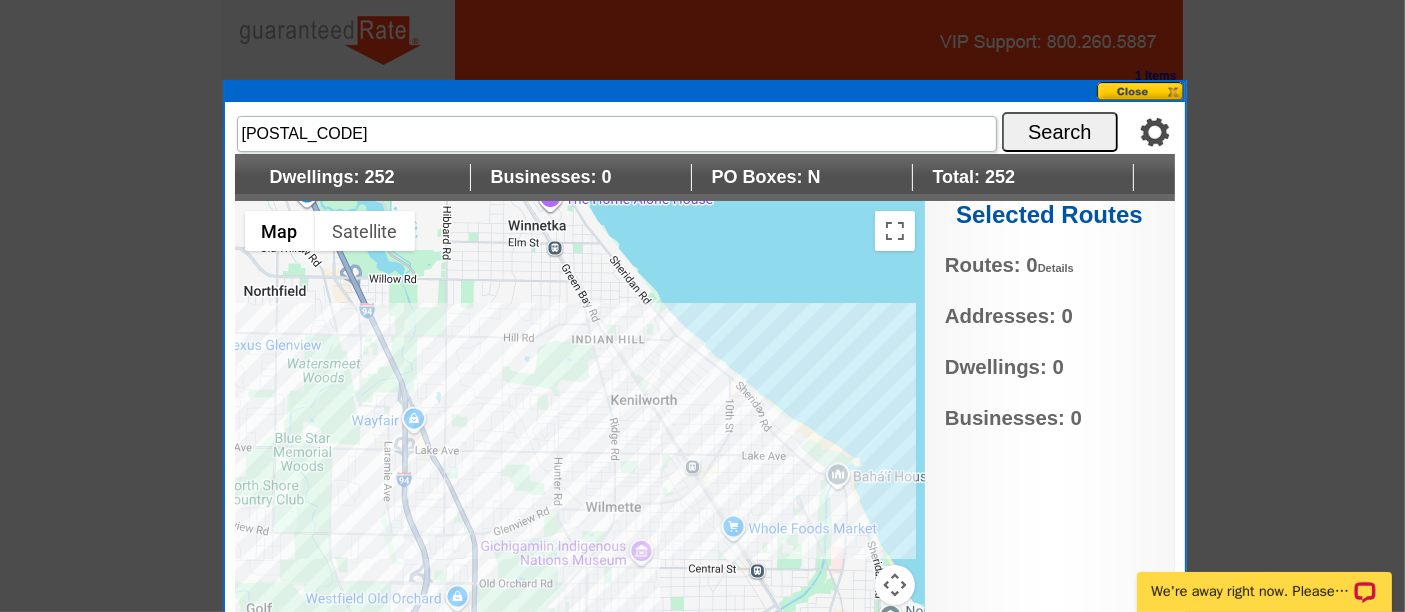 click at bounding box center (580, 451) 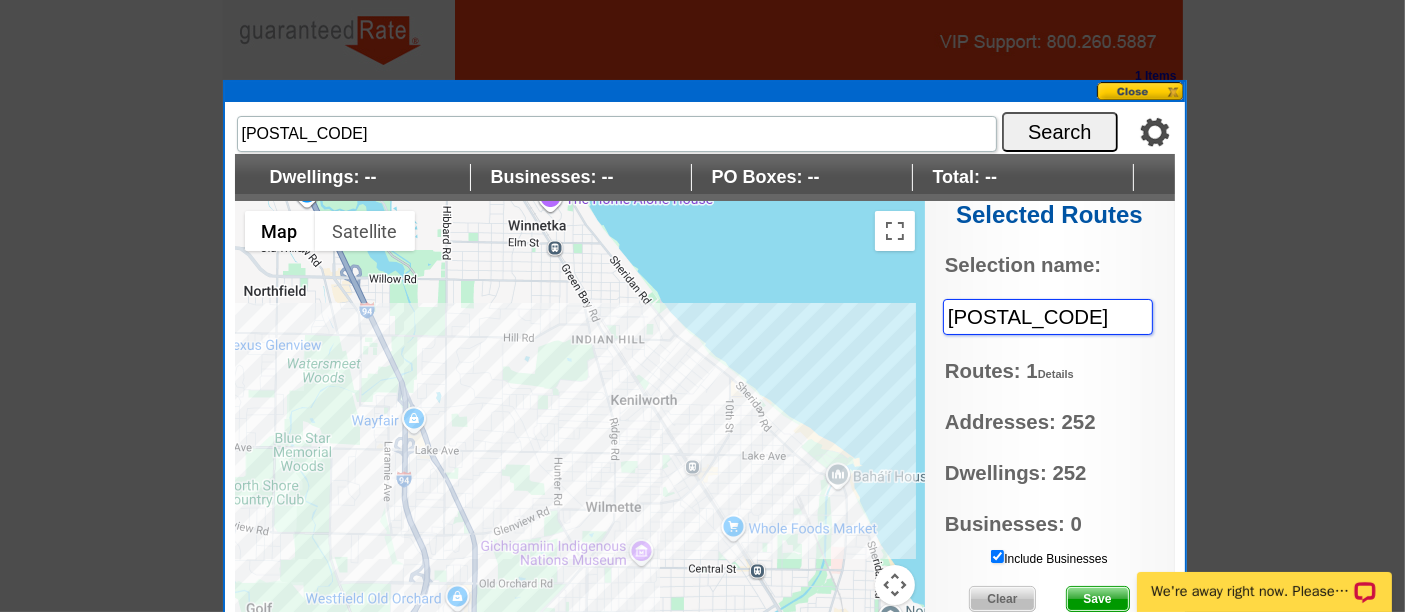click on "[POSTAL_CODE]" at bounding box center [1048, 317] 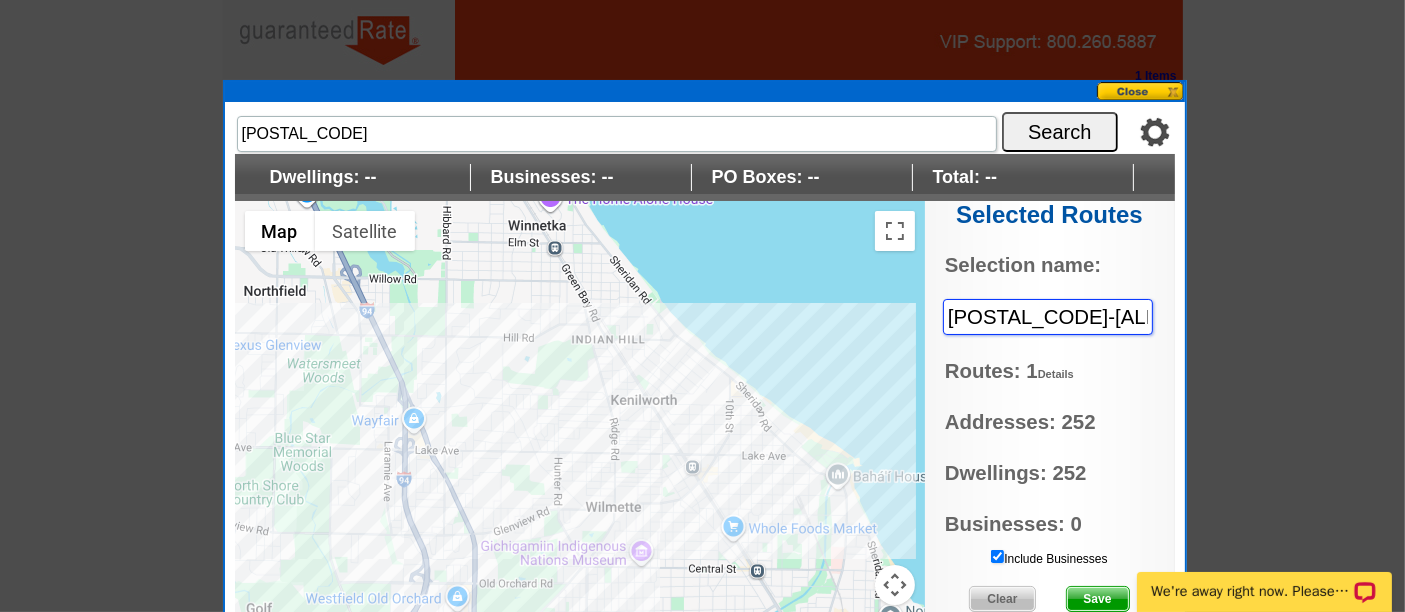 type on "[POSTAL_CODE]-" 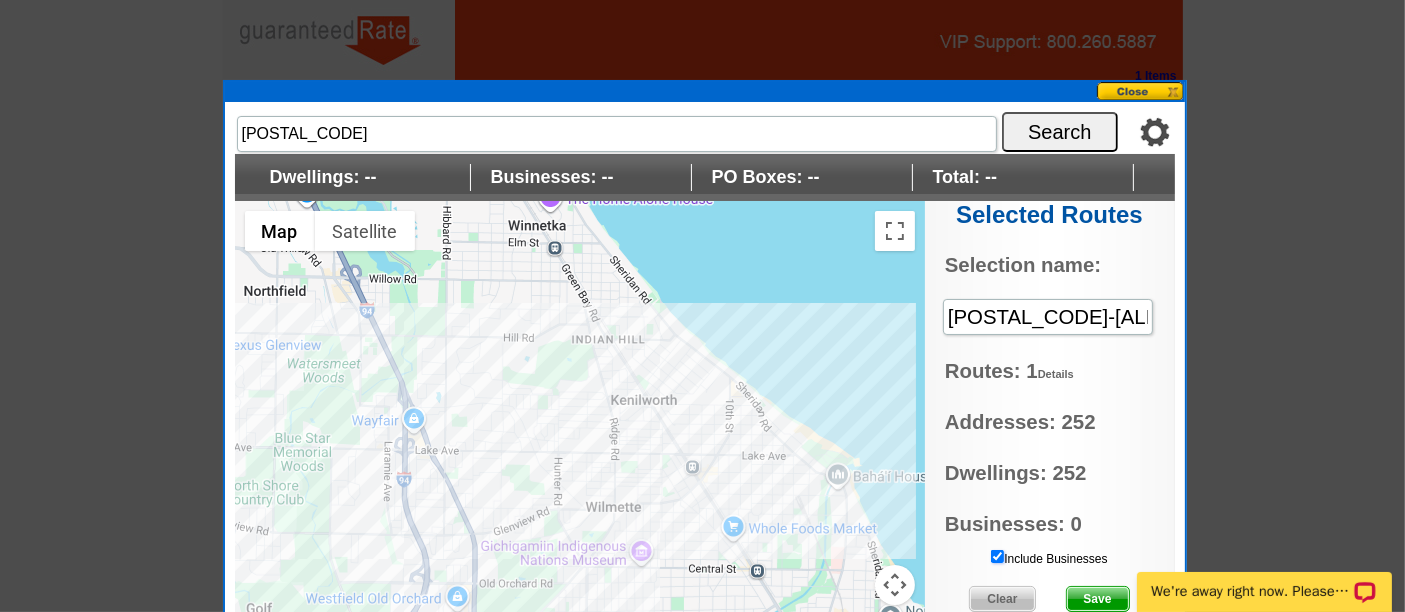 click on "Include Businesses" at bounding box center [997, 556] 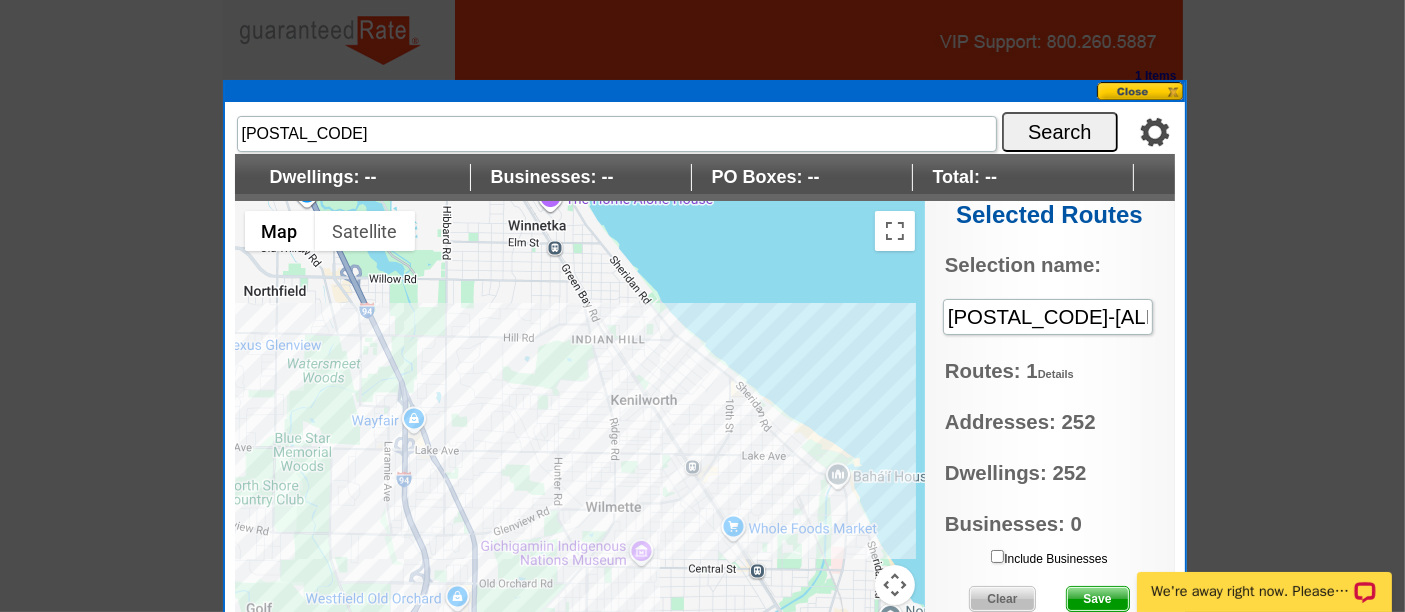 click on "Save" at bounding box center [1098, 599] 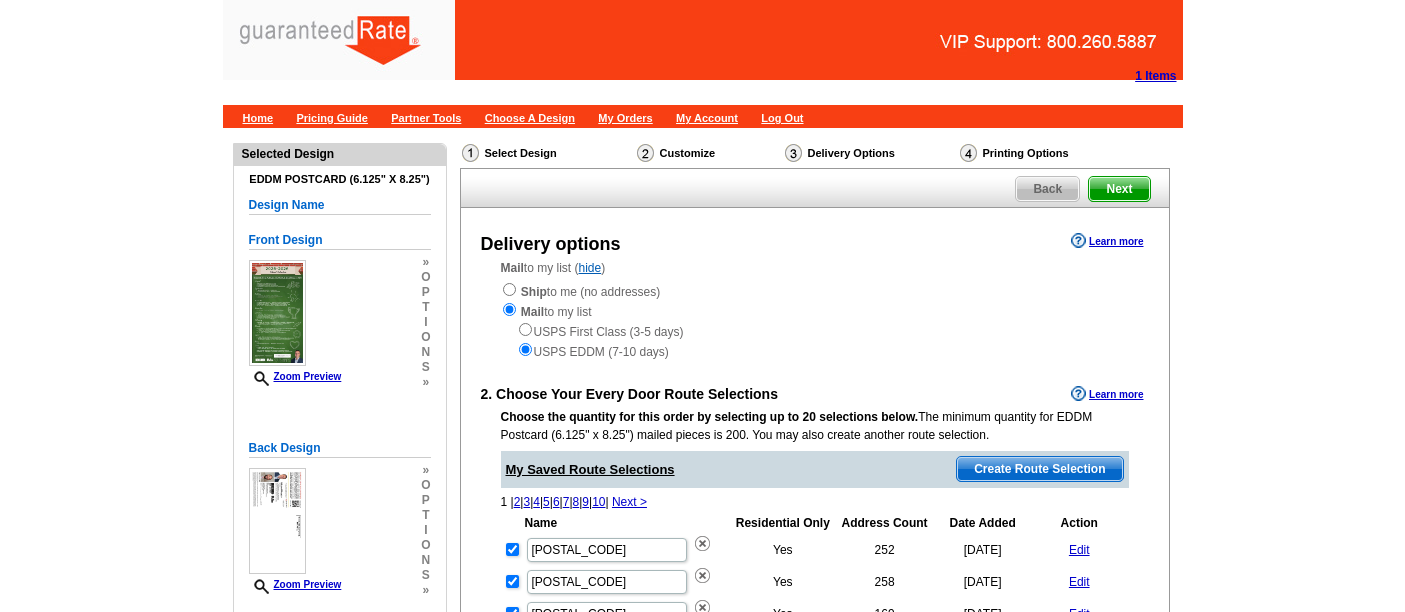 scroll, scrollTop: 0, scrollLeft: 0, axis: both 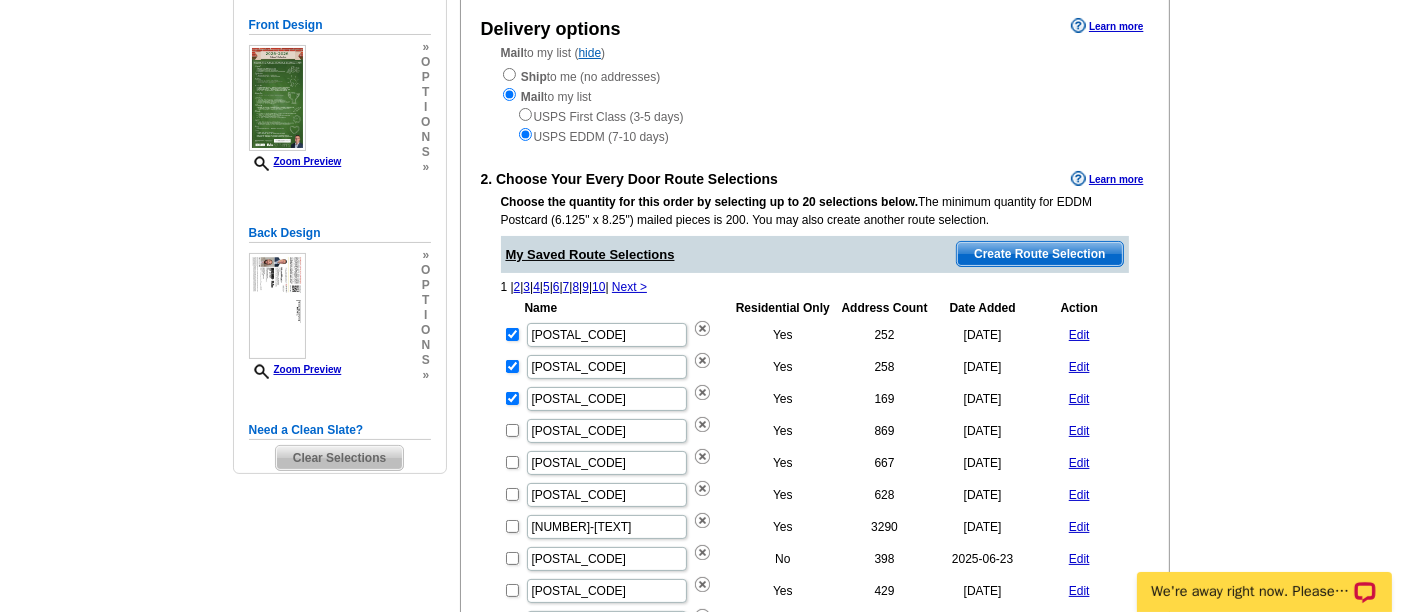 click on "Create Route Selection" at bounding box center [1039, 254] 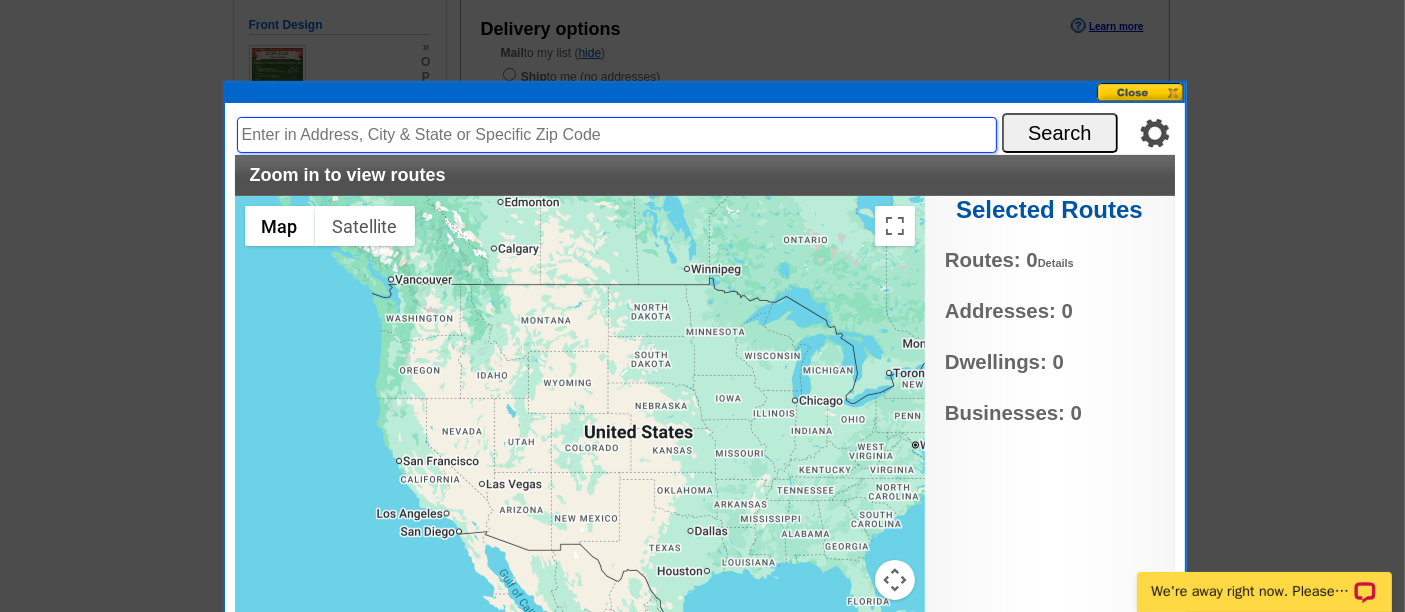 click at bounding box center (617, 135) 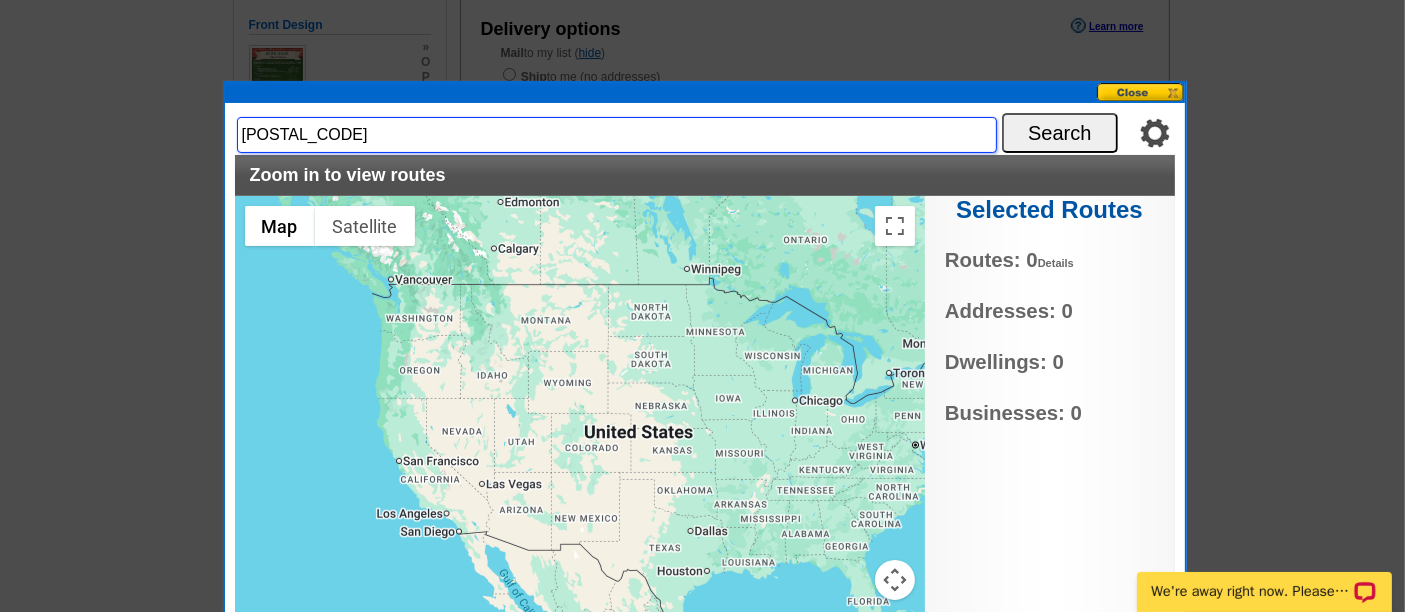 type on "[POSTAL_CODE]" 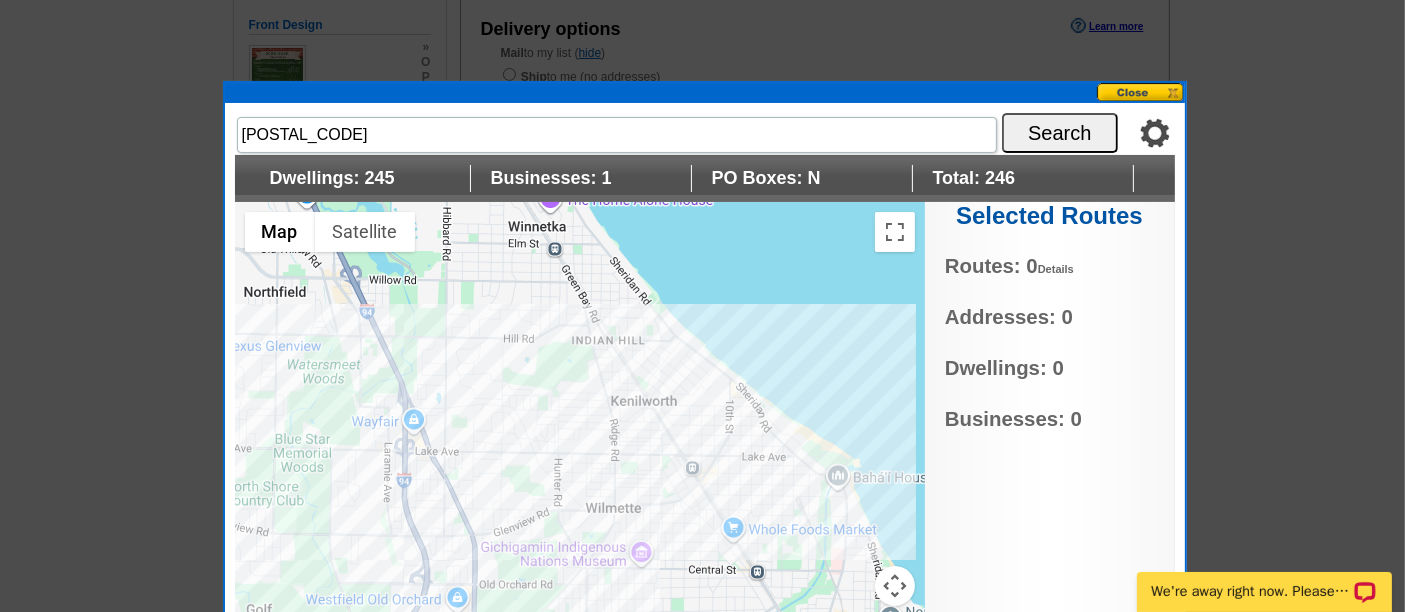 click at bounding box center [580, 452] 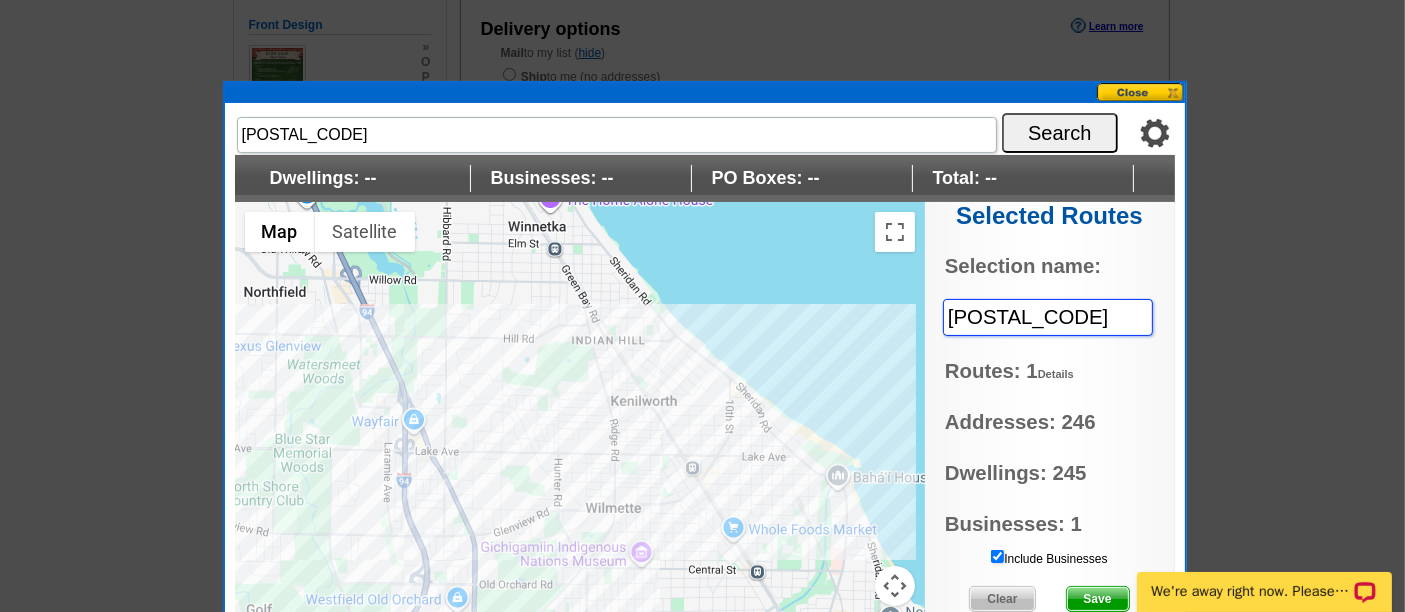 click on "[POSTAL_CODE]" at bounding box center (1048, 317) 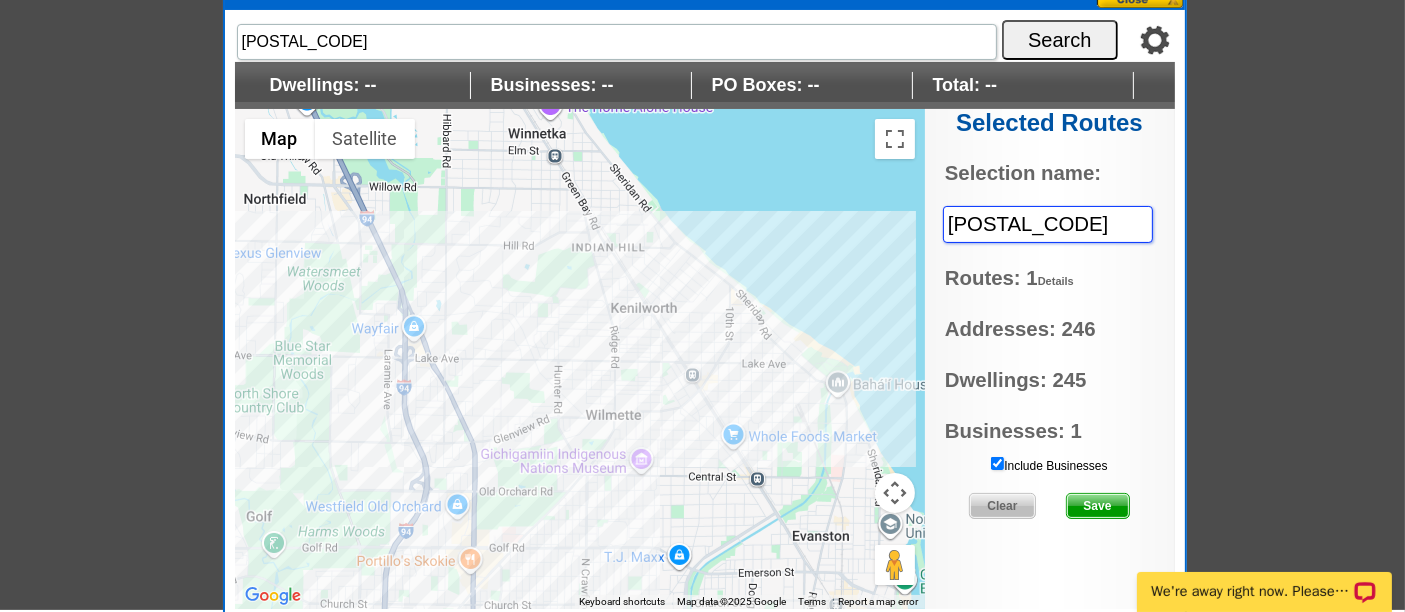 scroll, scrollTop: 304, scrollLeft: 0, axis: vertical 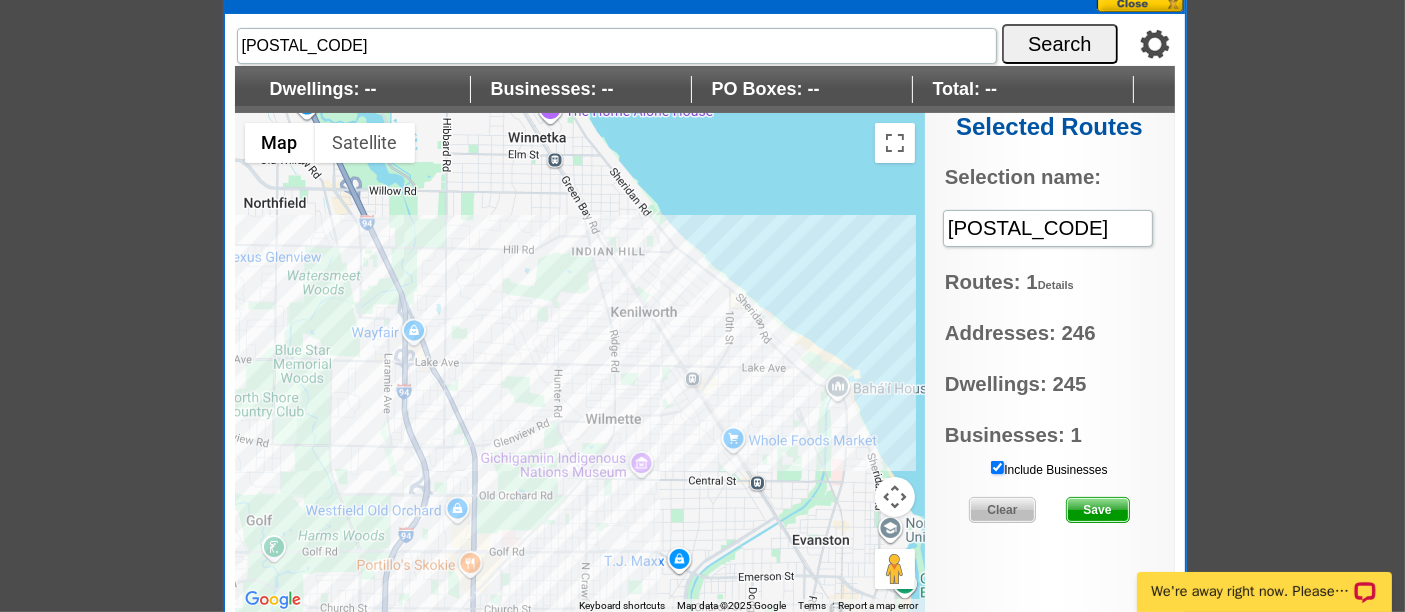 click on "Include Businesses" at bounding box center [997, 467] 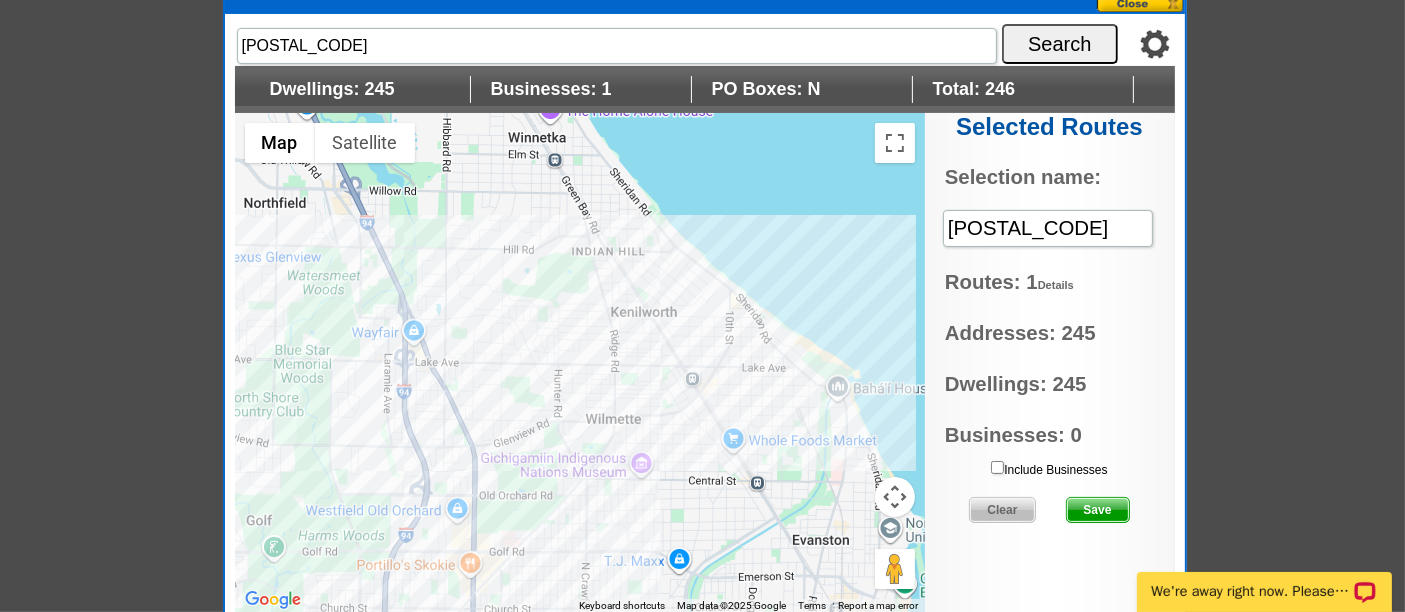 click at bounding box center (580, 363) 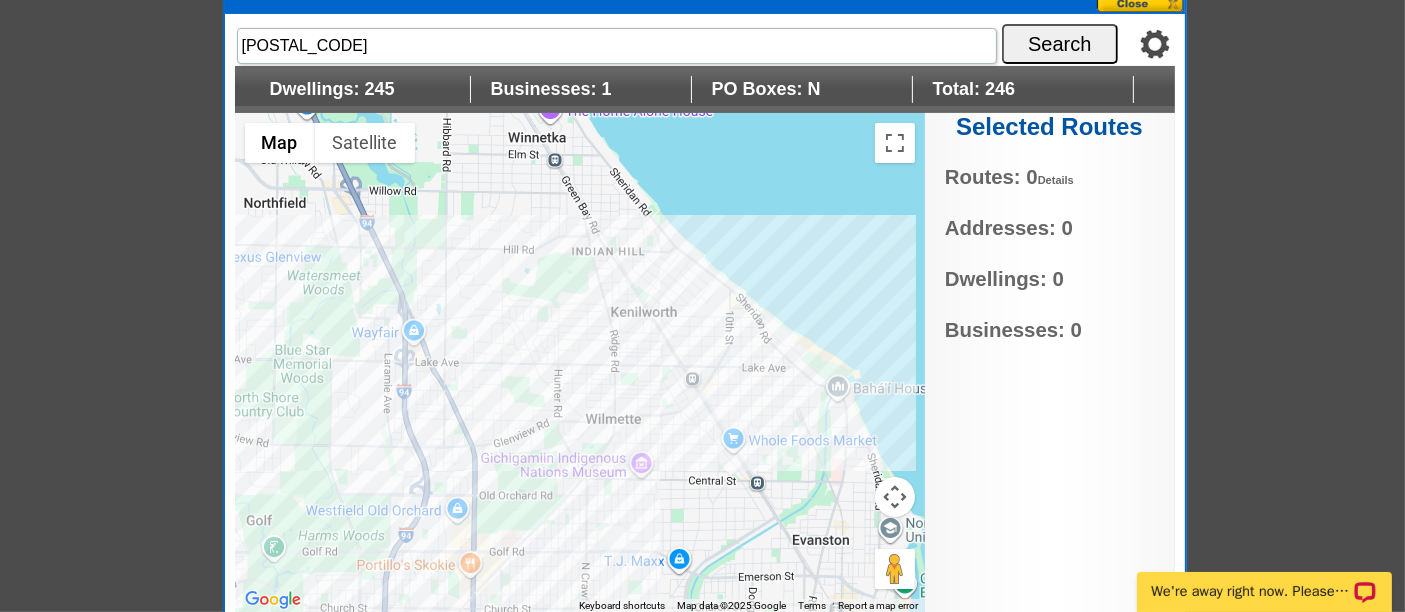 click at bounding box center (580, 363) 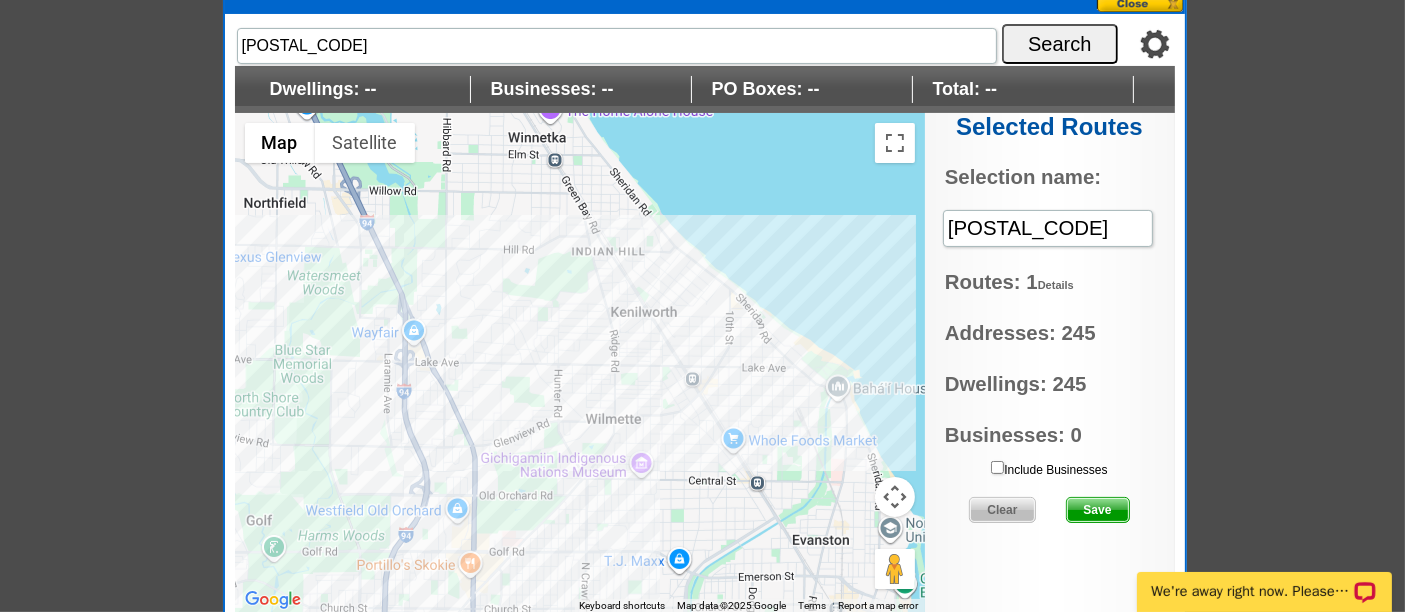 click on "Save" at bounding box center (1098, 510) 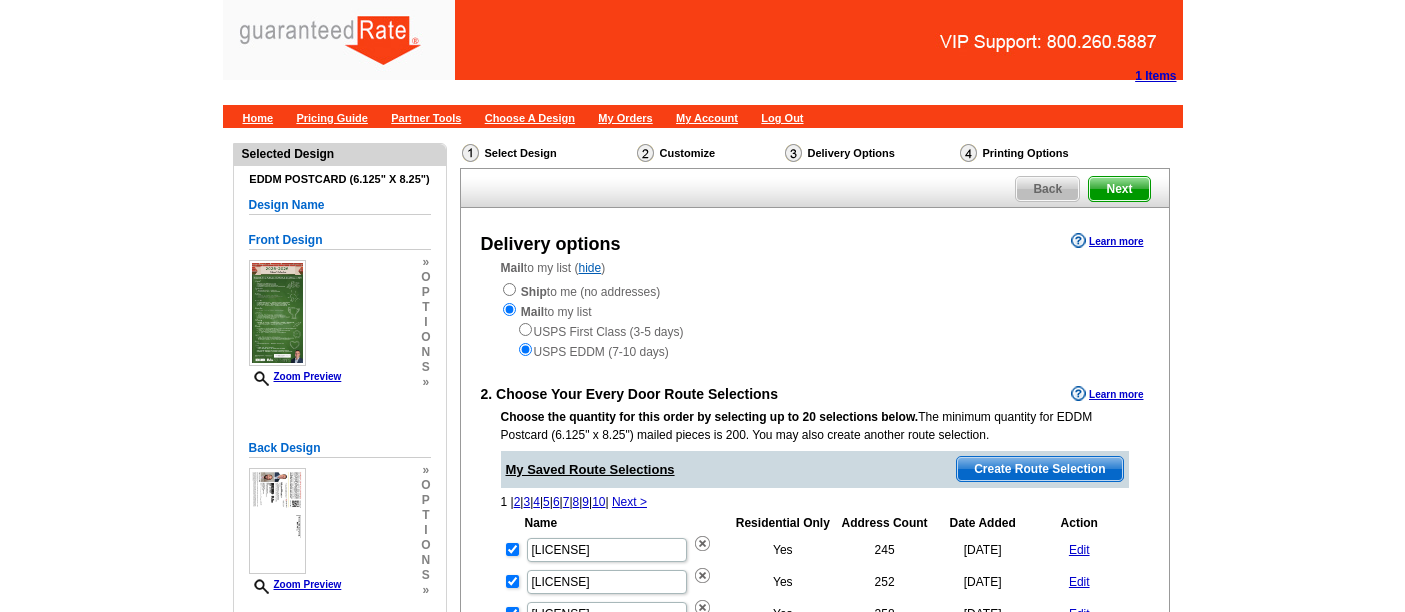 scroll, scrollTop: 0, scrollLeft: 0, axis: both 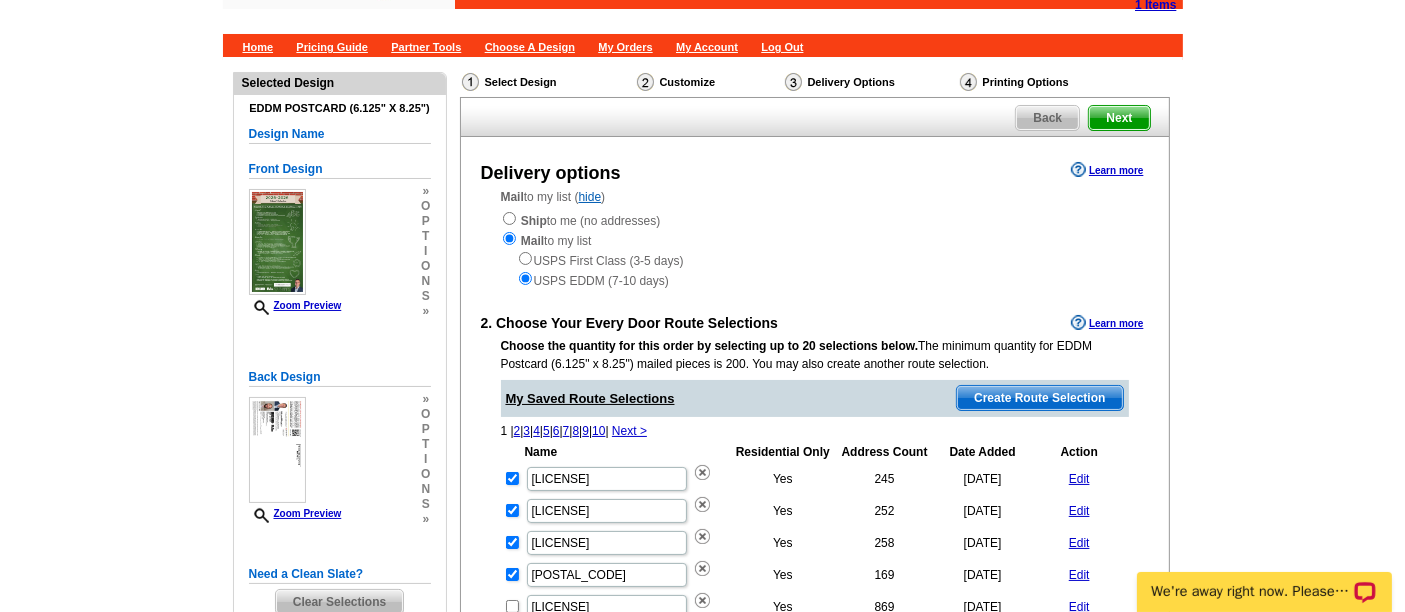 click on "Create Route Selection" at bounding box center [1039, 398] 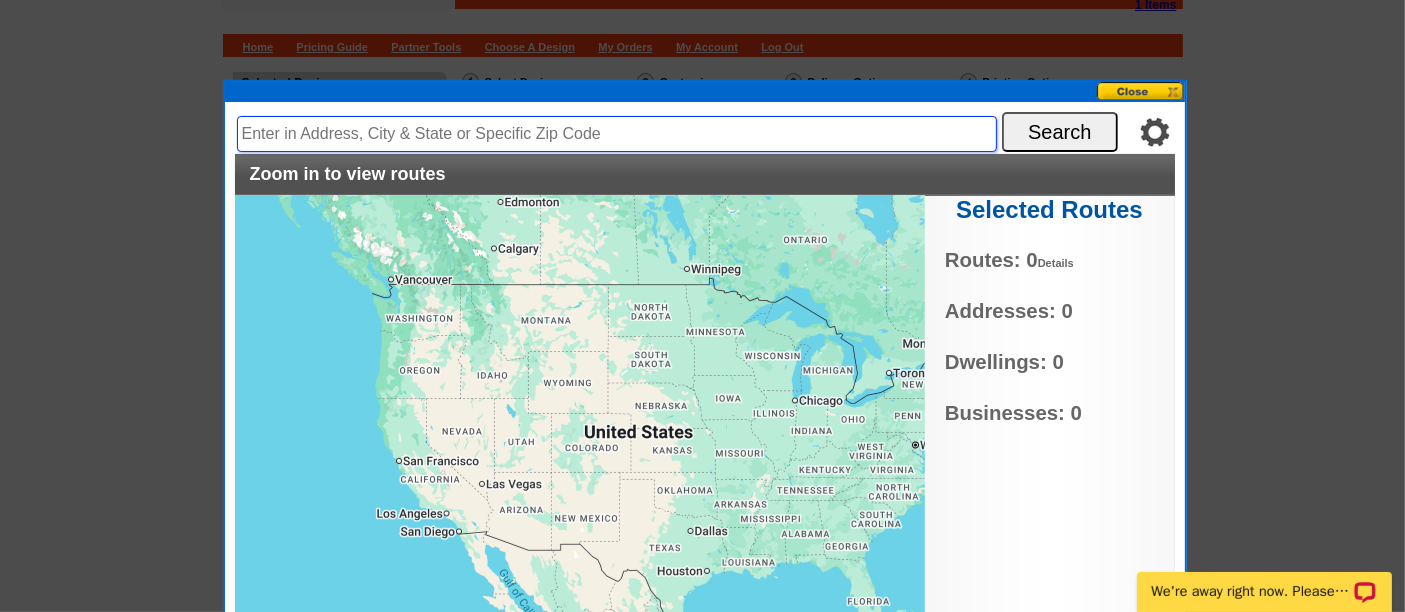 click at bounding box center [617, 134] 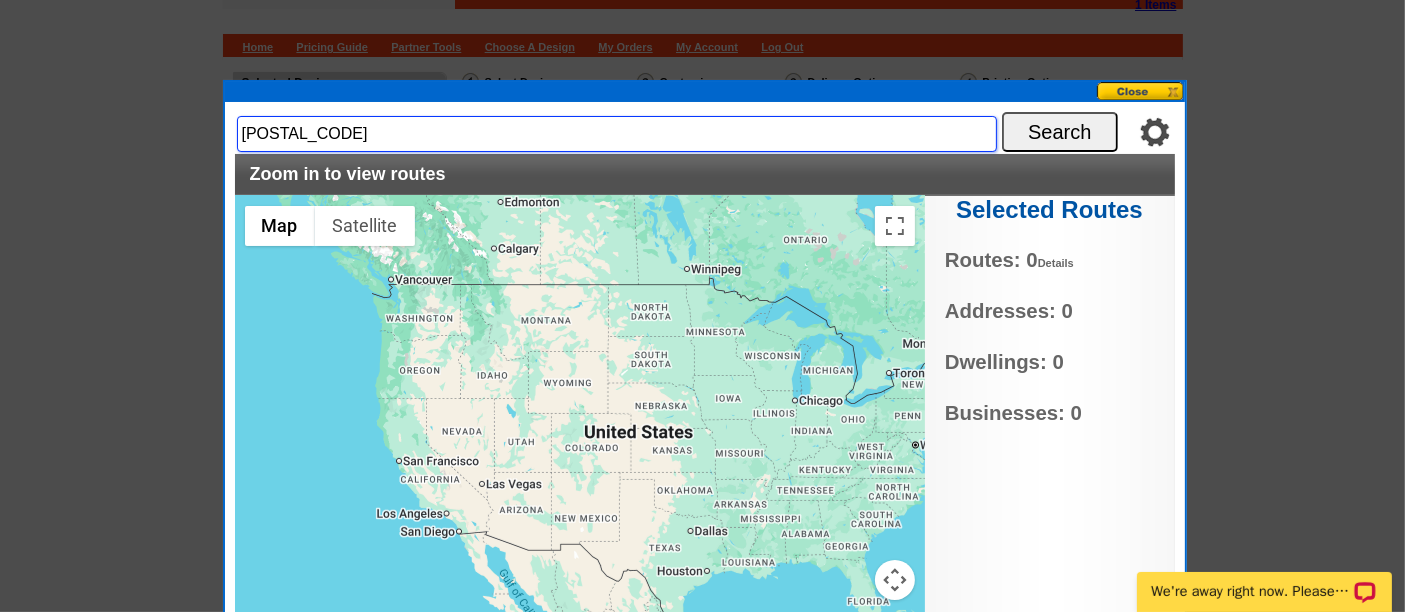 type on "[POSTAL_CODE]" 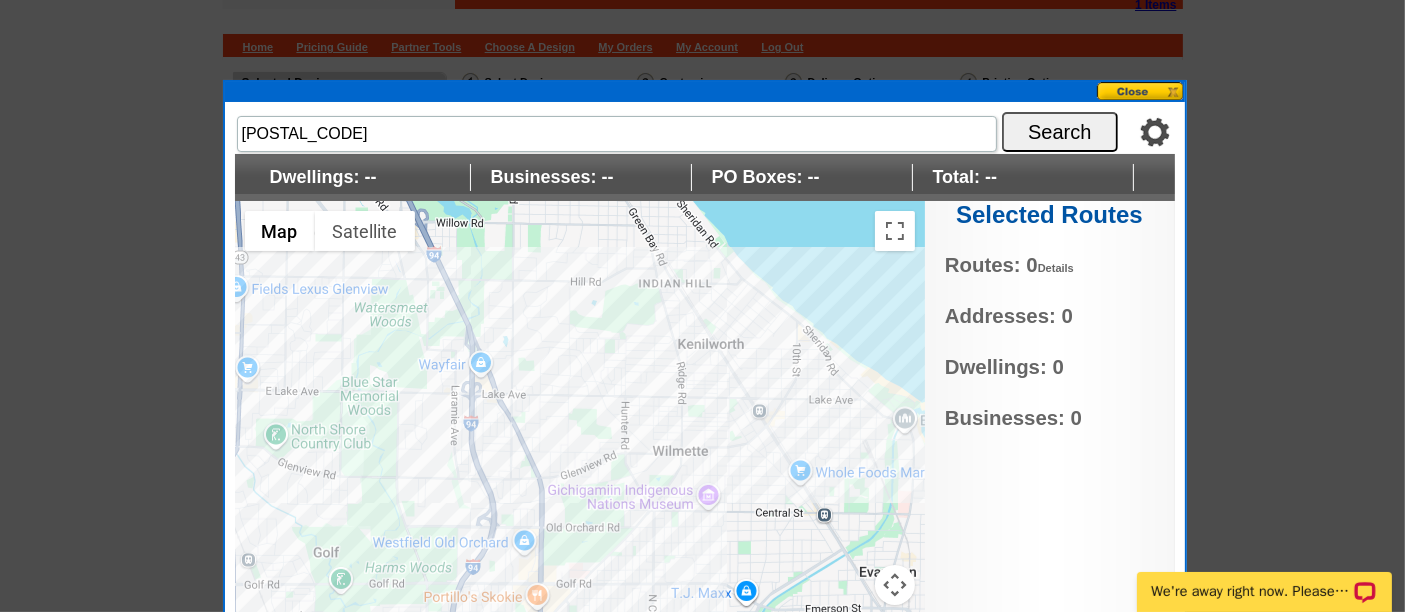 drag, startPoint x: 699, startPoint y: 504, endPoint x: 770, endPoint y: 445, distance: 92.31468 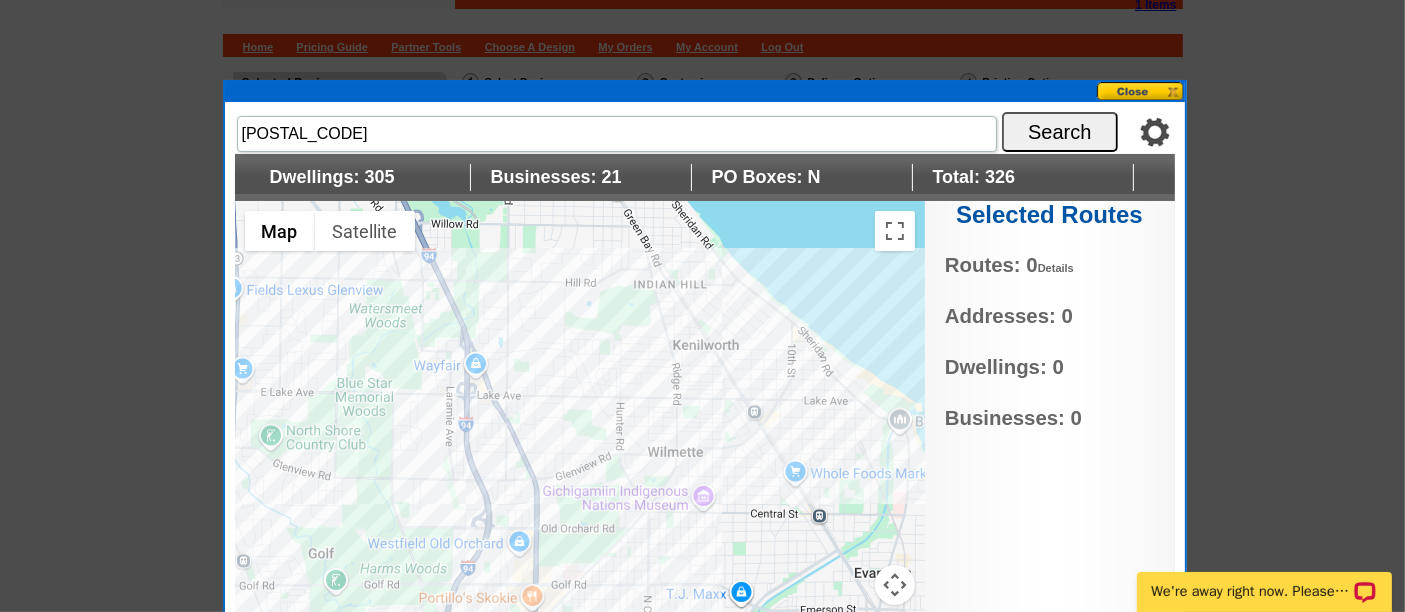 click at bounding box center [580, 451] 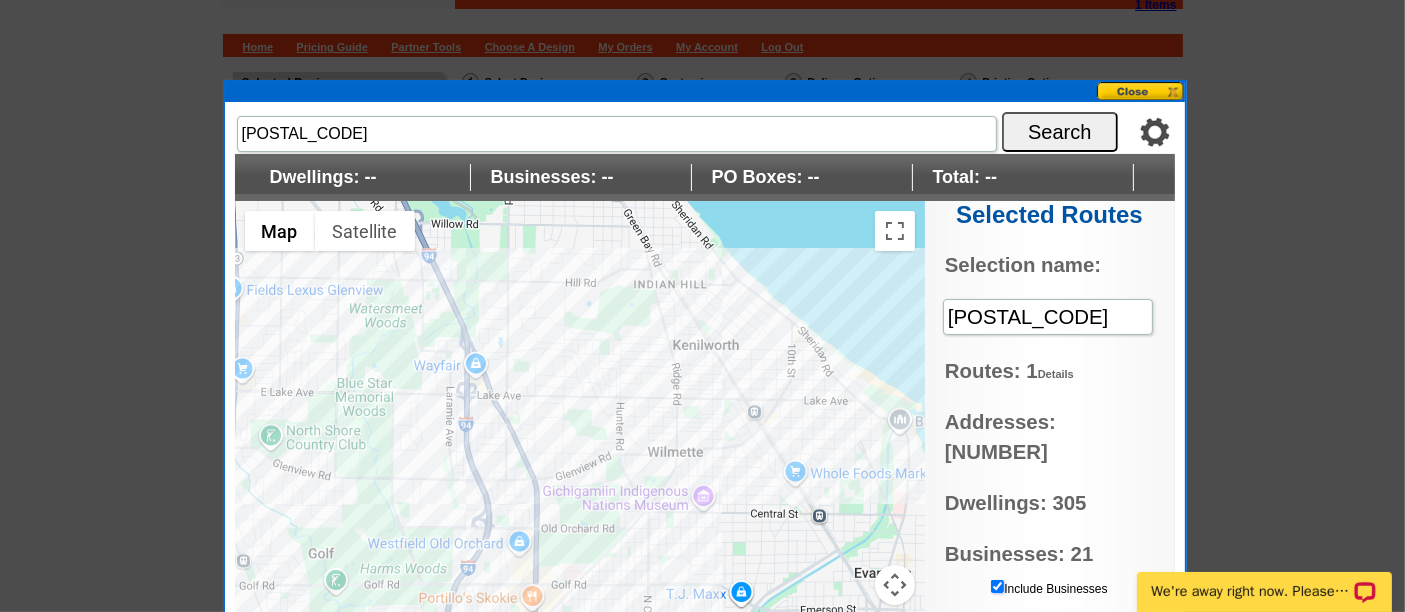 click on "Include Businesses" at bounding box center [997, 586] 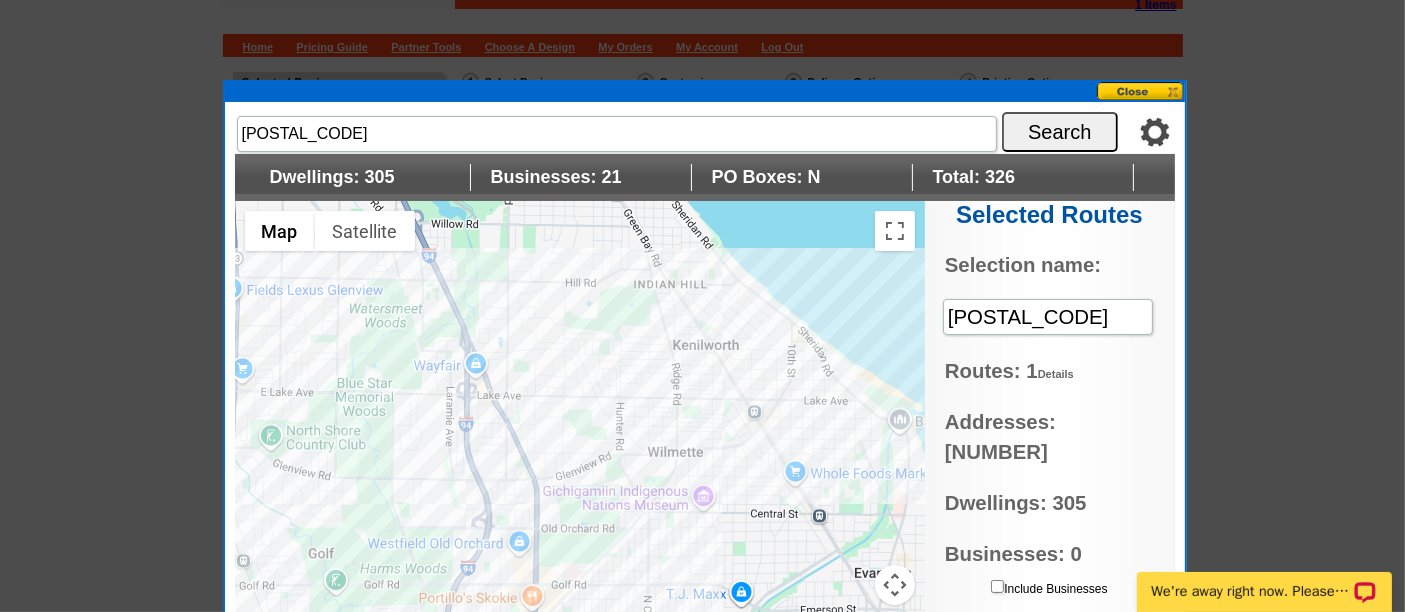 click at bounding box center (580, 451) 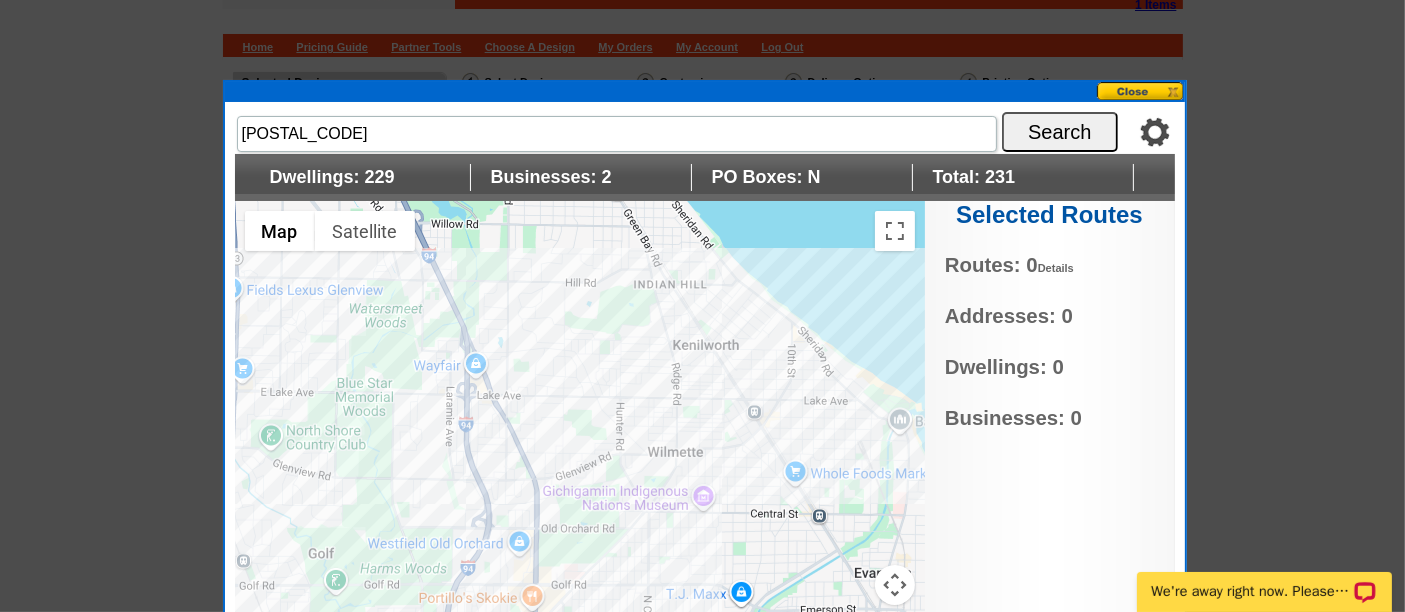 click at bounding box center [580, 451] 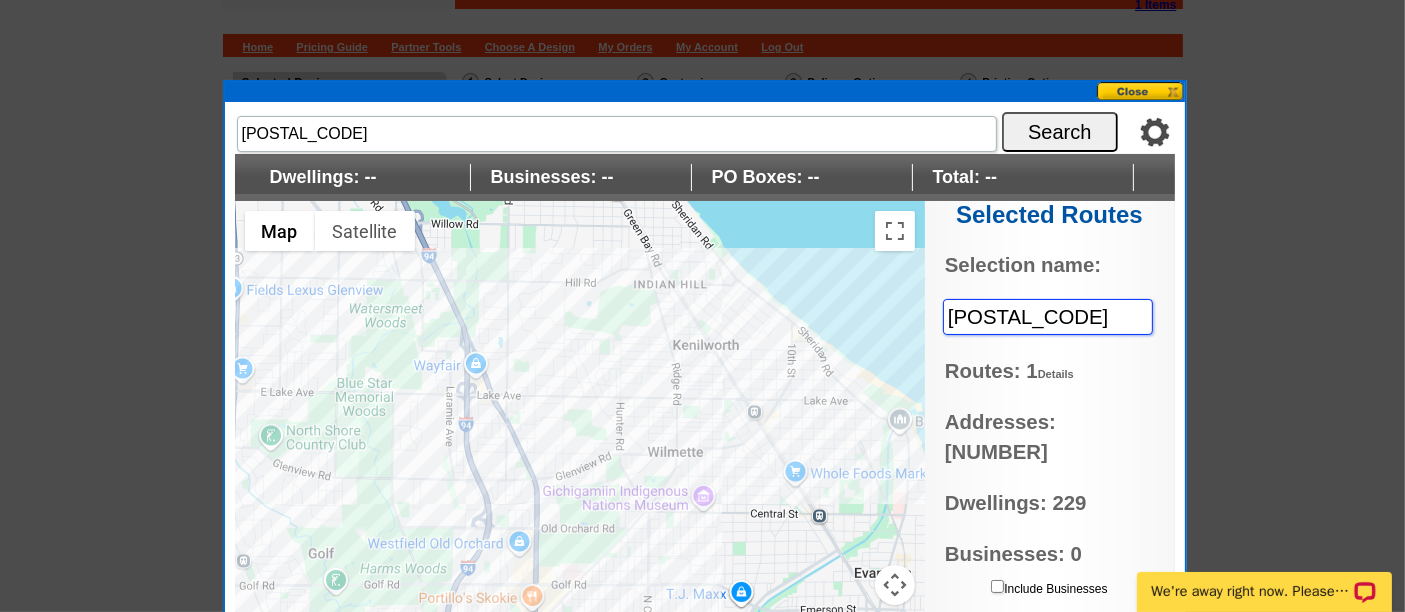 click on "60091" at bounding box center [1048, 317] 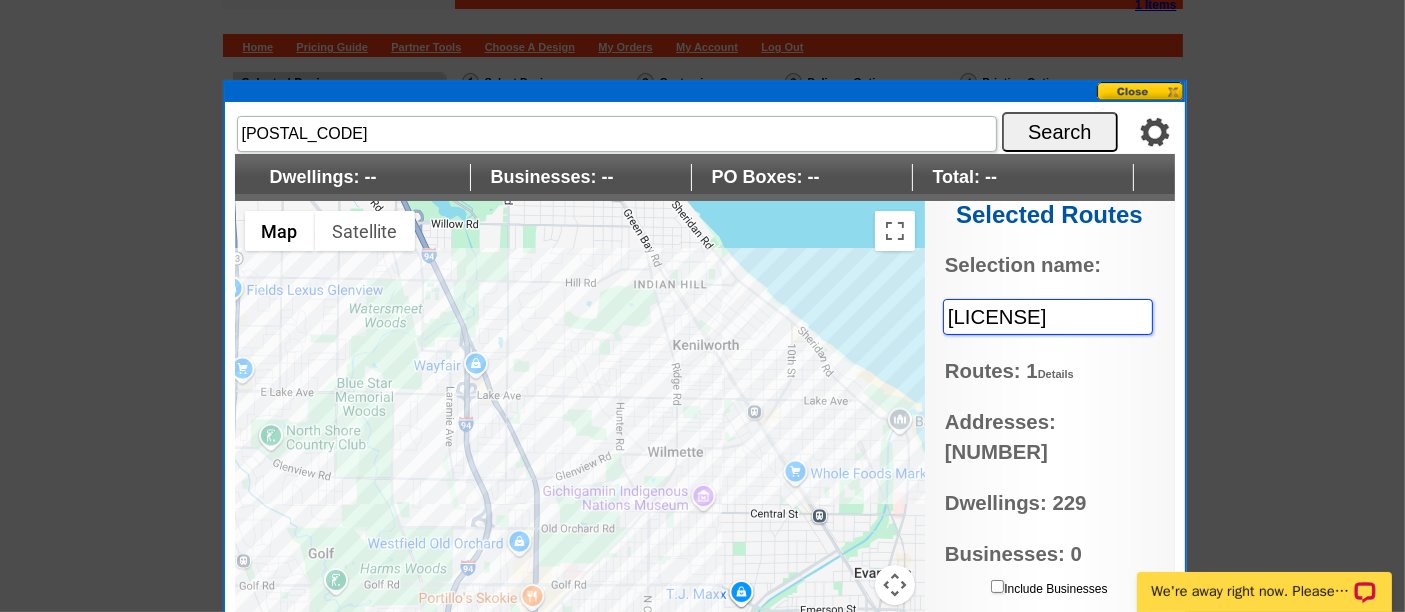 type on "60091-C046" 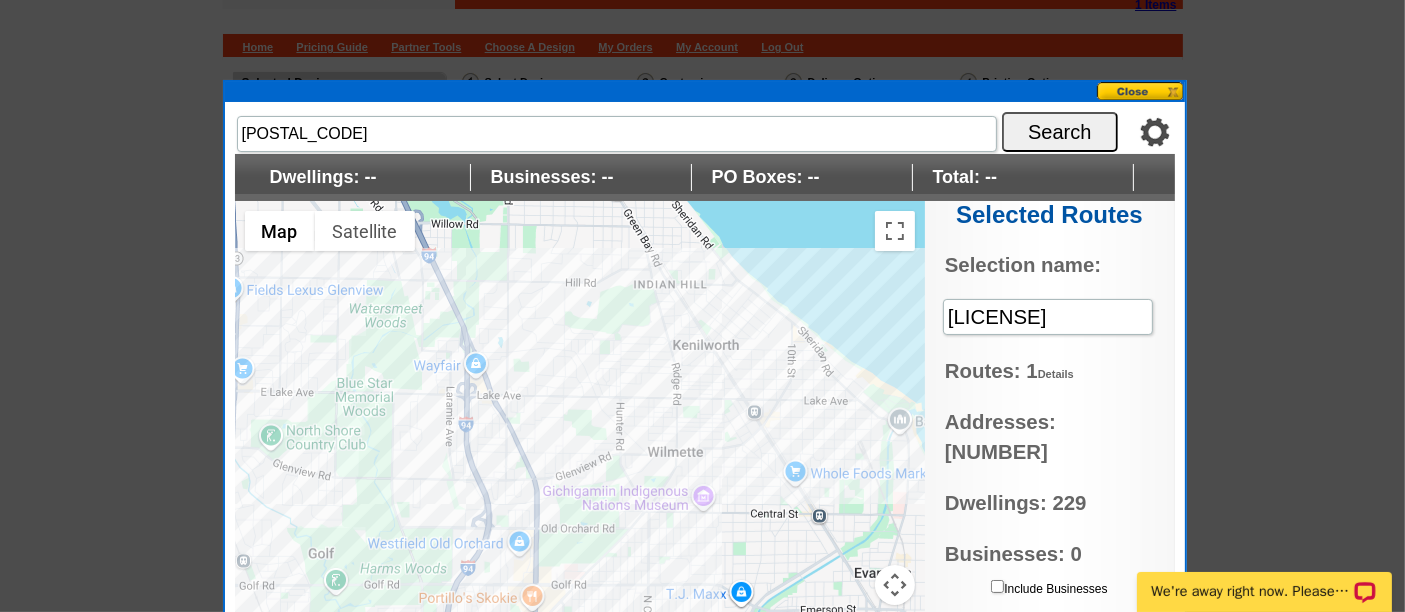 click on "Save" at bounding box center [1098, 629] 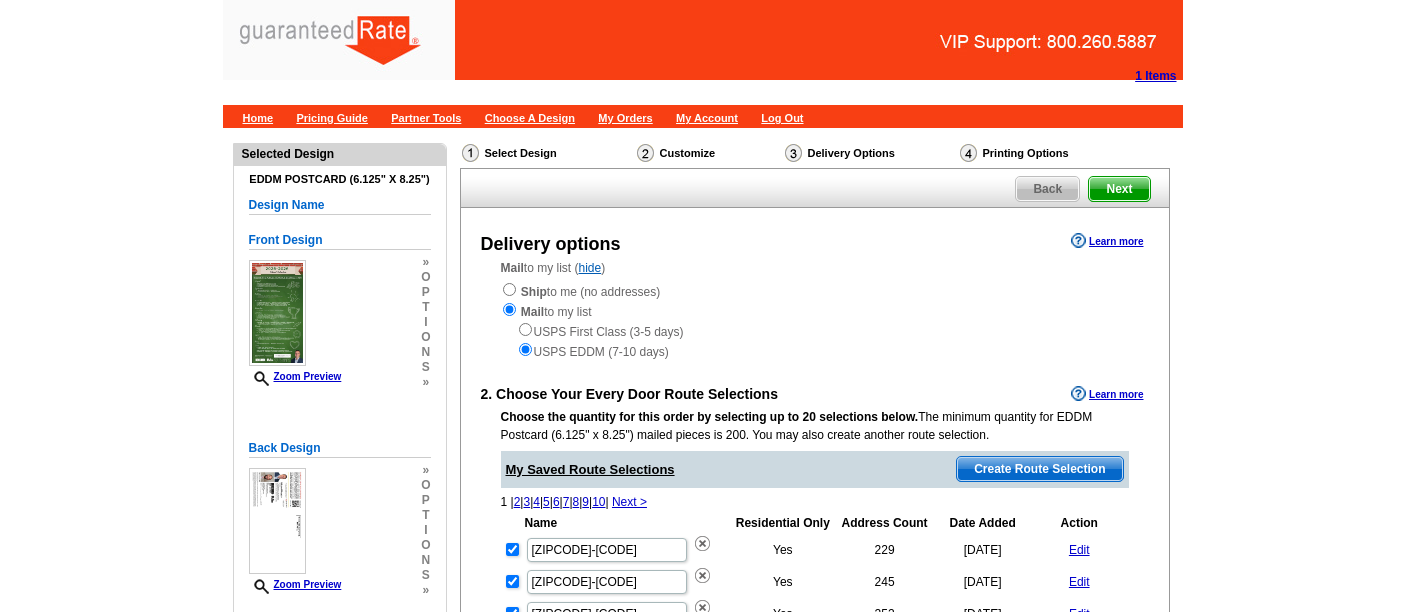 scroll, scrollTop: 0, scrollLeft: 0, axis: both 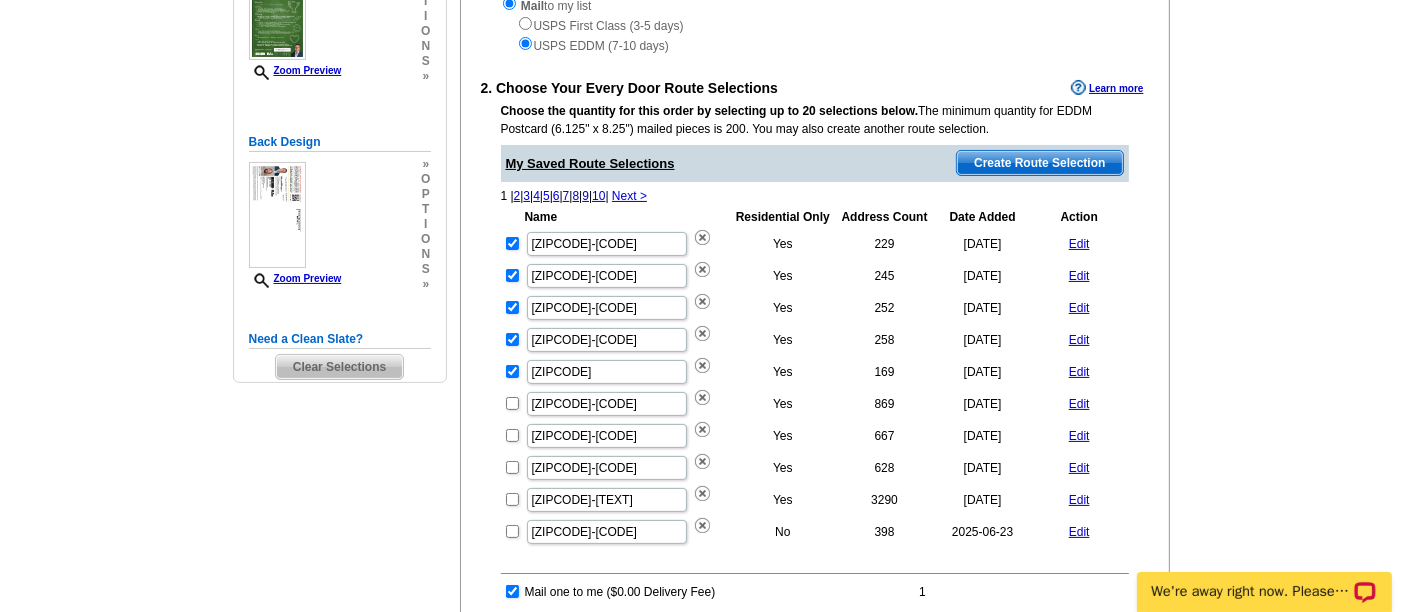 click on "Create Route Selection" at bounding box center [1039, 163] 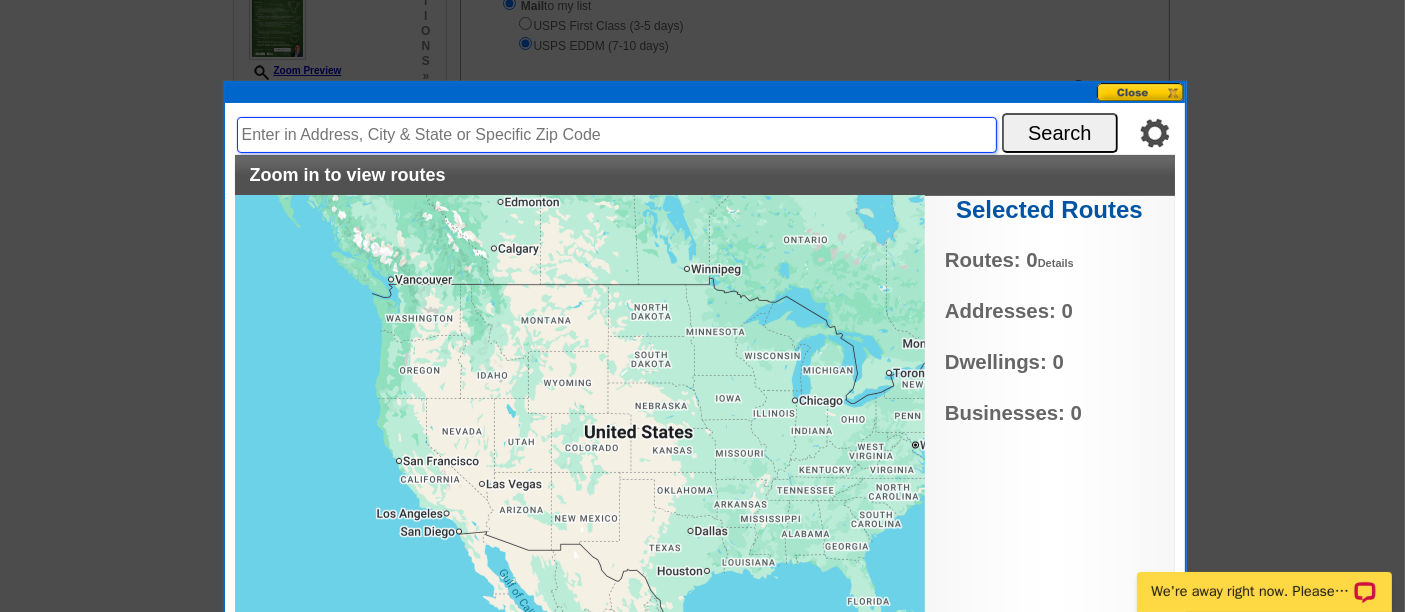 click at bounding box center (617, 135) 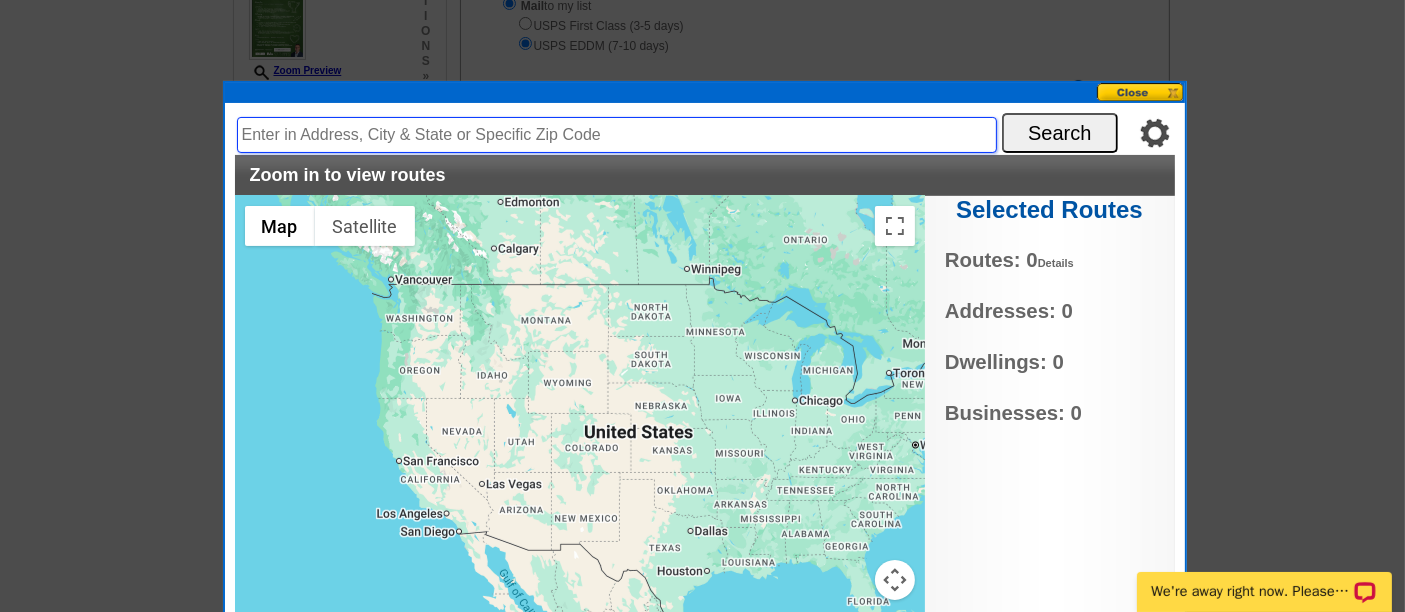 type on "[POSTAL_CODE]" 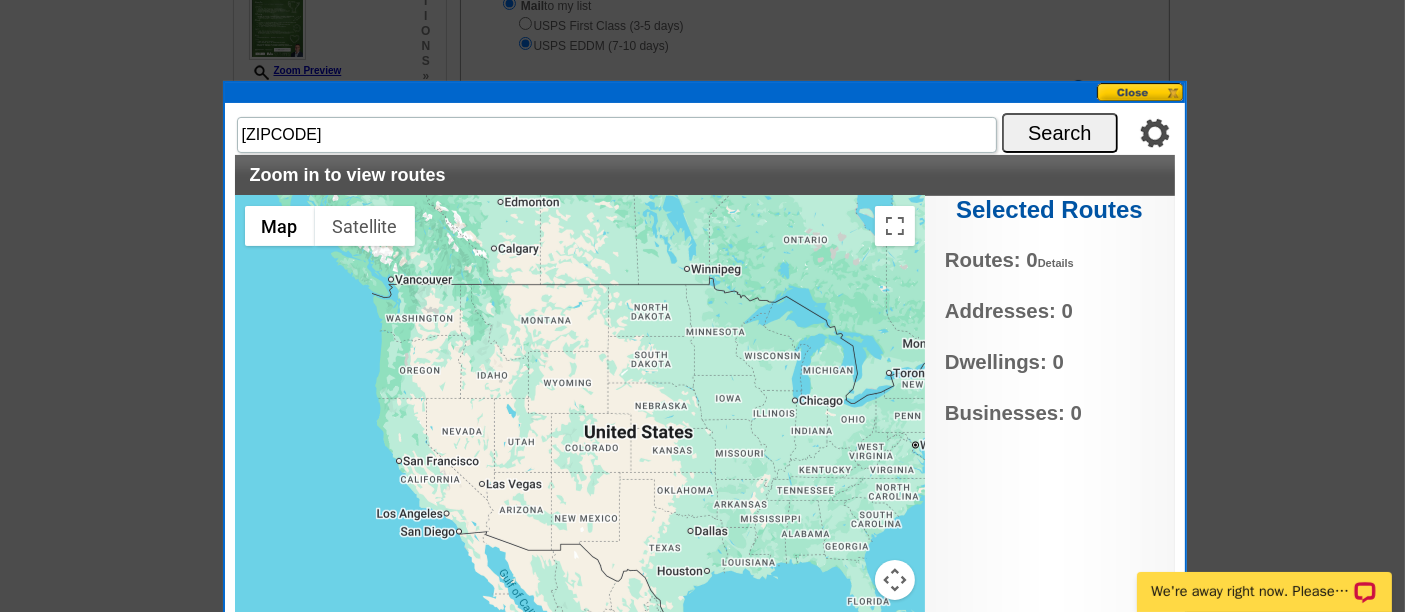 click on "Search" at bounding box center [1060, 133] 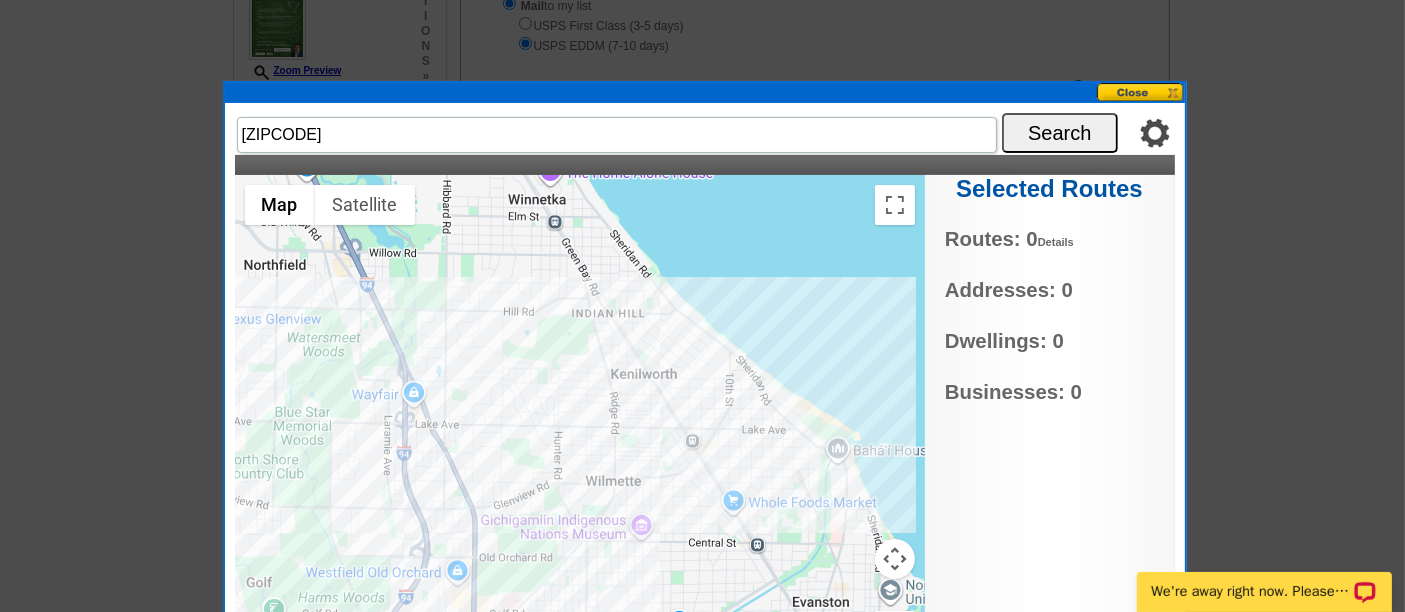 click at bounding box center (895, 559) 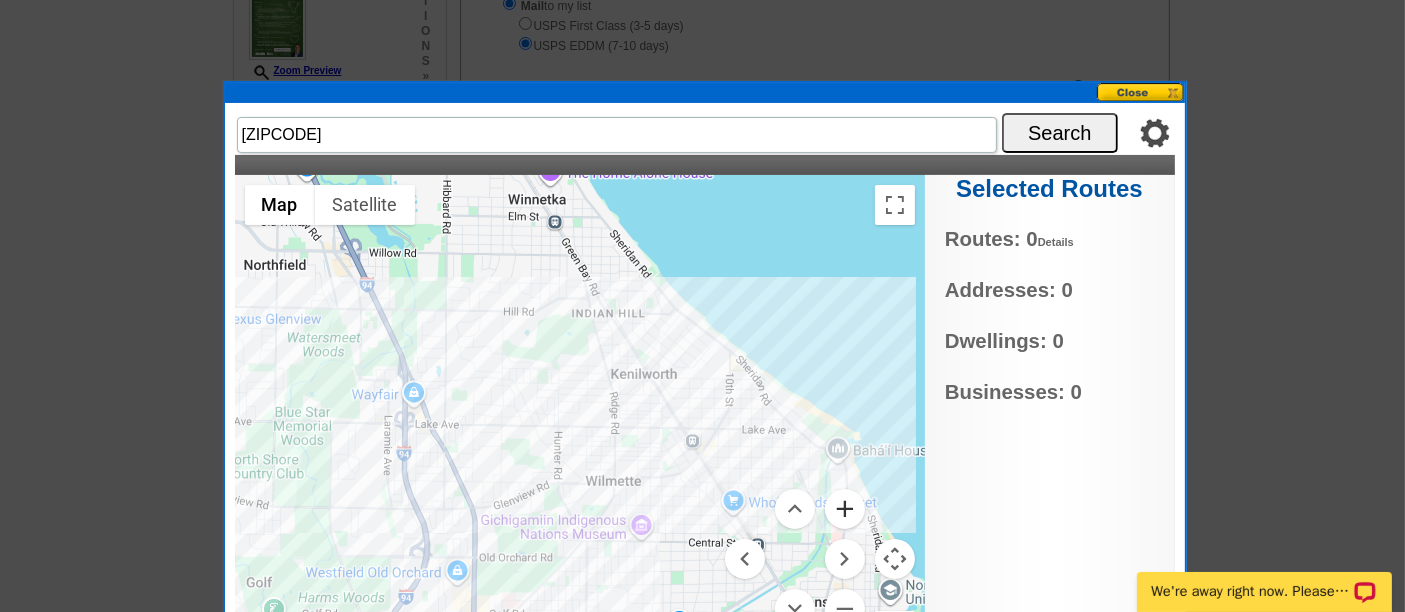 click at bounding box center (845, 509) 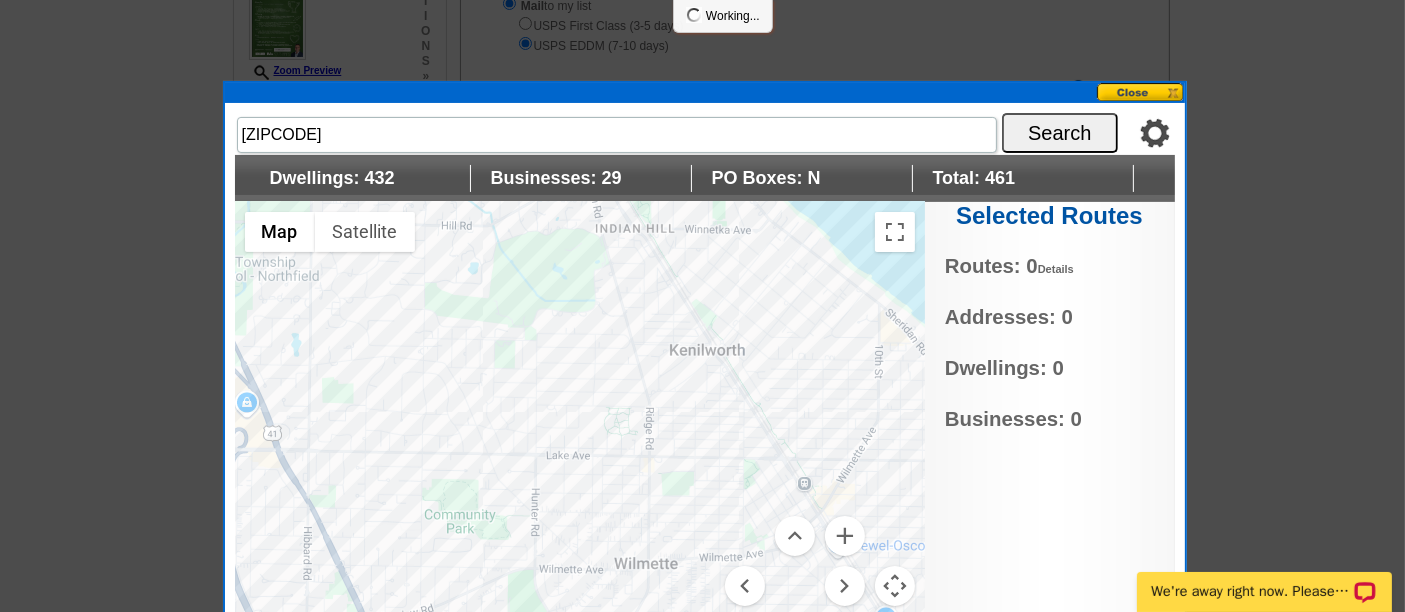 click at bounding box center (580, 452) 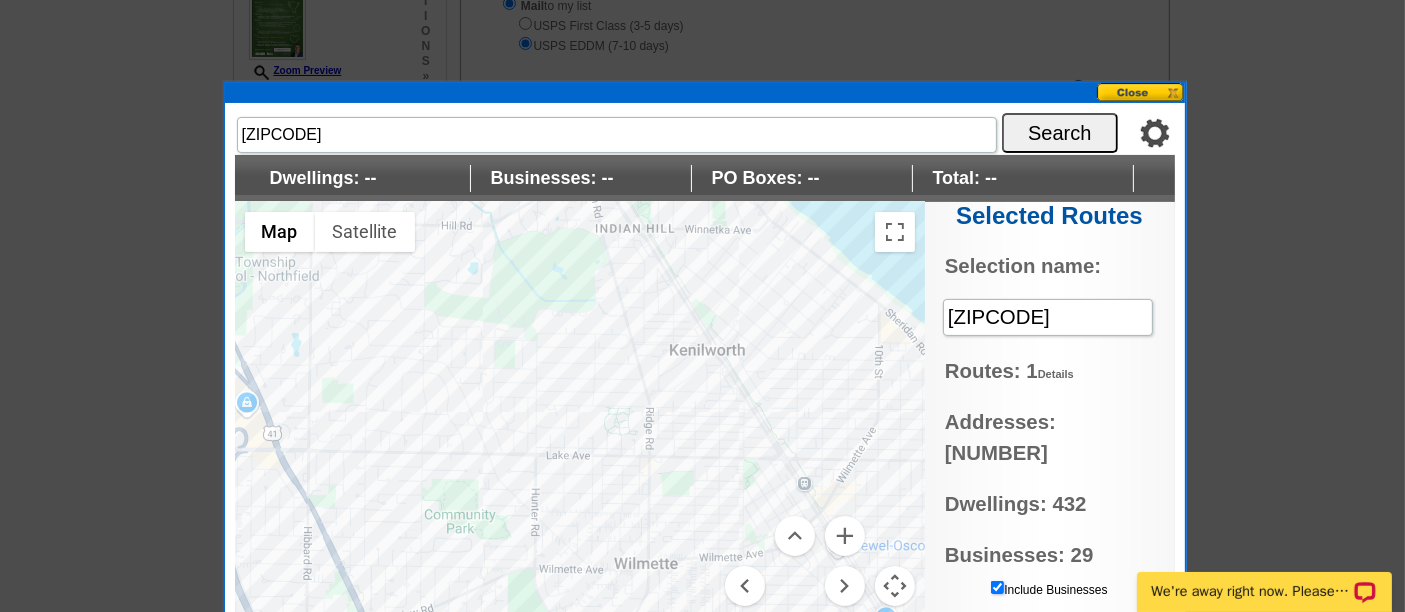 click on "Include Businesses" at bounding box center (997, 587) 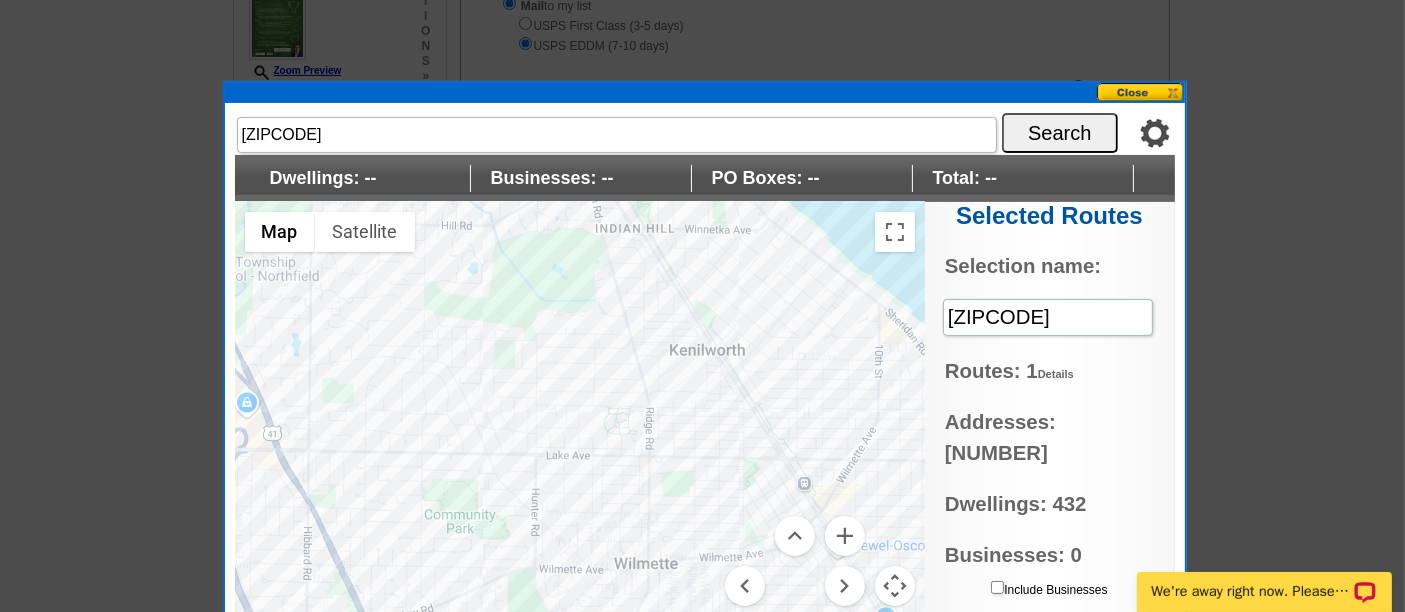 click on "Save" at bounding box center (1098, 630) 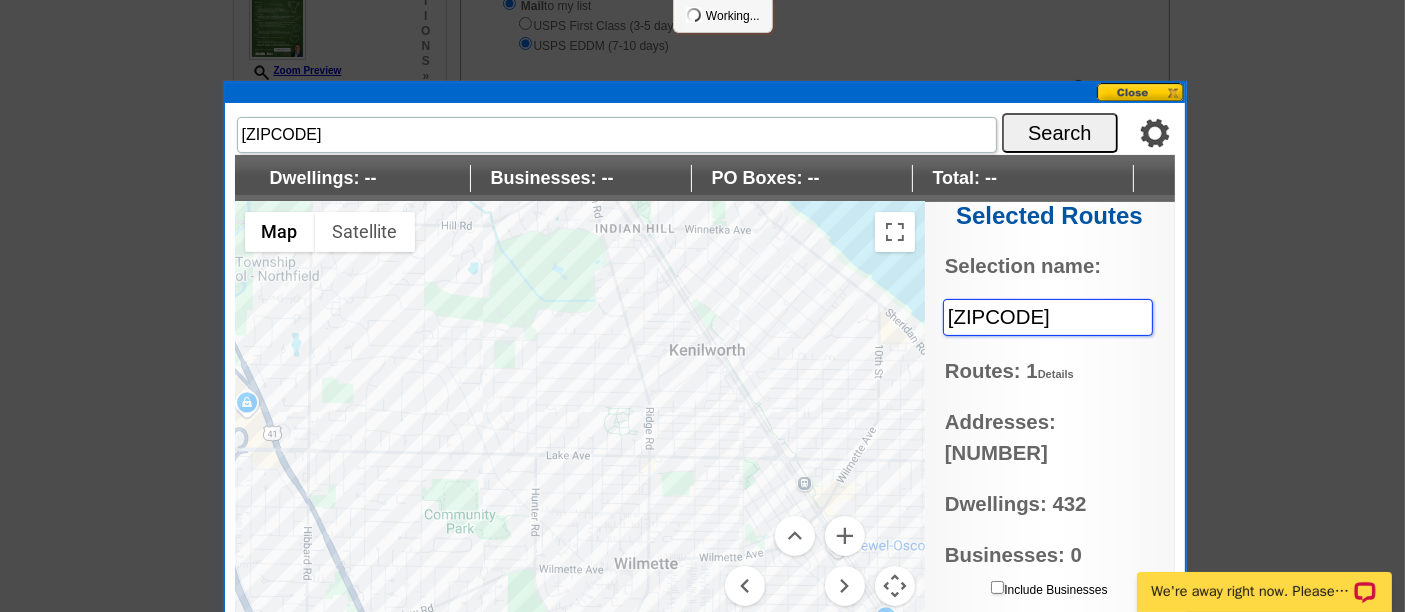 click on "[POSTAL_CODE]" at bounding box center (1048, 317) 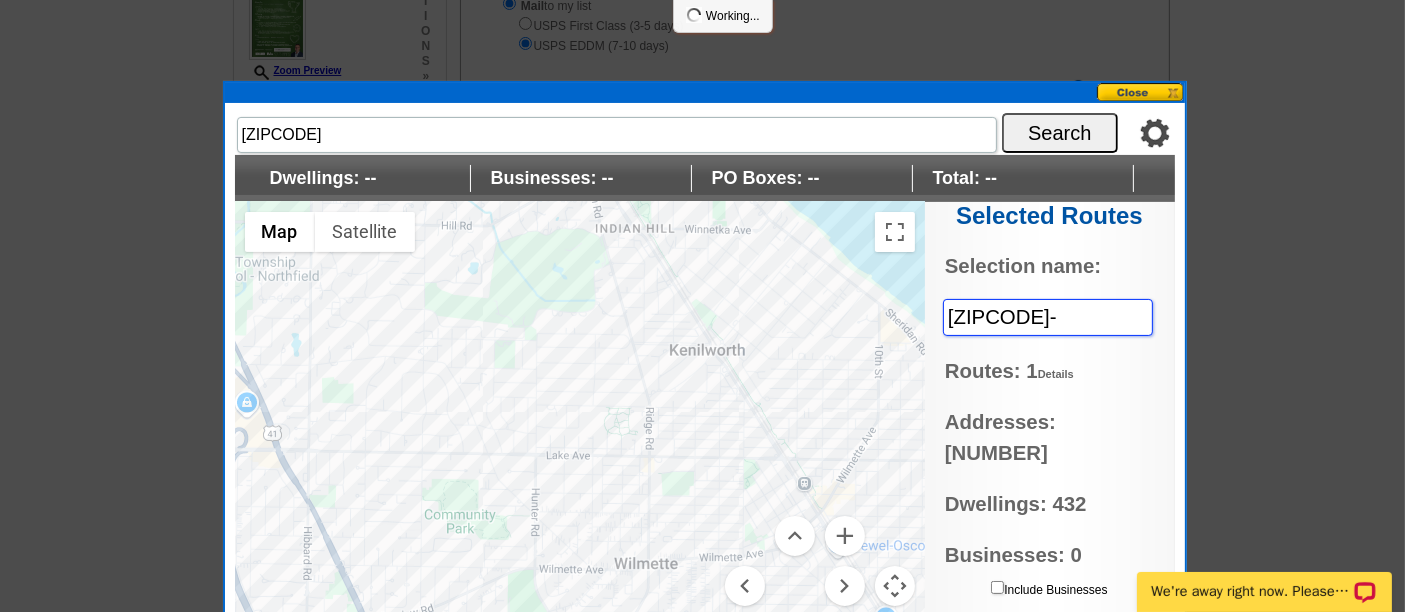 type on "60091-C" 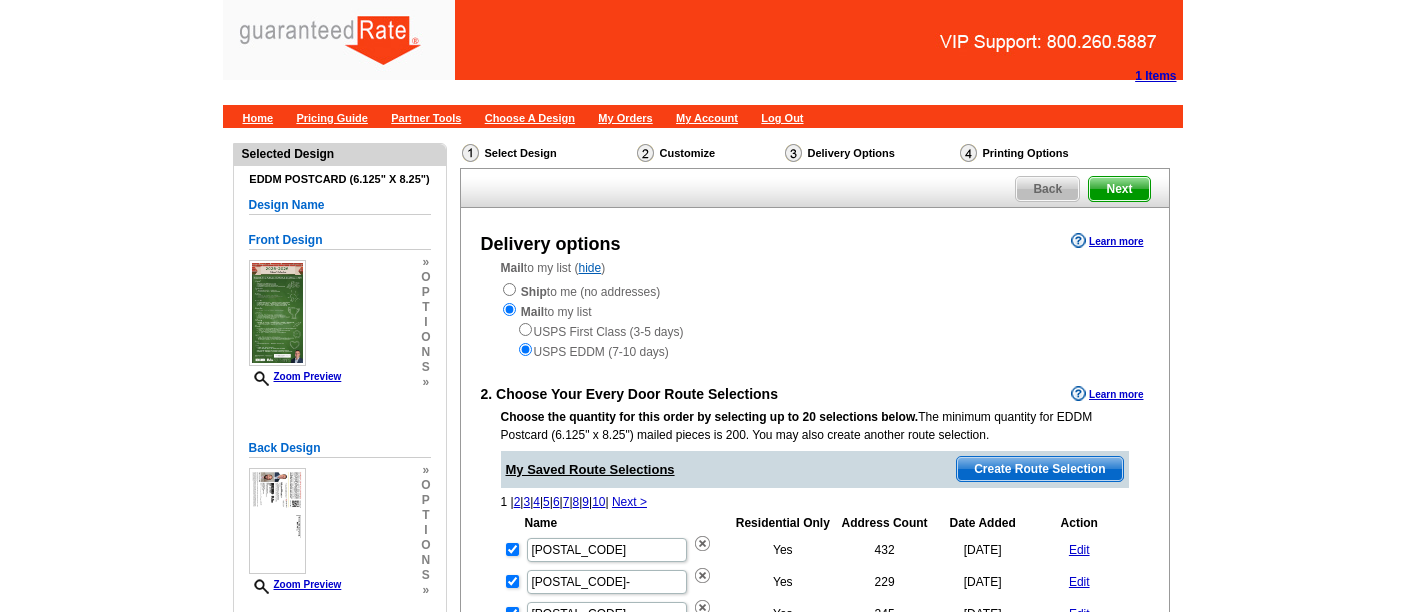 scroll, scrollTop: 0, scrollLeft: 0, axis: both 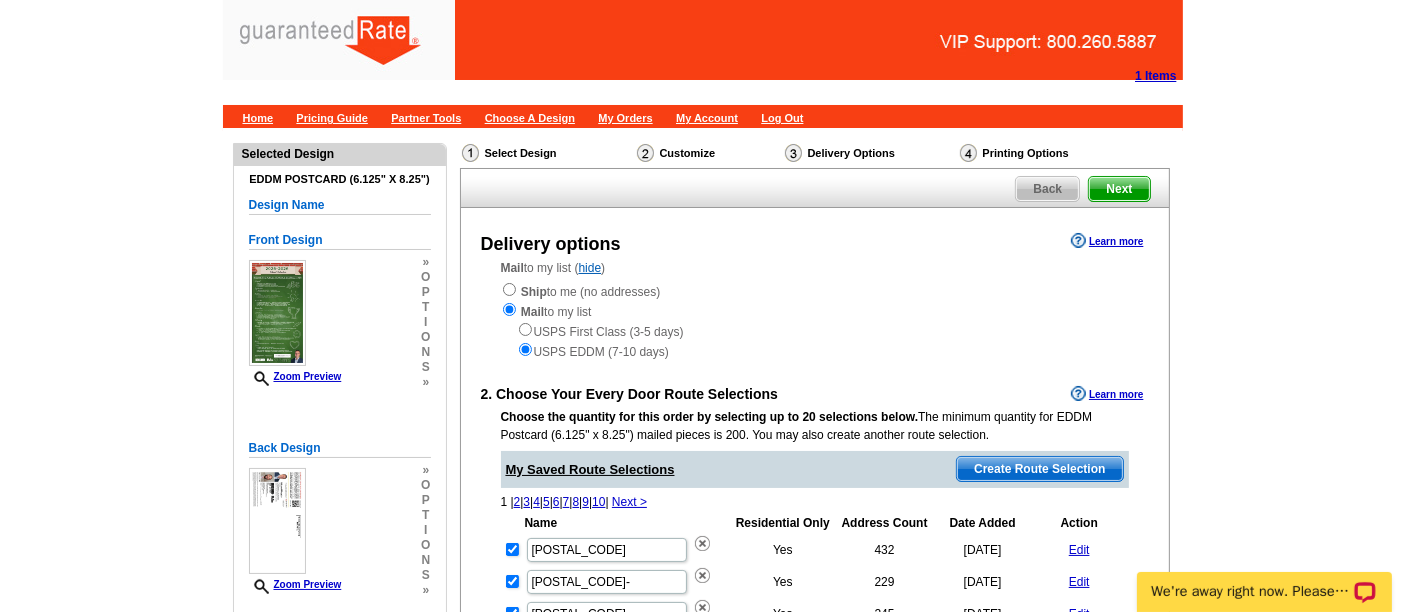 click on "Create Route Selection" at bounding box center [1039, 469] 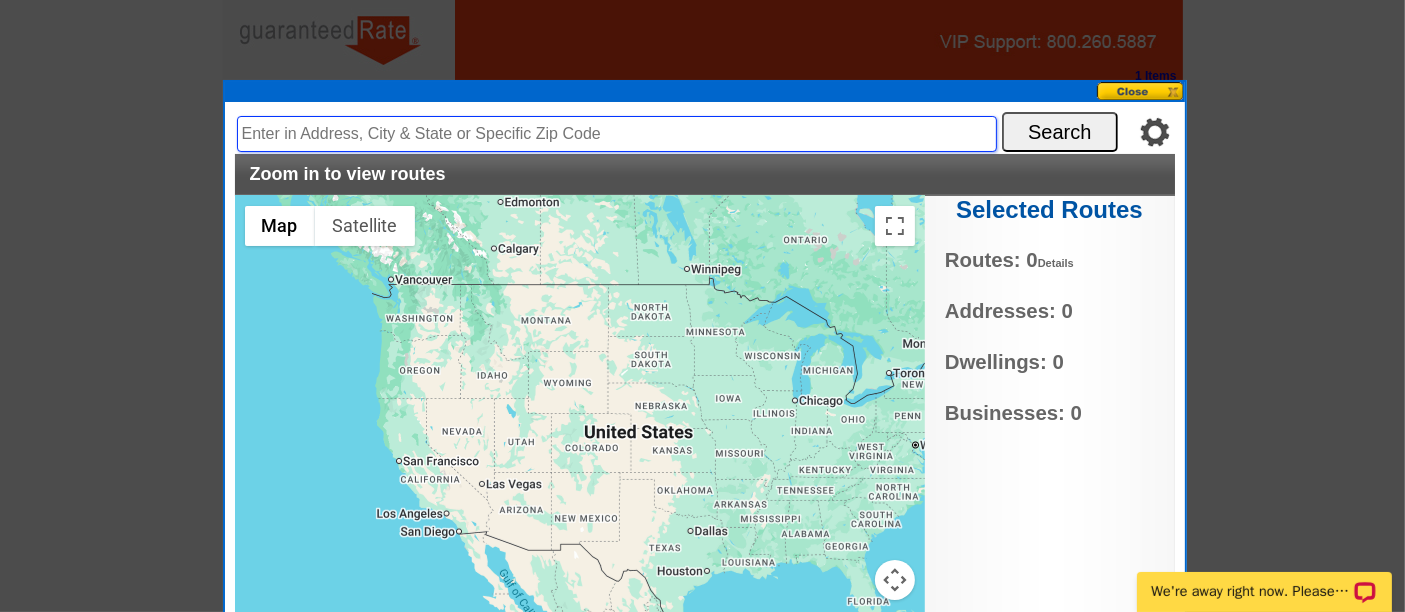 click at bounding box center [617, 134] 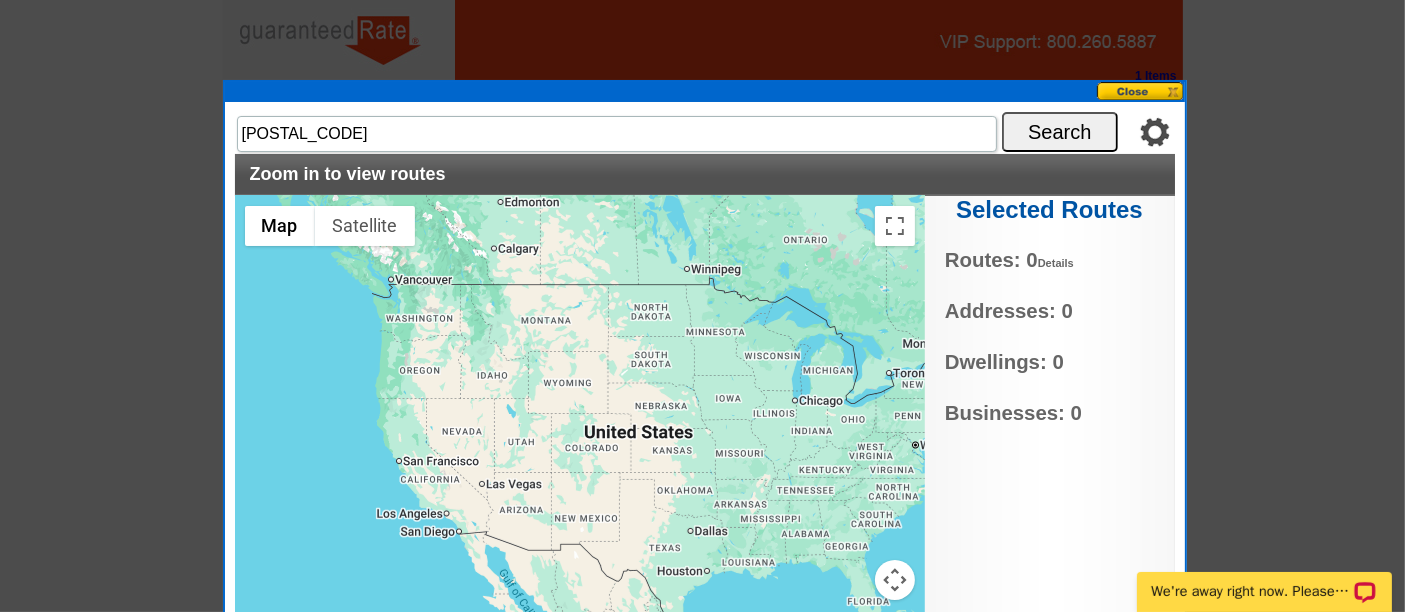 click on "Search" at bounding box center (1060, 132) 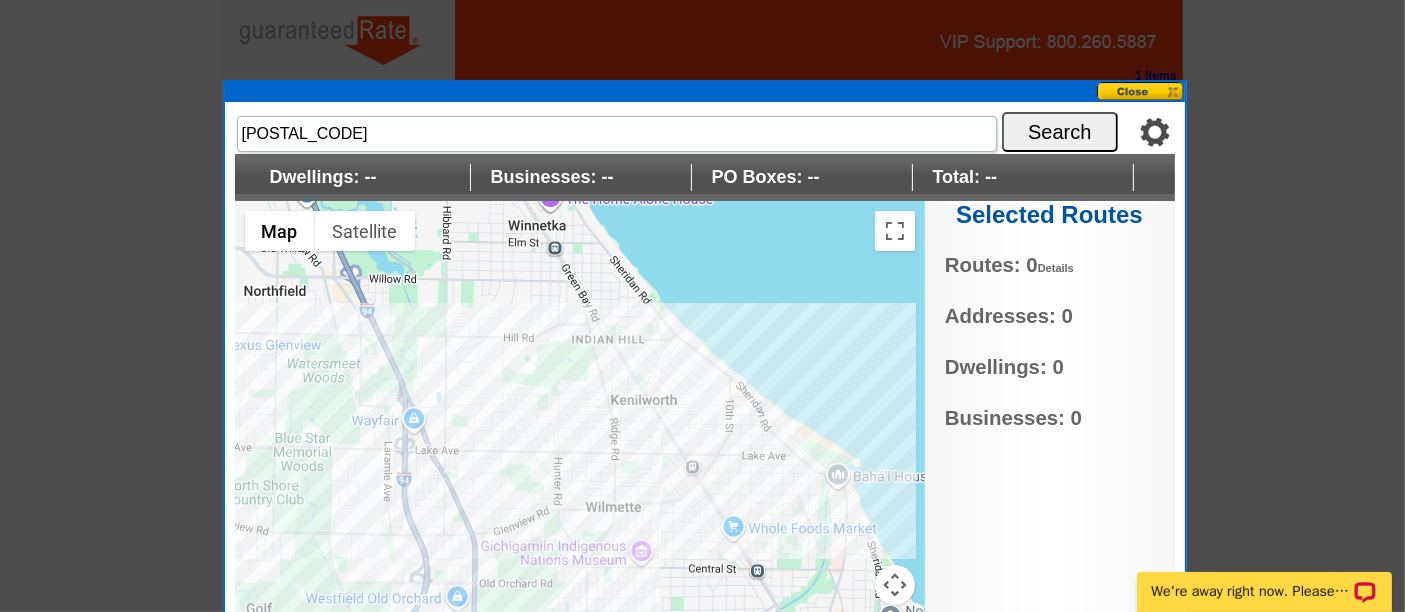click at bounding box center (895, 585) 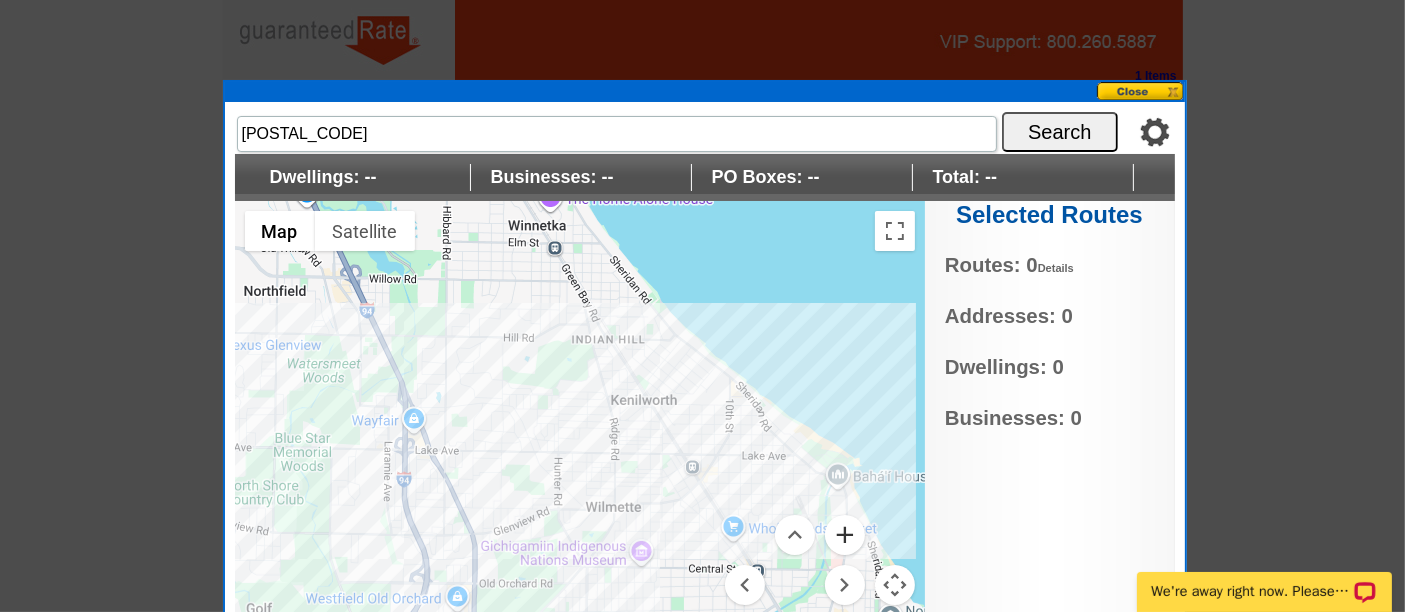 click at bounding box center (845, 535) 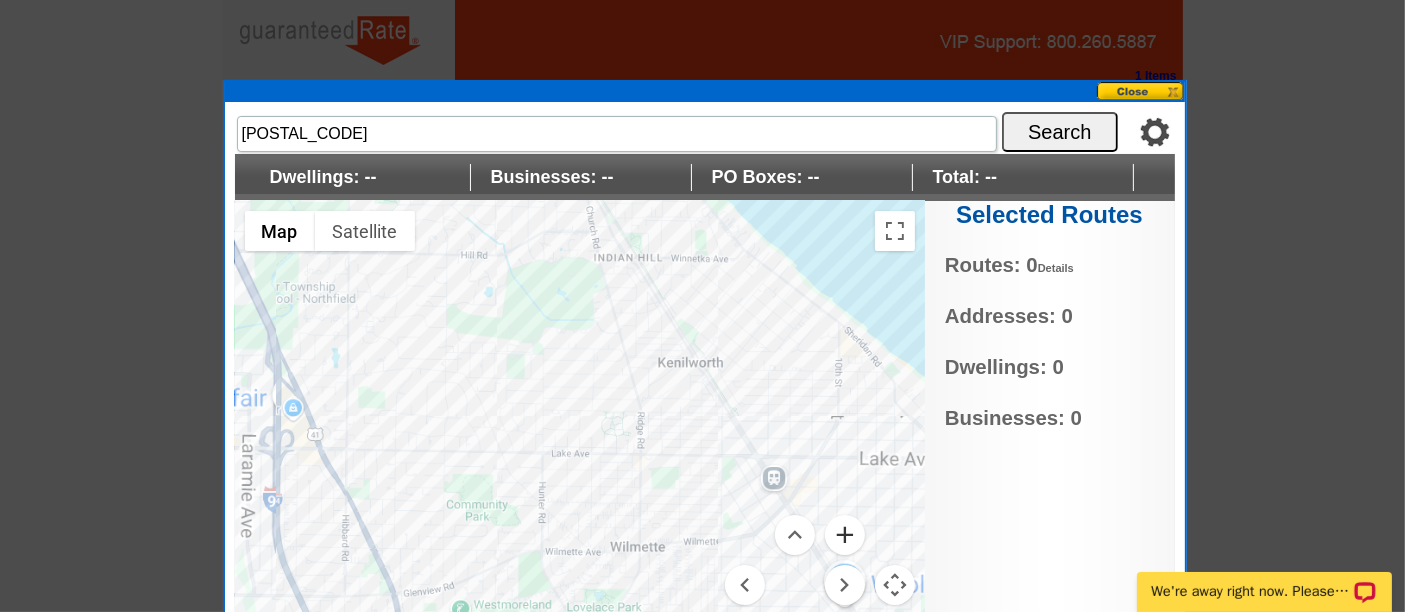 click at bounding box center (845, 535) 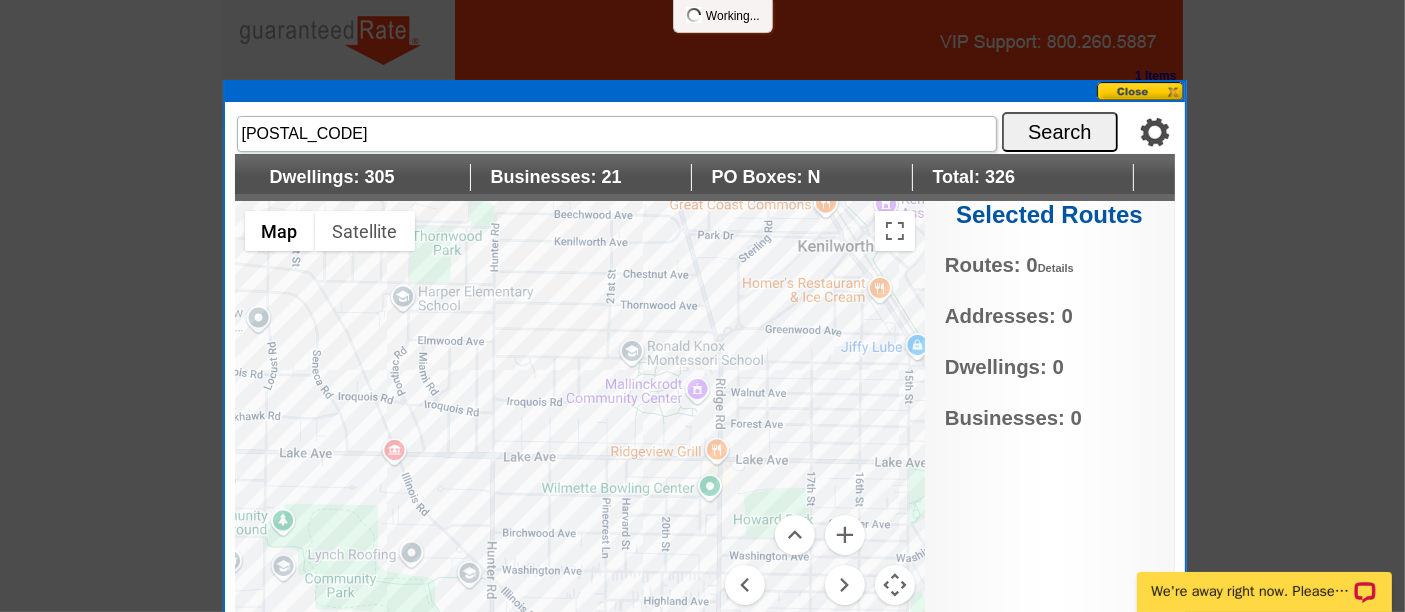 click at bounding box center [580, 451] 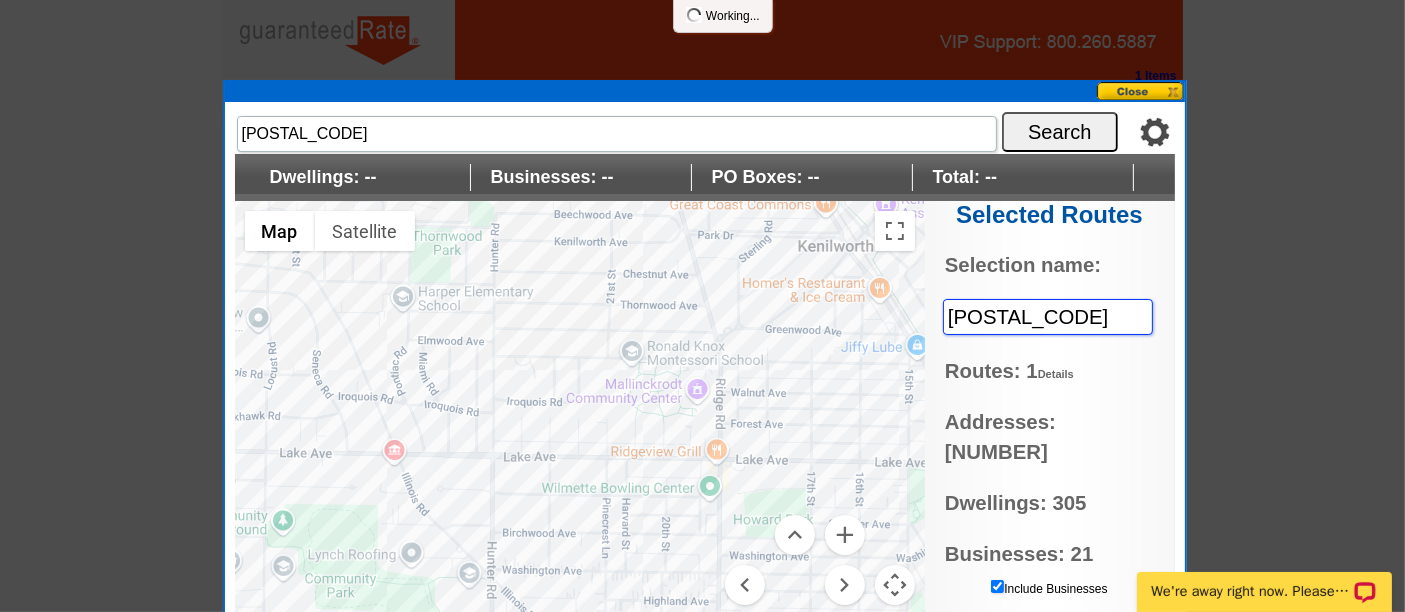 click on "[POSTAL_CODE]" at bounding box center [1048, 317] 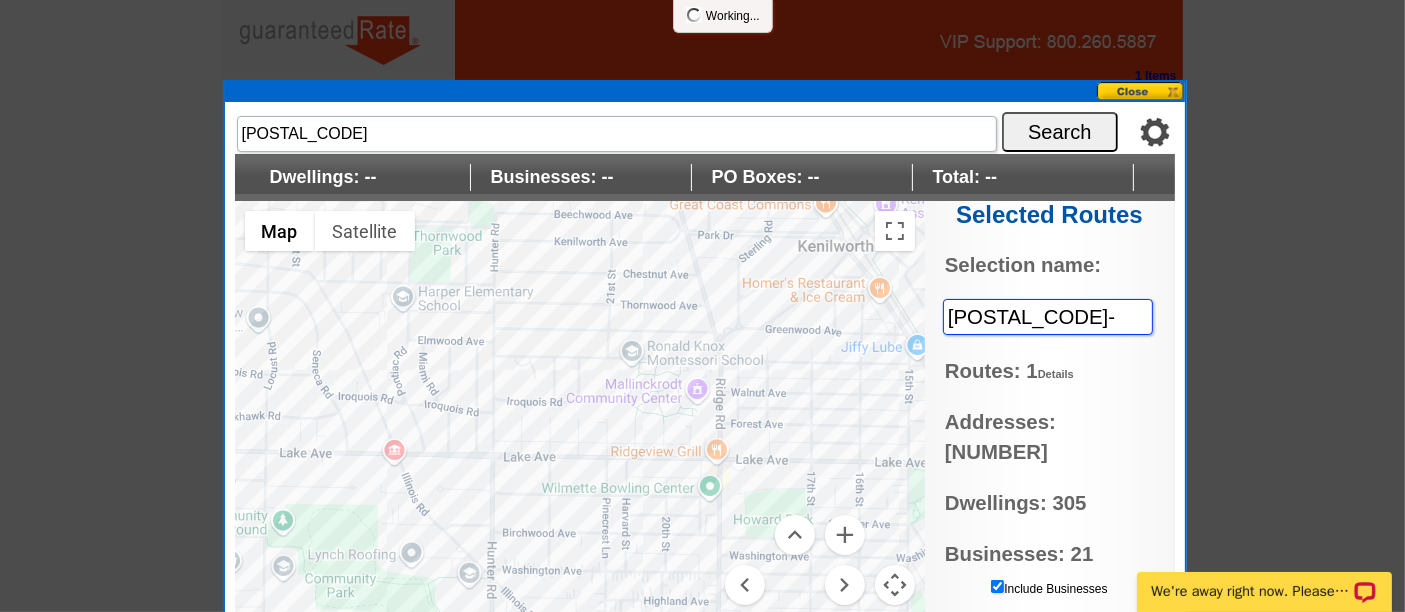 type on "[POSTAL_CODE]-" 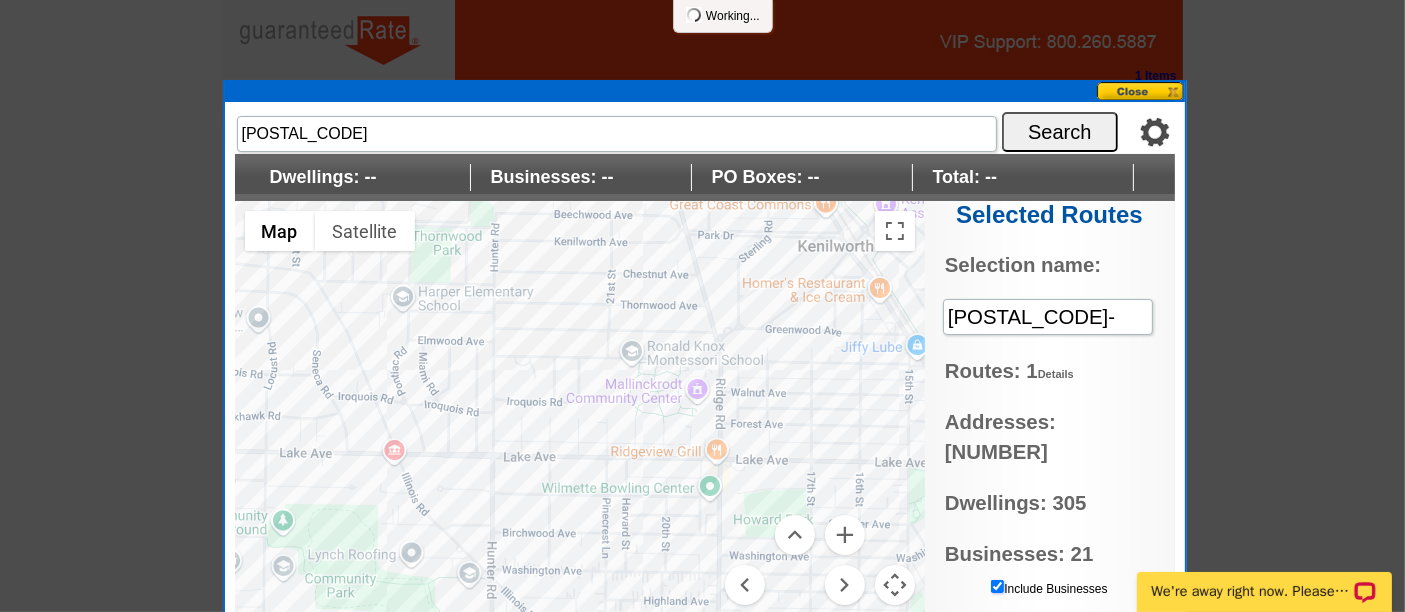 click on "Include Businesses" at bounding box center (997, 586) 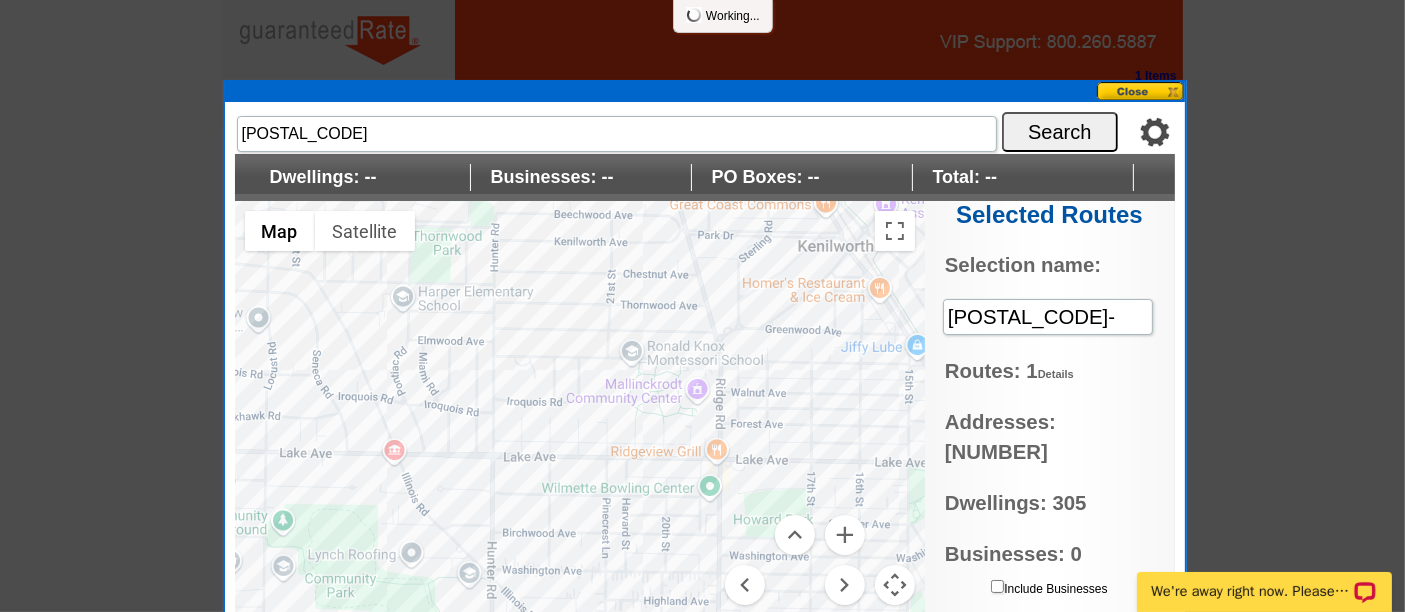 click on "Save" at bounding box center (1098, 629) 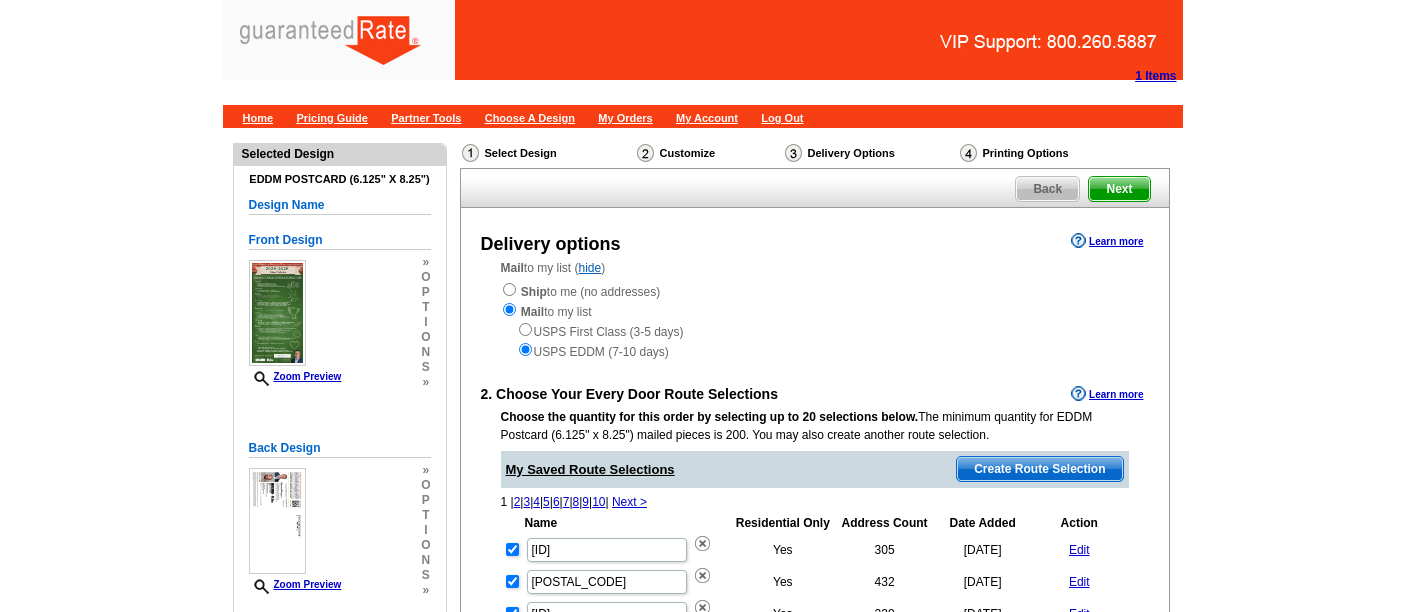 scroll, scrollTop: 0, scrollLeft: 0, axis: both 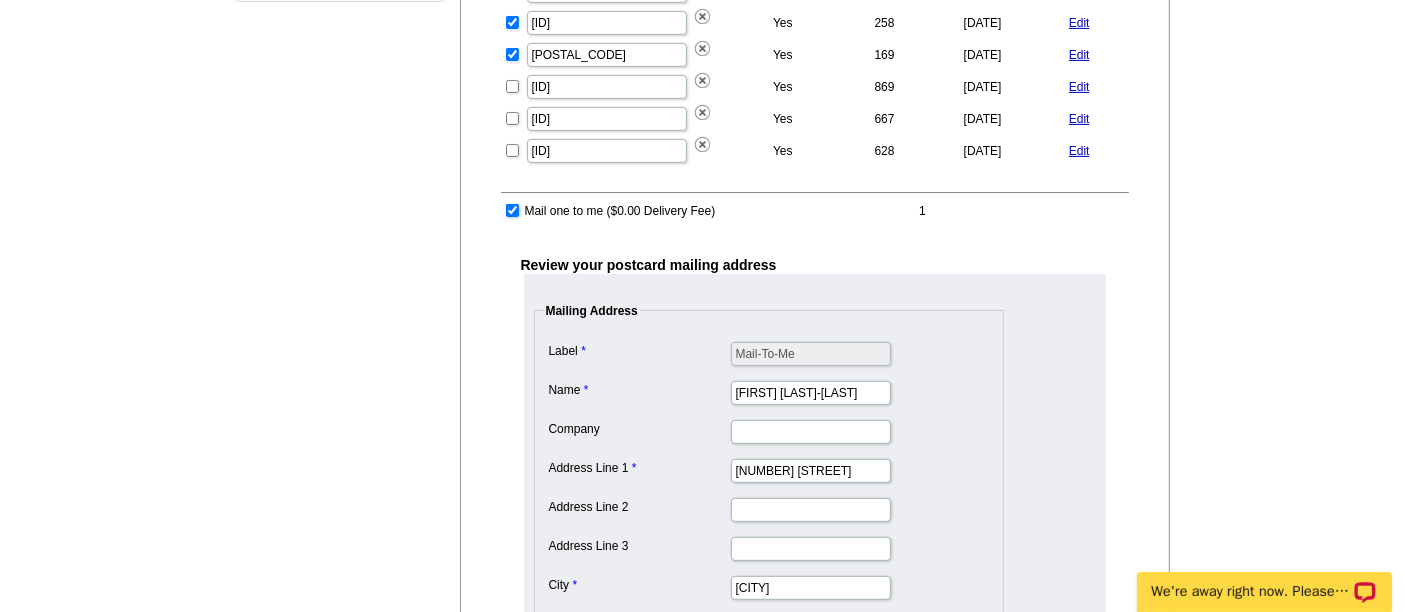 click at bounding box center [512, 210] 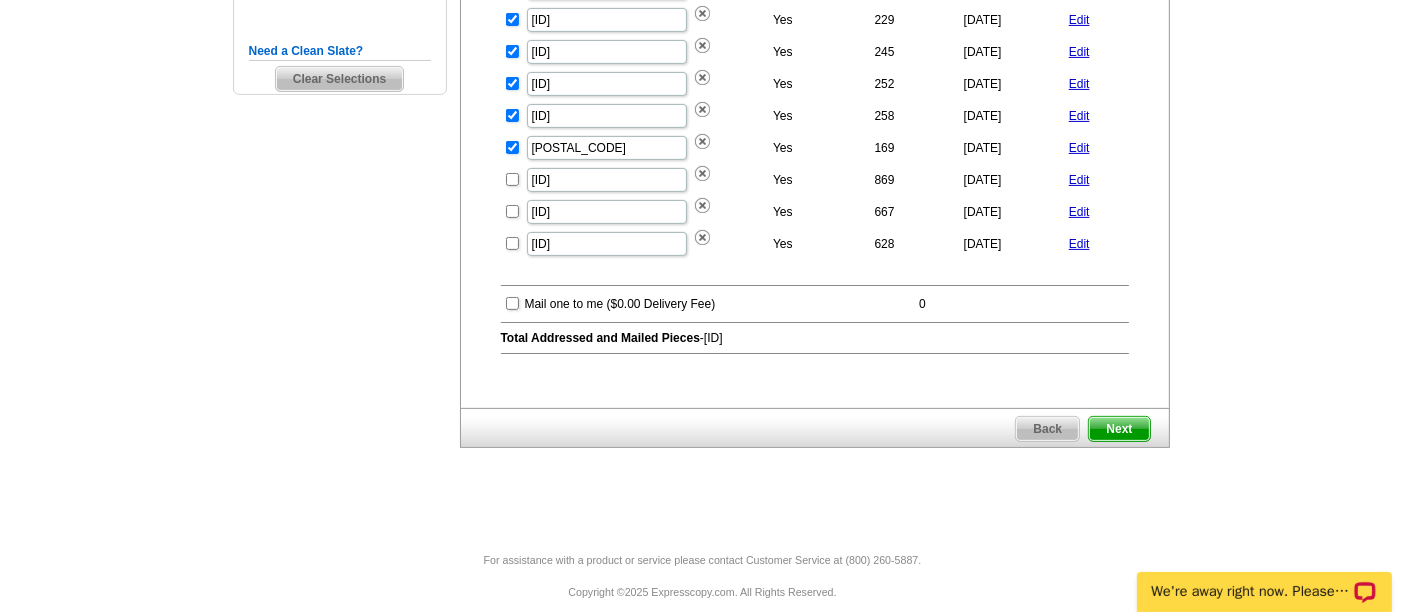 scroll, scrollTop: 596, scrollLeft: 0, axis: vertical 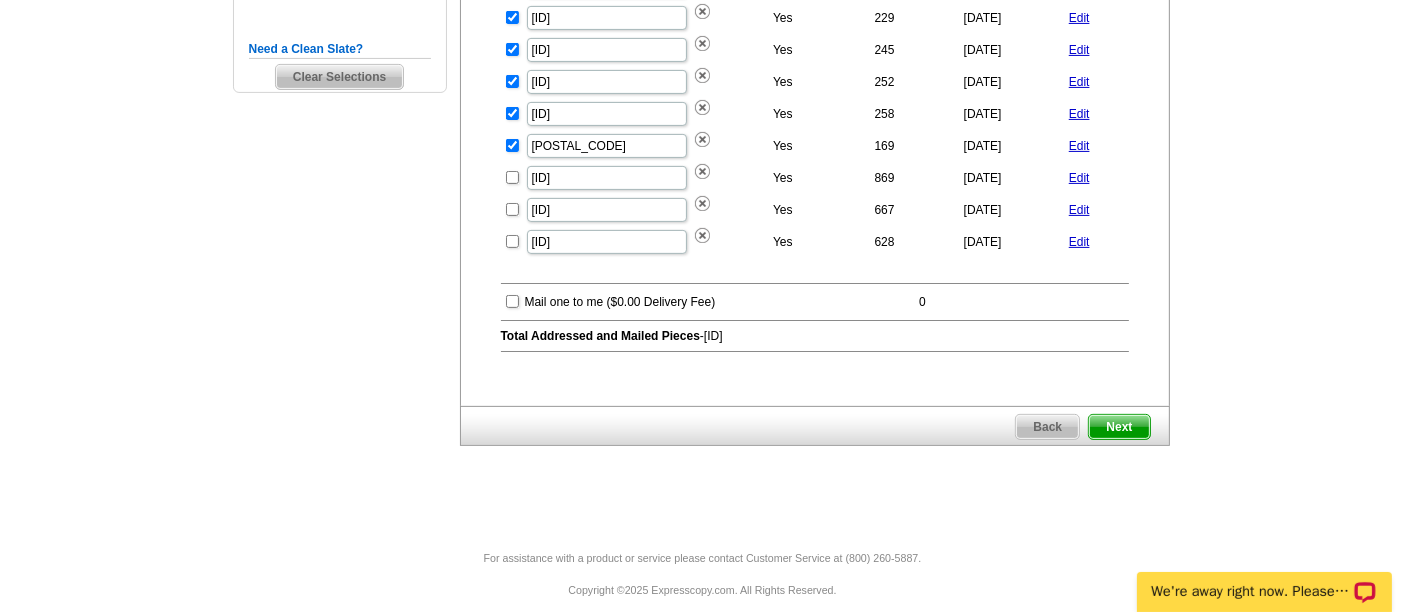 click on "Next" at bounding box center [1119, 427] 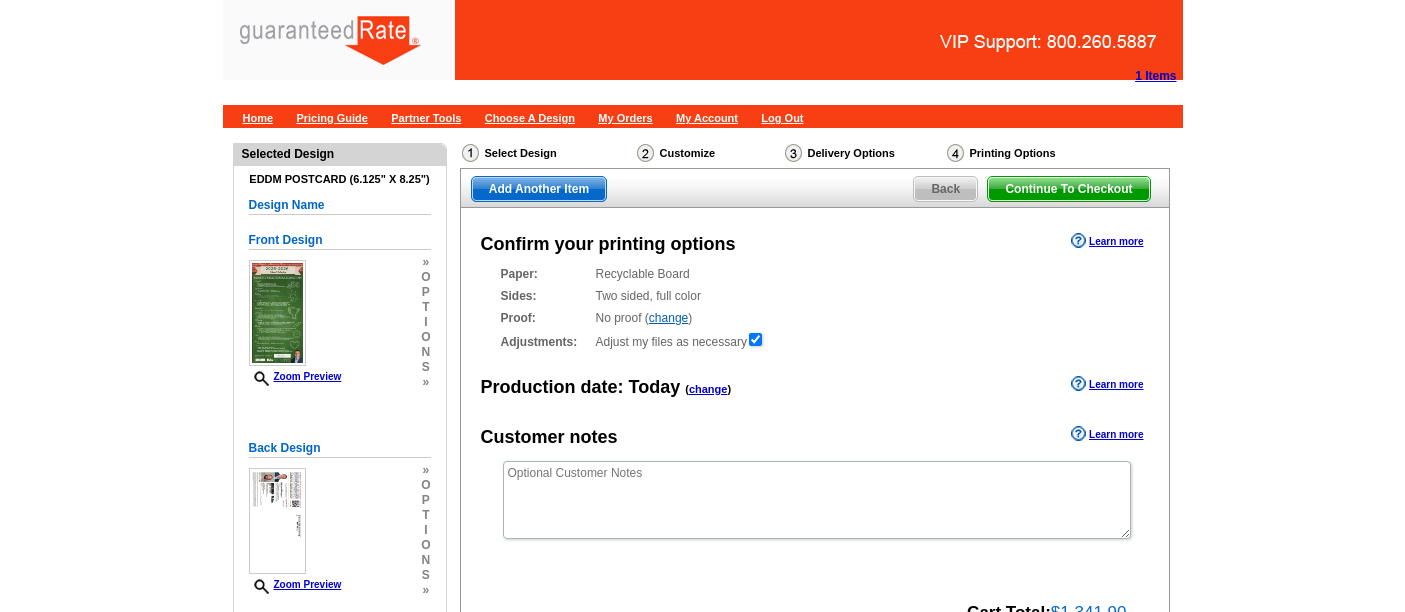 scroll, scrollTop: 0, scrollLeft: 0, axis: both 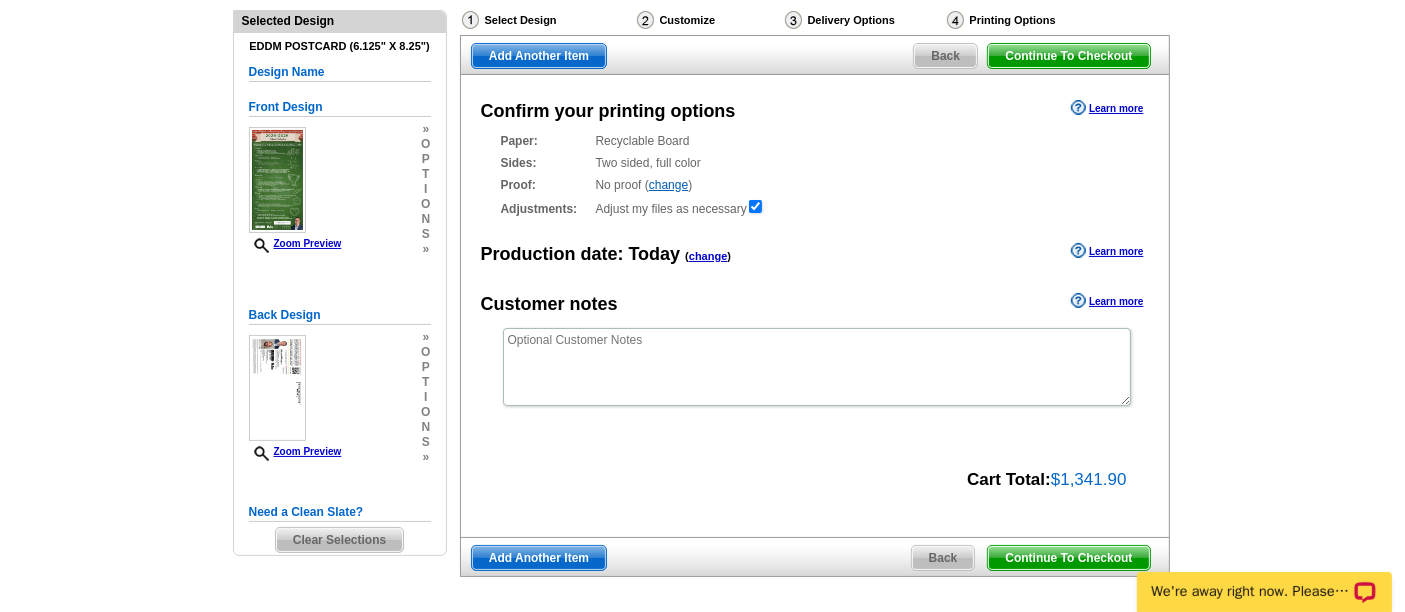 click on "Continue To Checkout" at bounding box center [1068, 558] 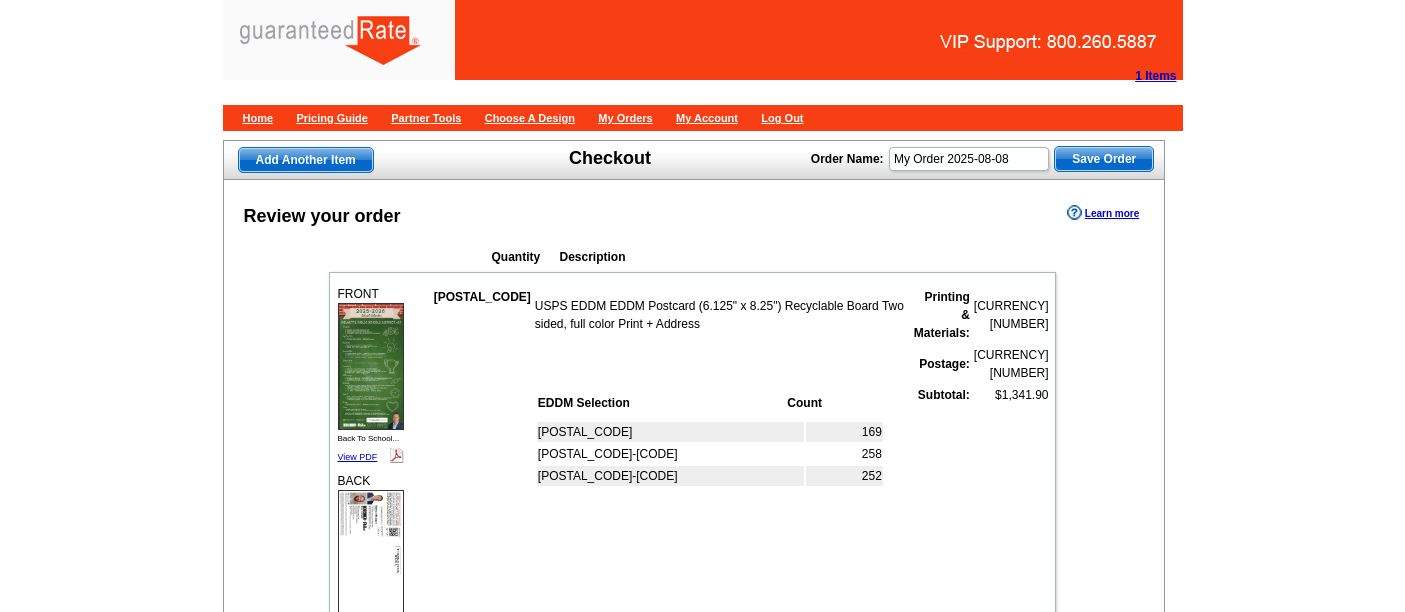 scroll, scrollTop: 0, scrollLeft: 0, axis: both 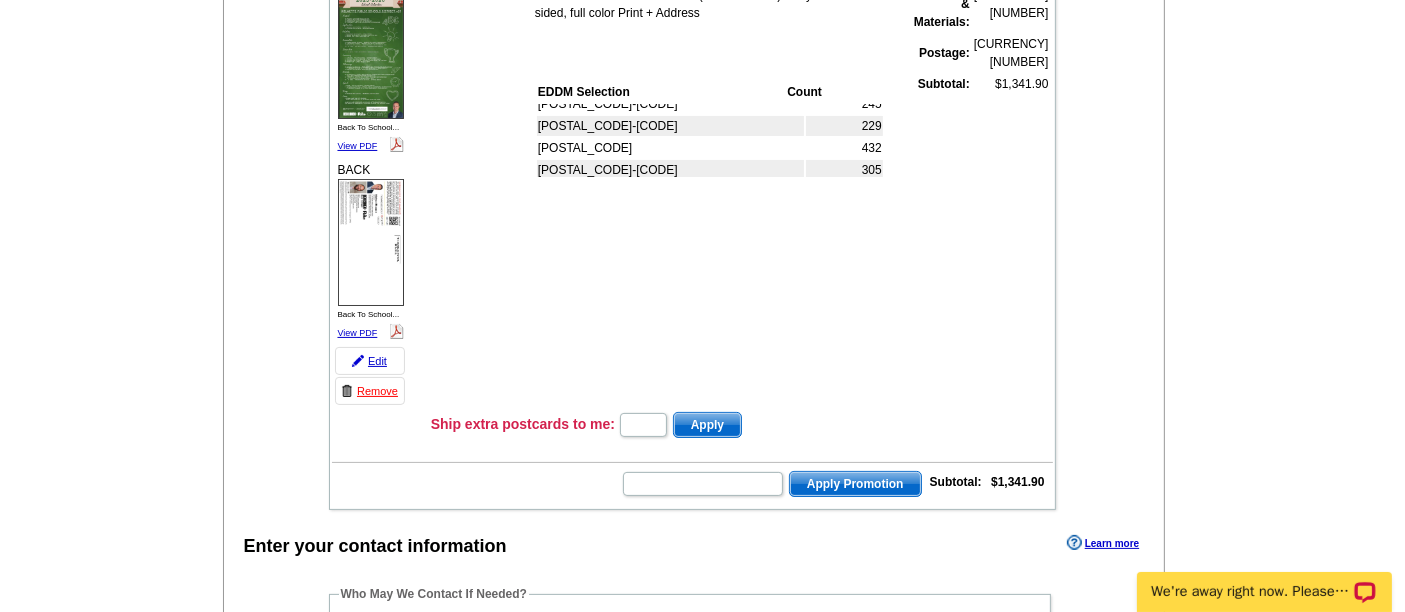 click on "Marketing" at bounding box center (526, 637) 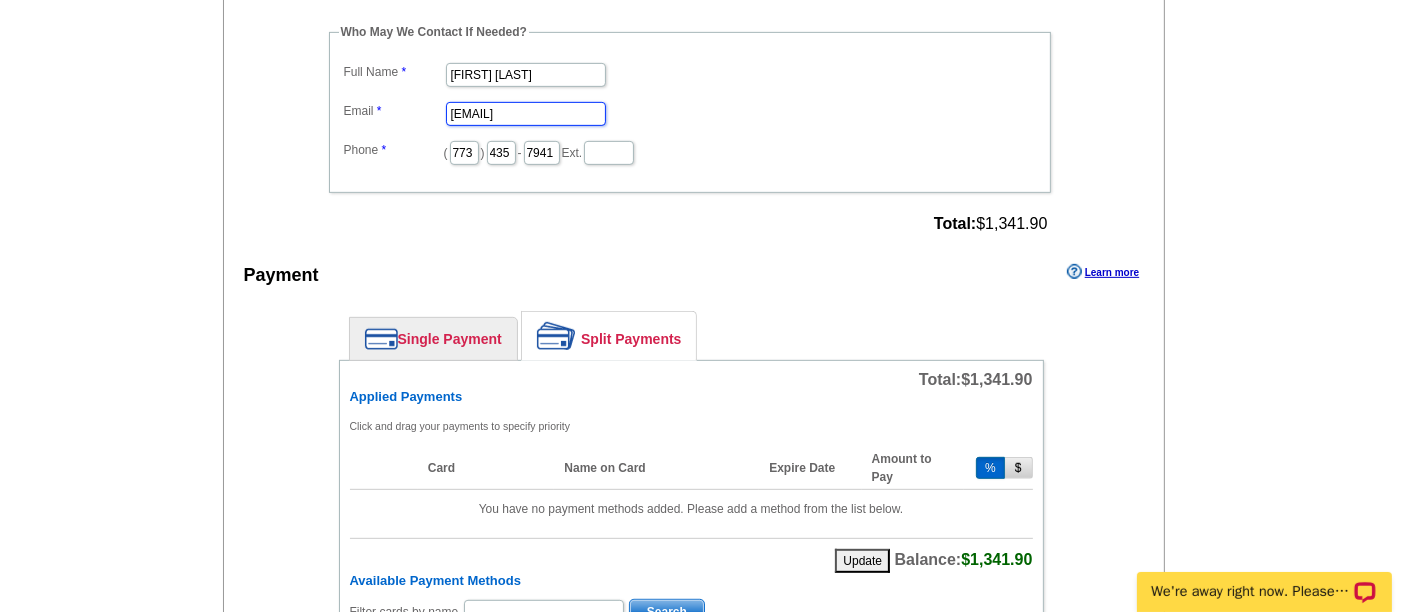 scroll, scrollTop: 875, scrollLeft: 0, axis: vertical 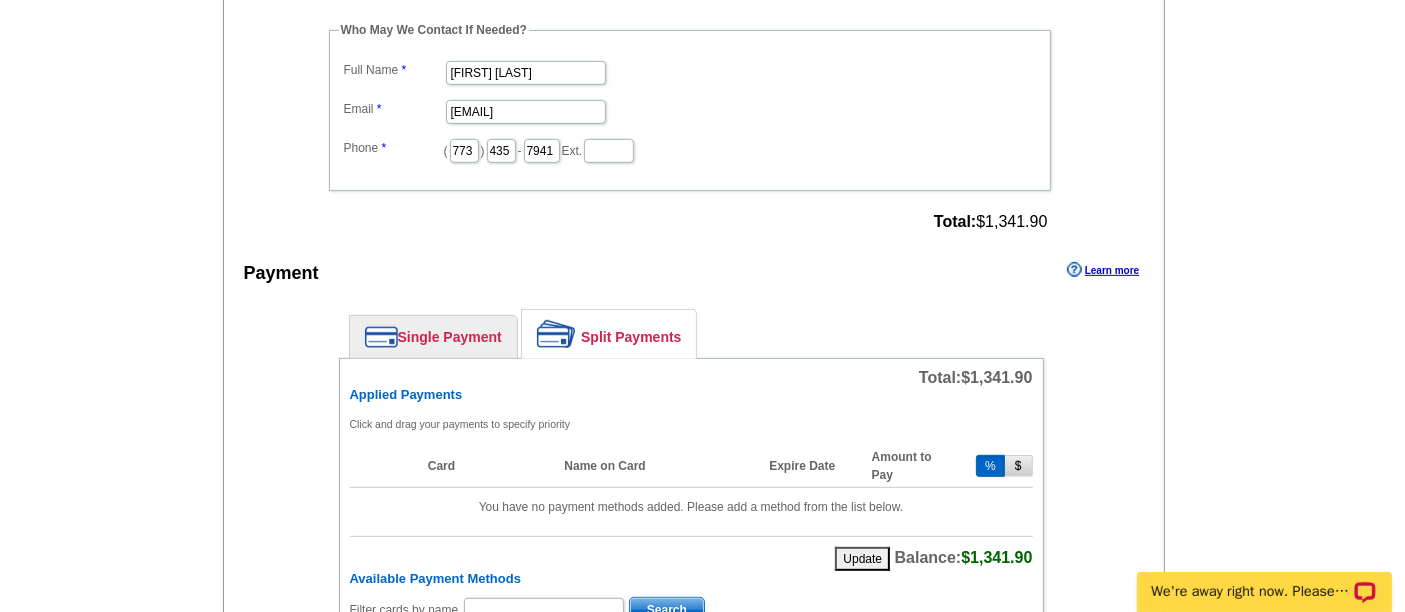 click at bounding box center [610, 700] 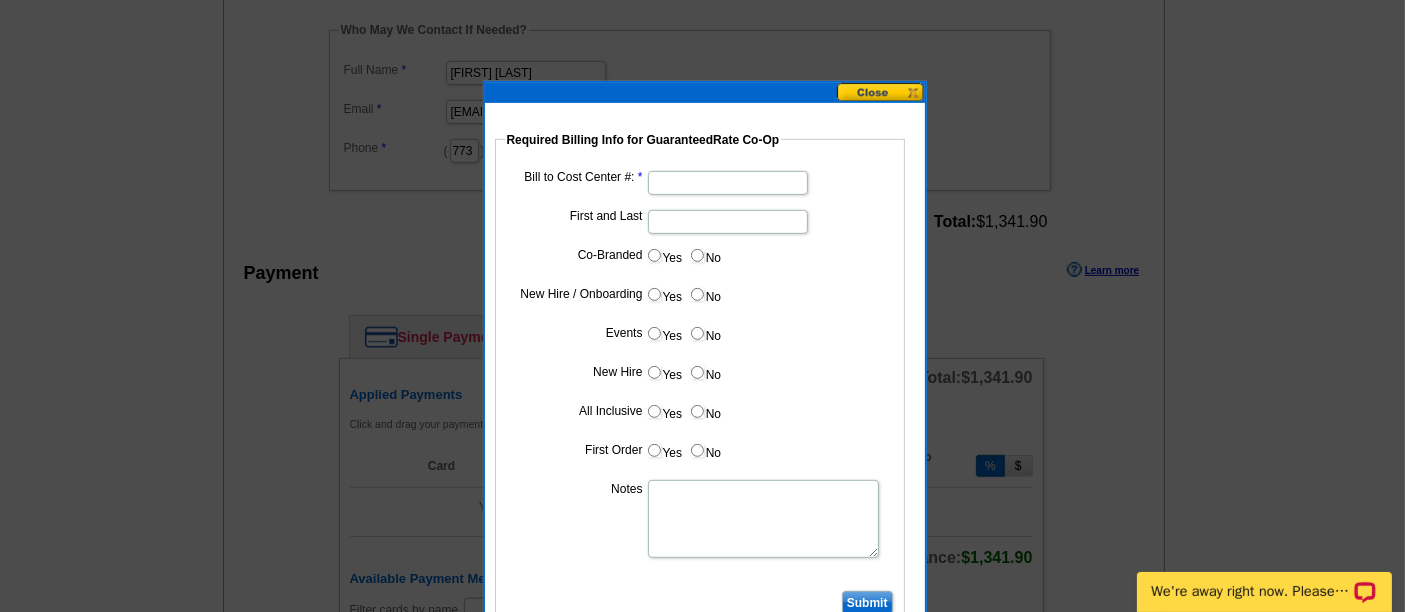 type on "08082025_550_sb" 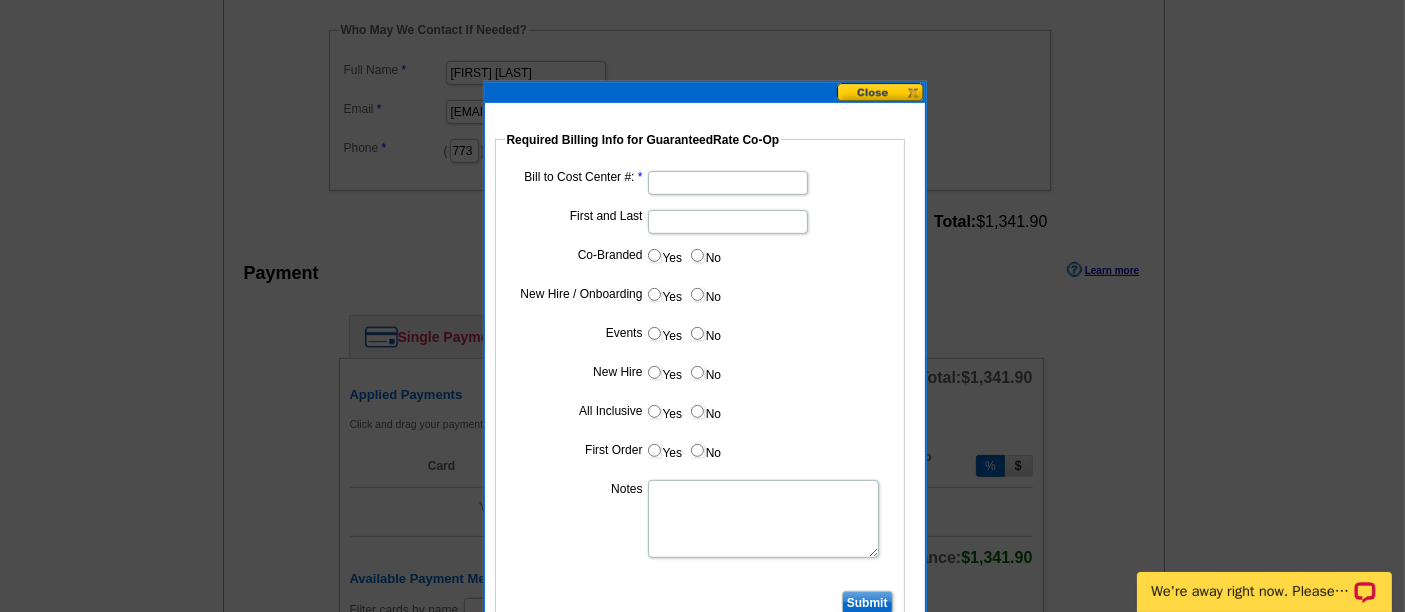 click on "Bill to Cost Center #:" at bounding box center [728, 183] 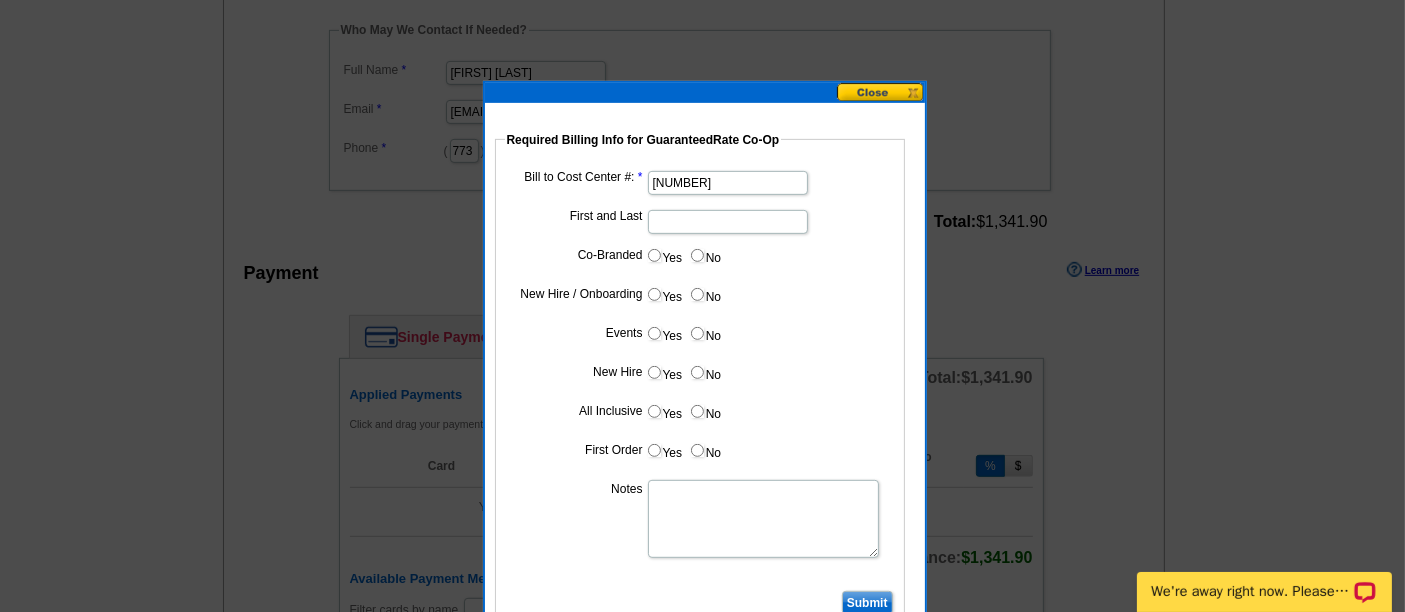type on "1243" 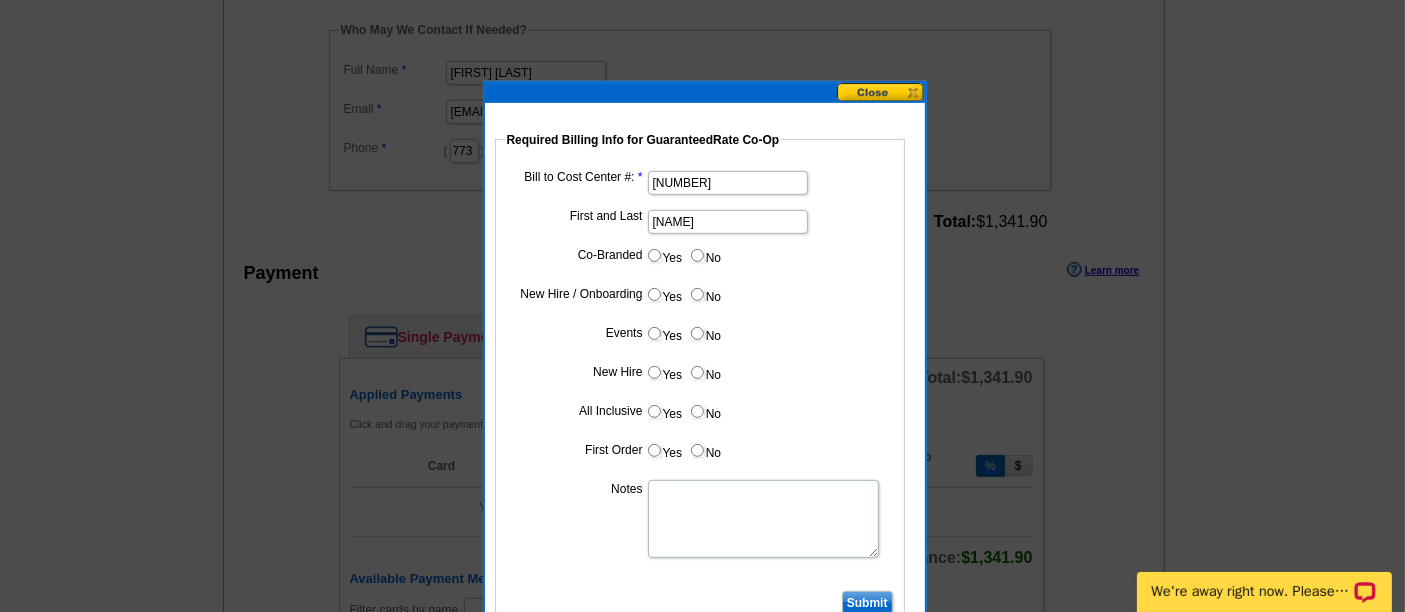 type on "Ben Cohen" 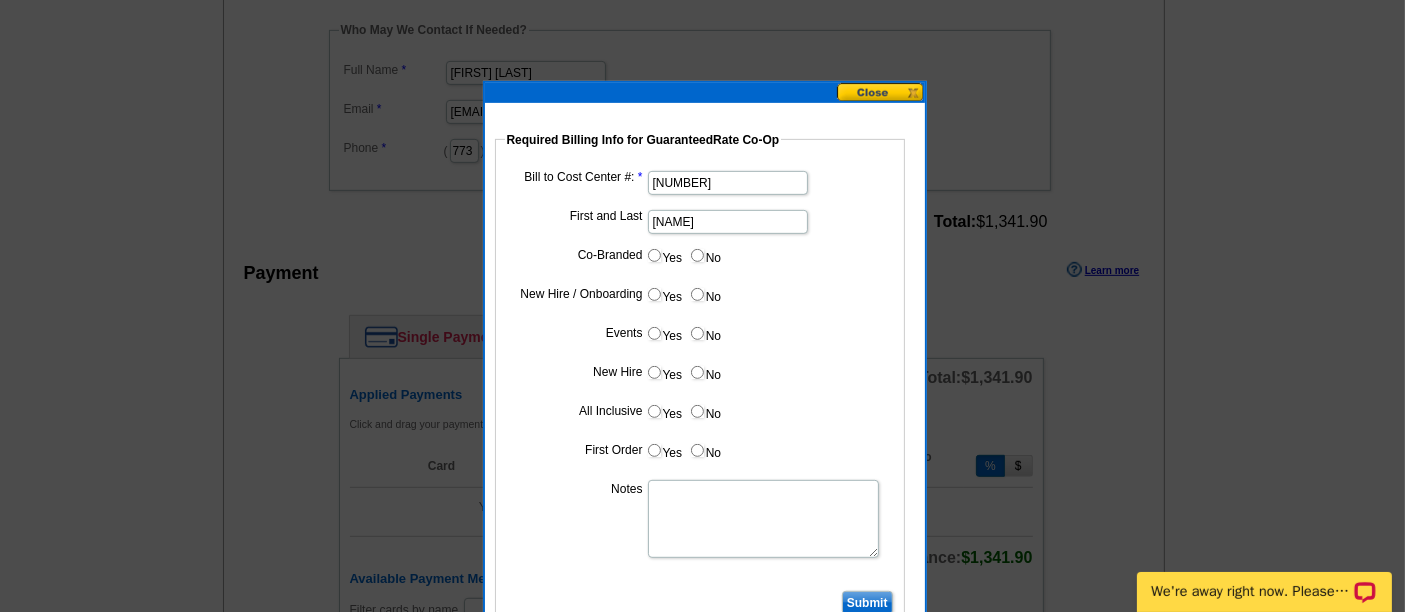 click on "Yes" at bounding box center [664, 255] 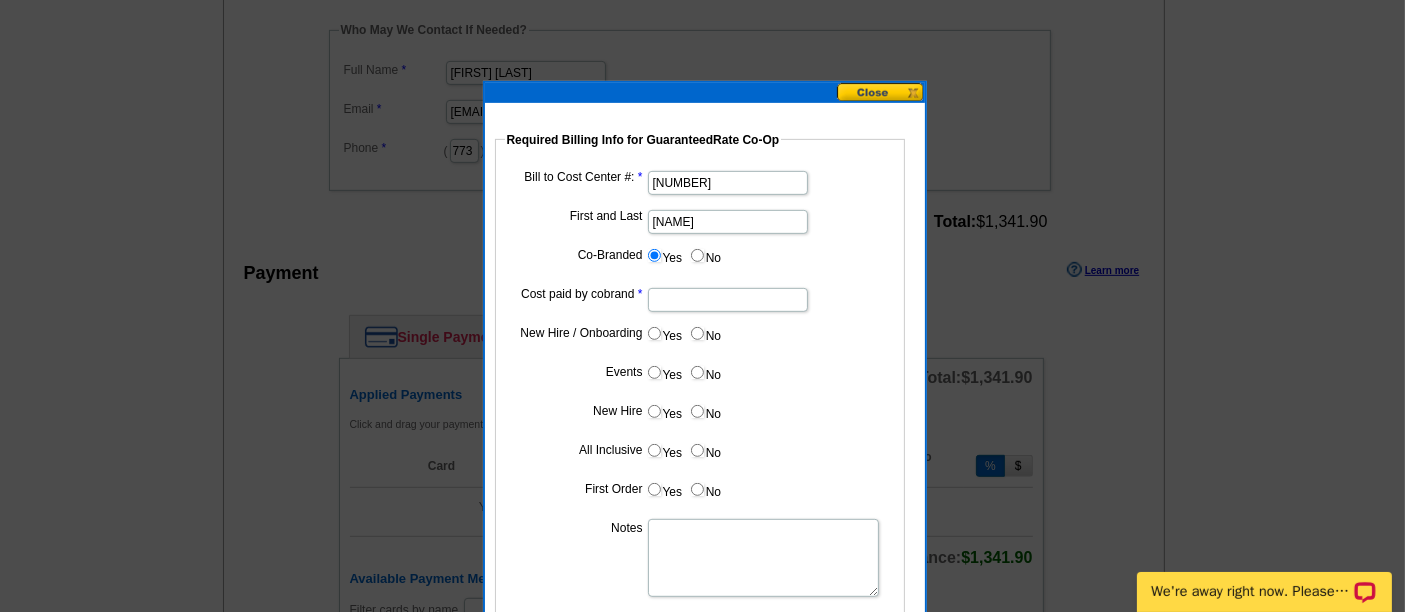 click on "Cost paid by cobrand" at bounding box center [728, 300] 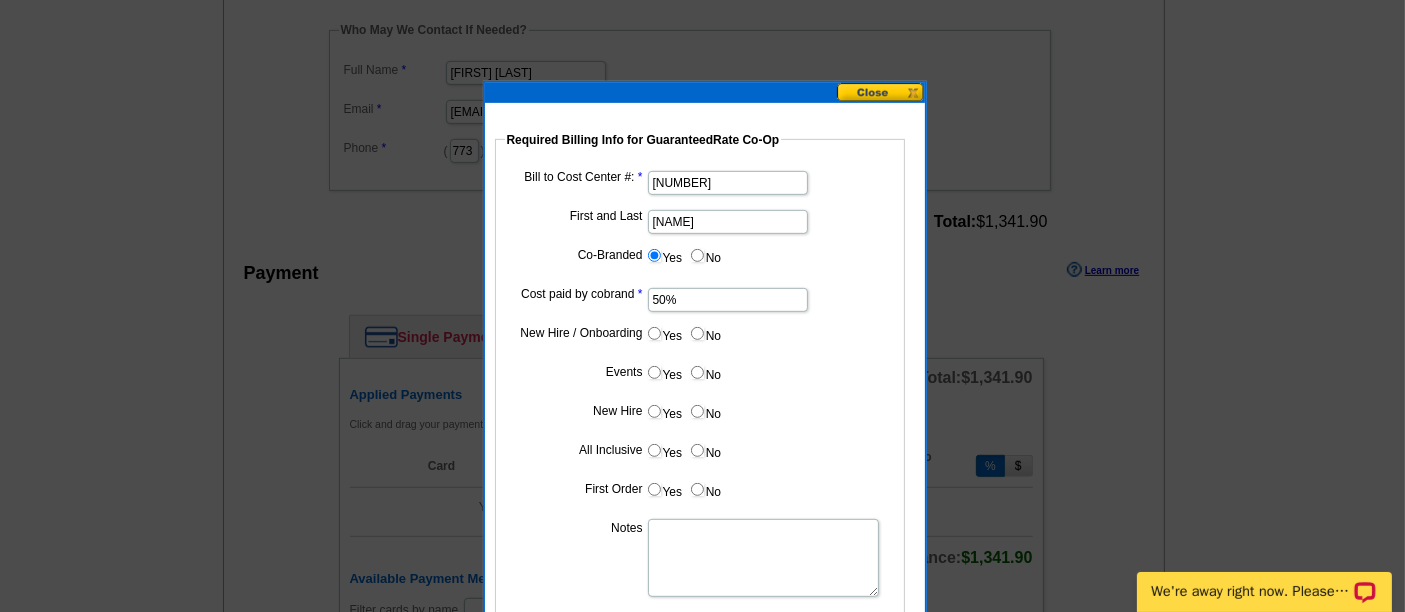click on "No" at bounding box center (697, 333) 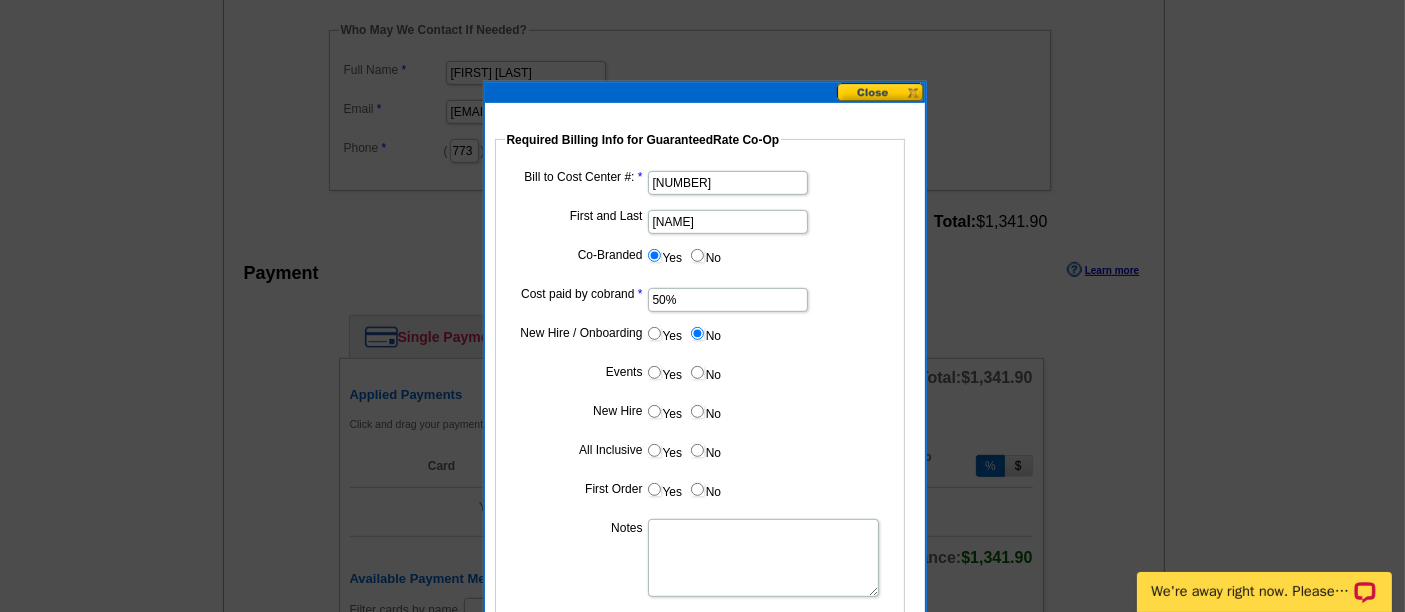 click on "Bill to Cost Center #:
1243
First and Last
Ben Cohen
Co-Branded
Yes    No
Cost paid by cobrand
50%
New Hire / Onboarding
Yes    No
Events
Yes    No
New Hire
Yes    No
All Inclusive
Yes    No
First Order
Yes    No
Notes
Submit" at bounding box center (700, 395) 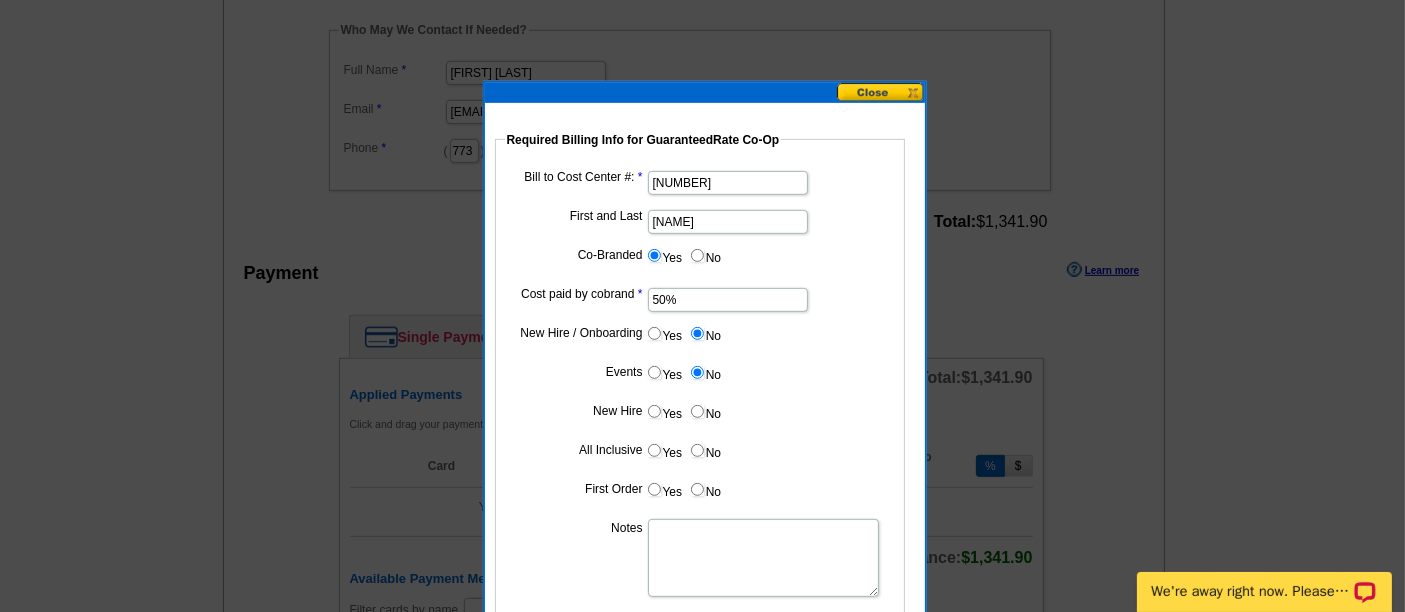 click on "No" at bounding box center (697, 411) 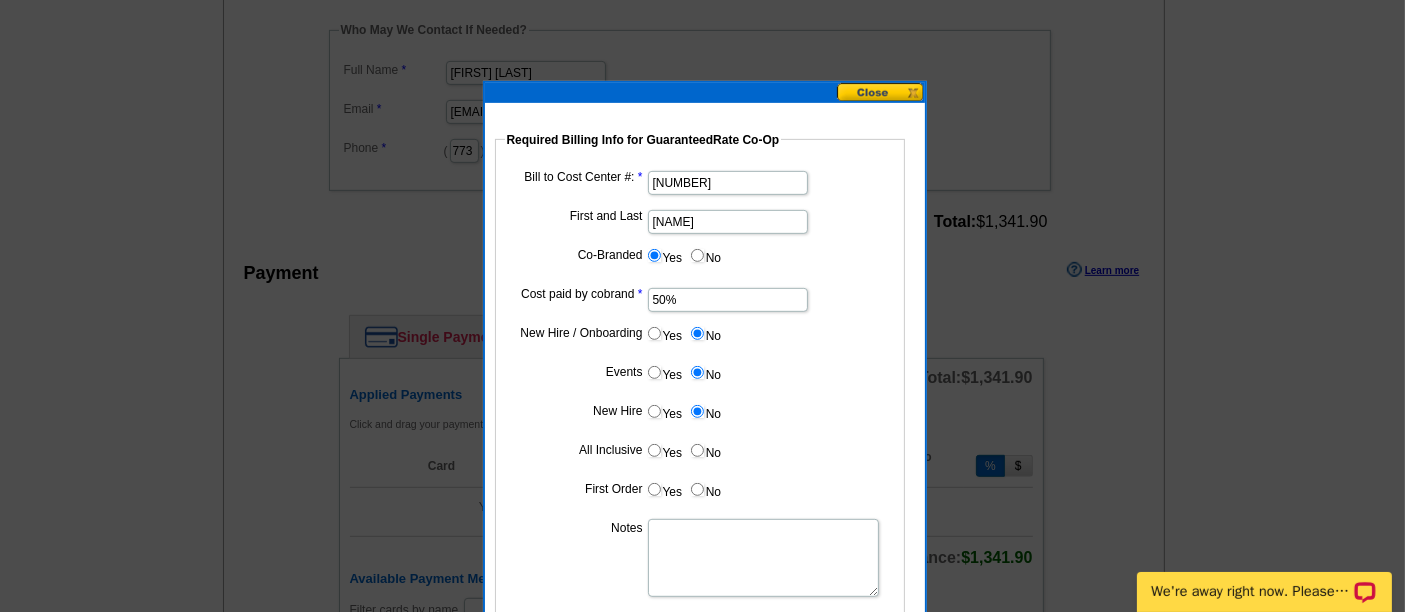 click on "No" at bounding box center (697, 450) 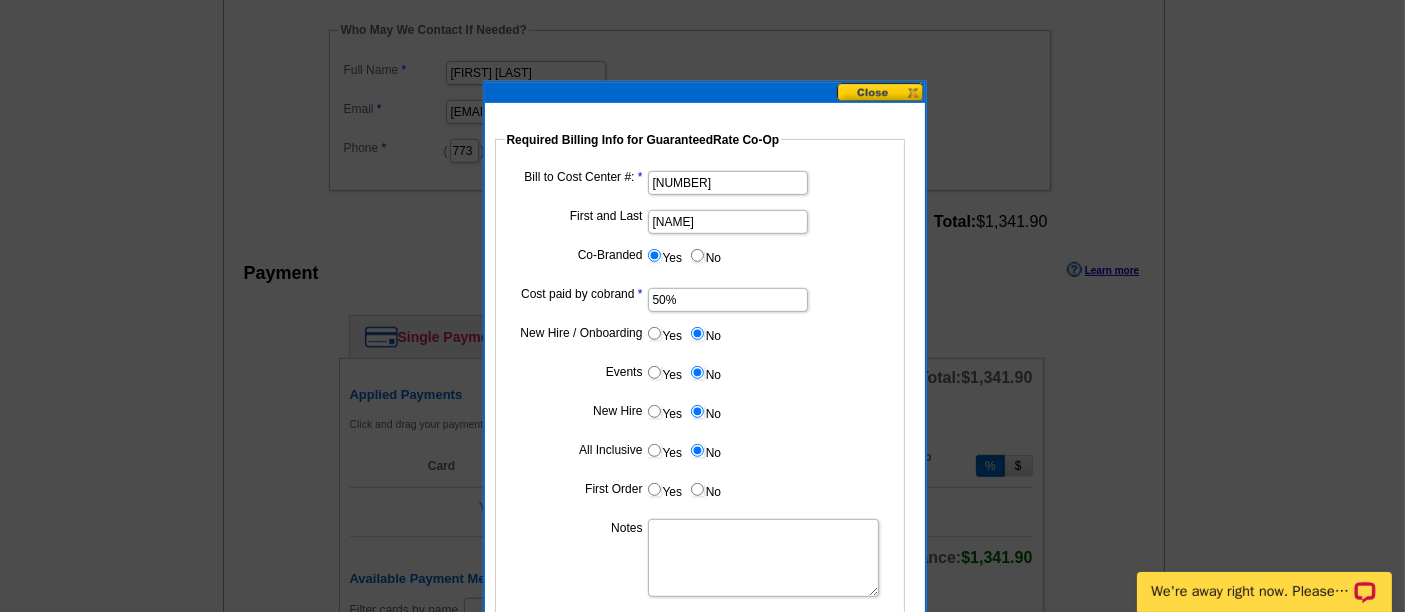 click on "No" at bounding box center [697, 489] 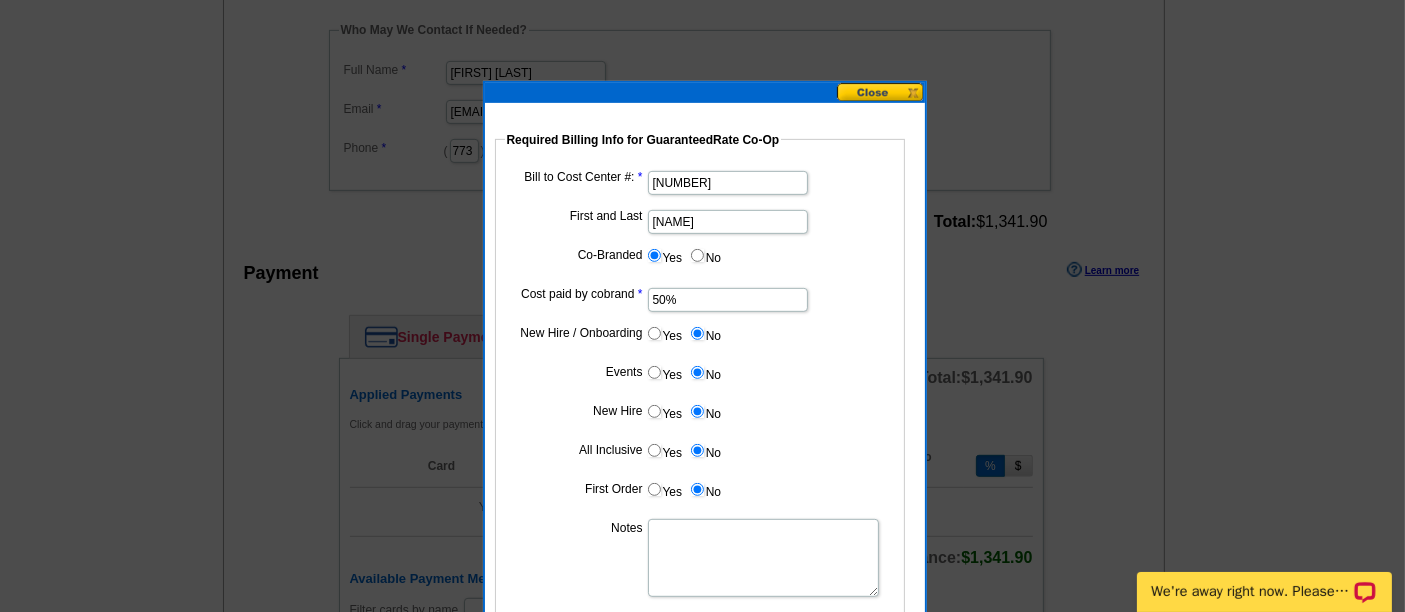 click on "Notes" at bounding box center [763, 558] 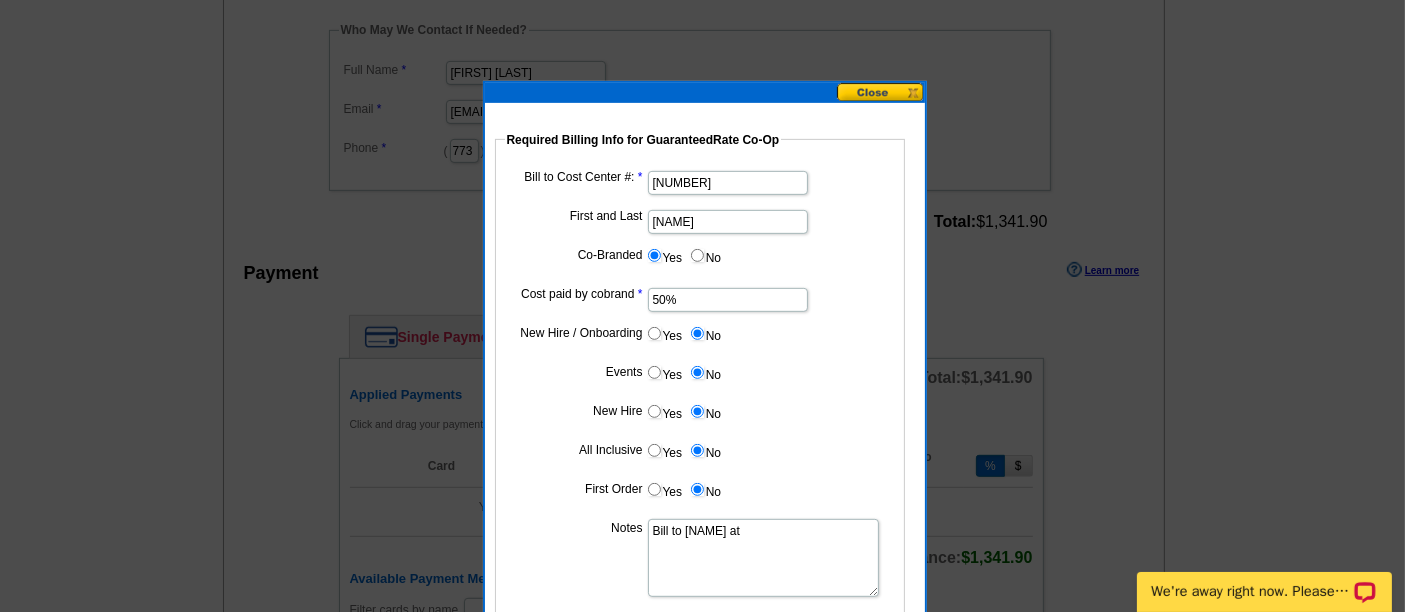 paste on "1243" 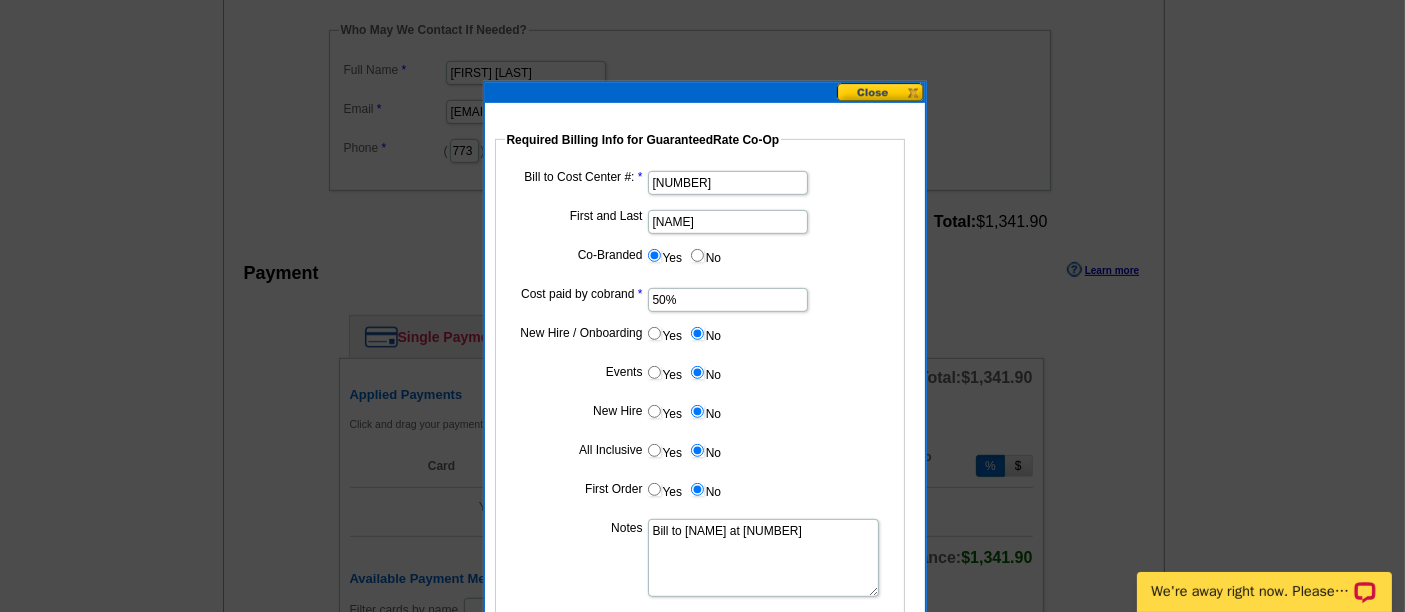 scroll, scrollTop: 1040, scrollLeft: 0, axis: vertical 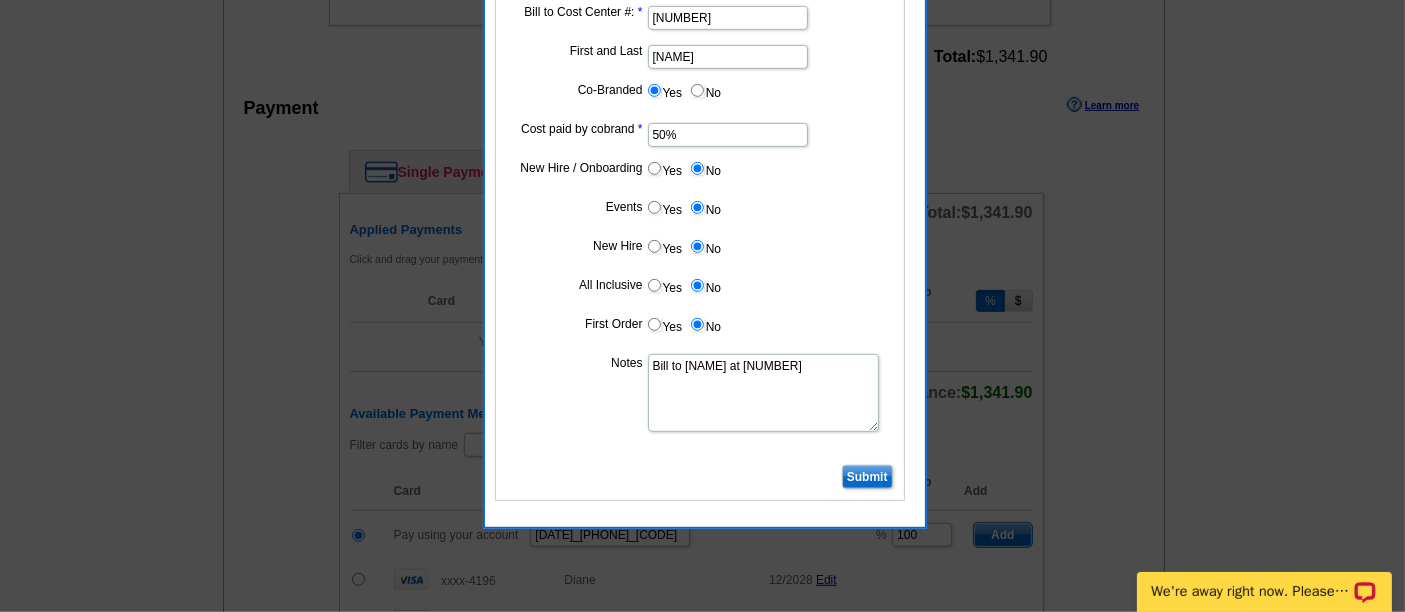 type on "Bill to Ben Cohen at 1243" 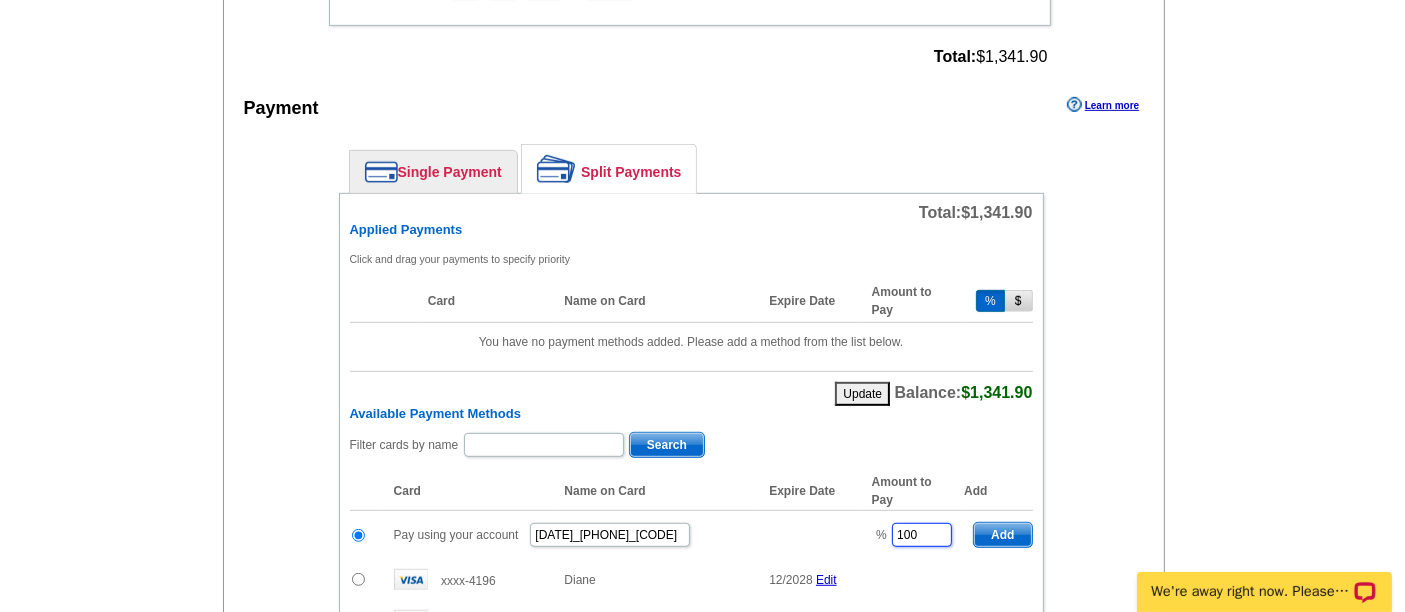drag, startPoint x: 922, startPoint y: 298, endPoint x: 867, endPoint y: 301, distance: 55.081757 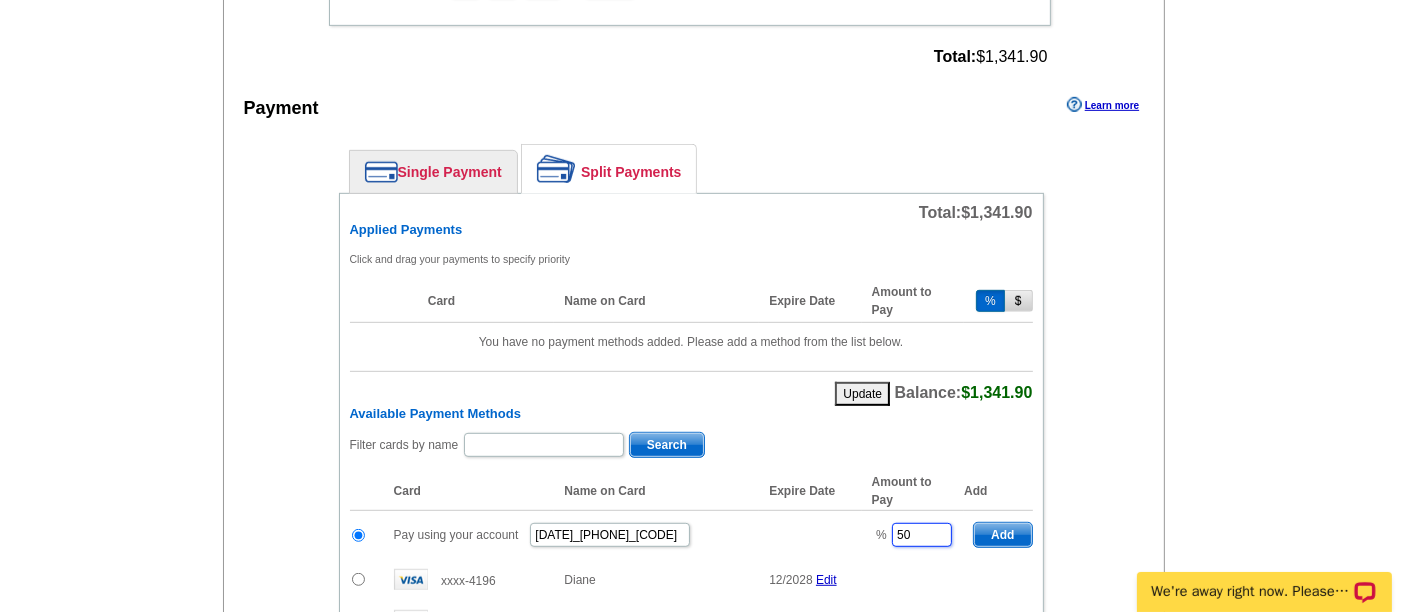 type on "50" 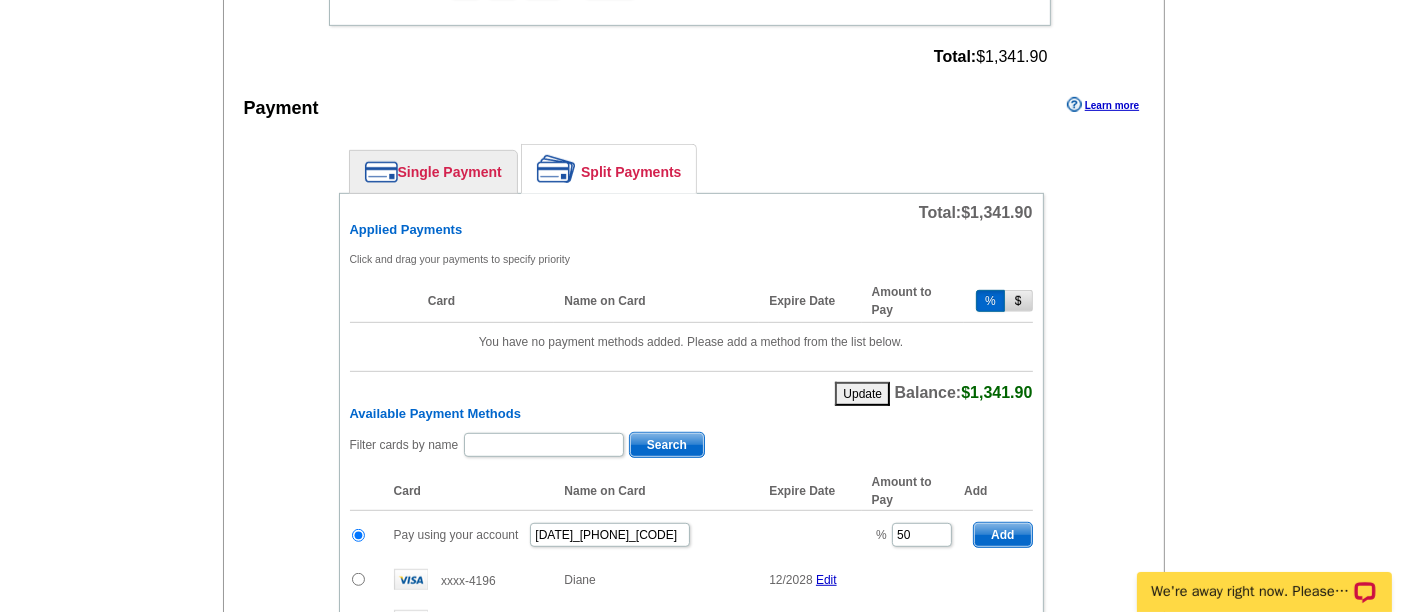 click on "Add" at bounding box center [1002, 535] 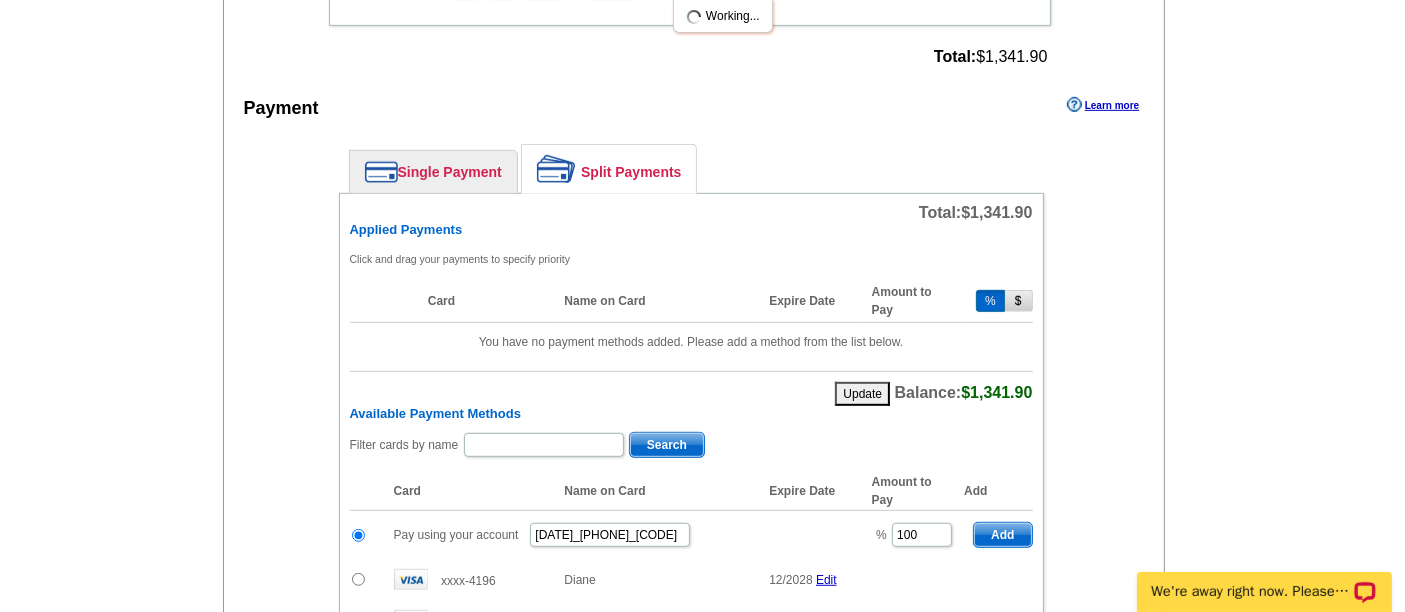 radio on "false" 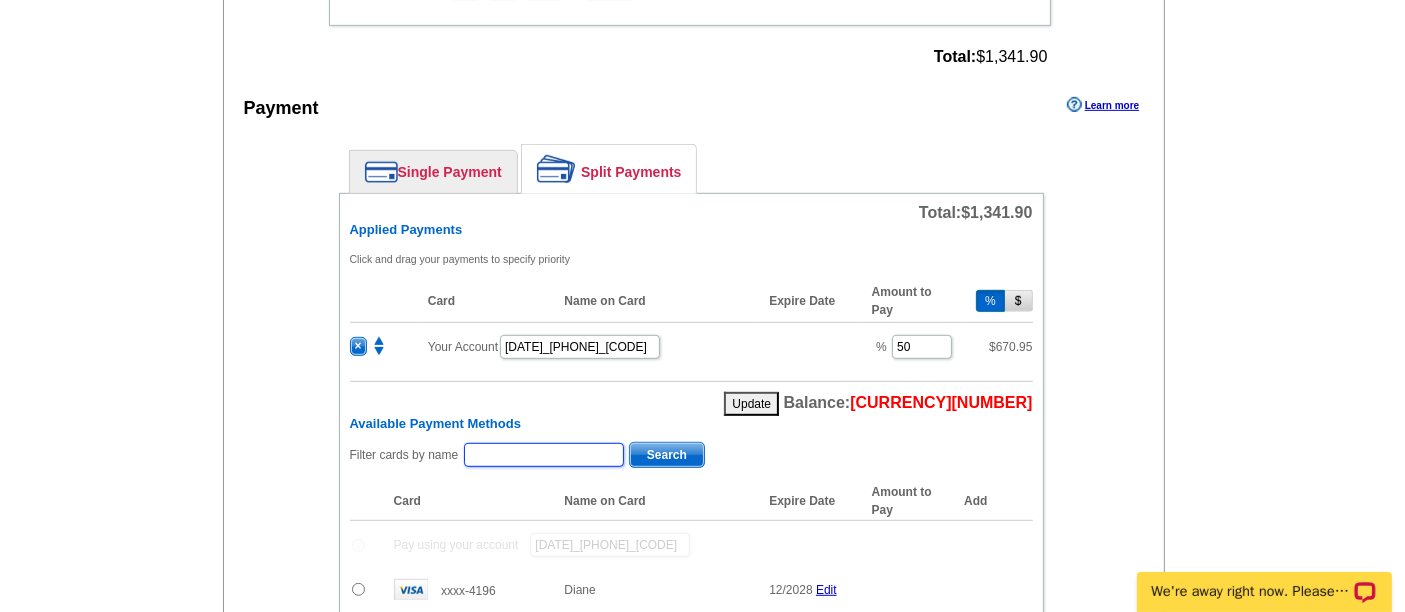 click at bounding box center (544, 455) 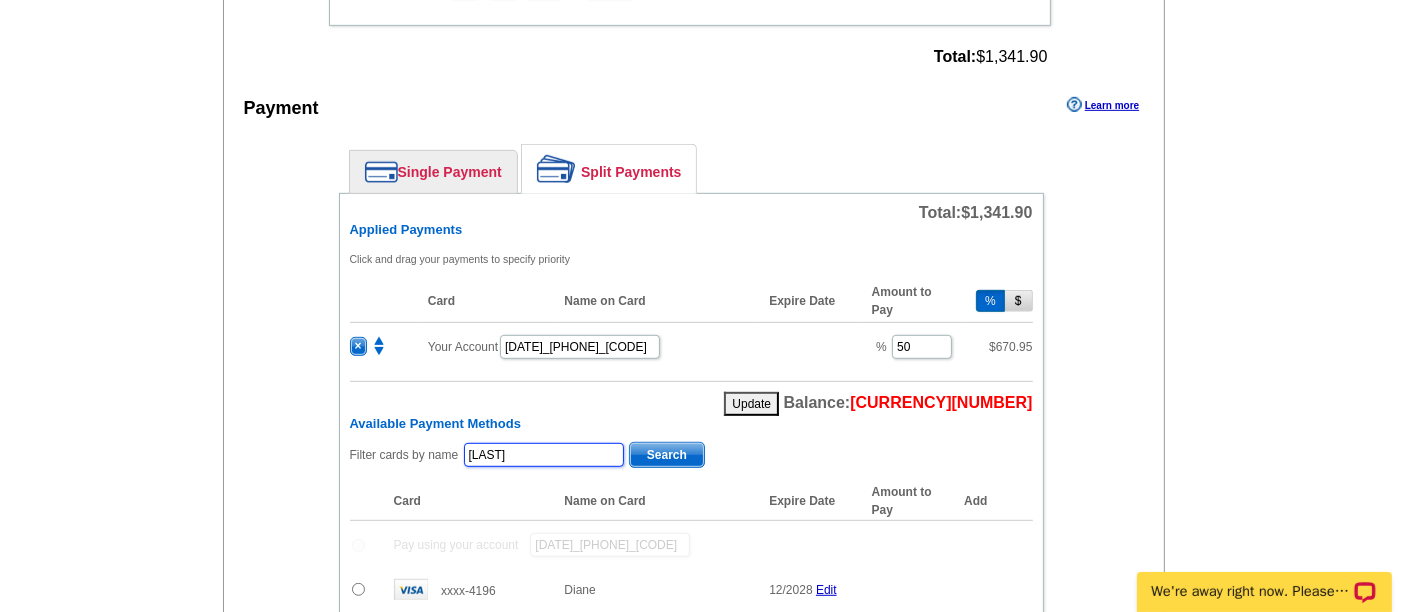 type on "Maggio" 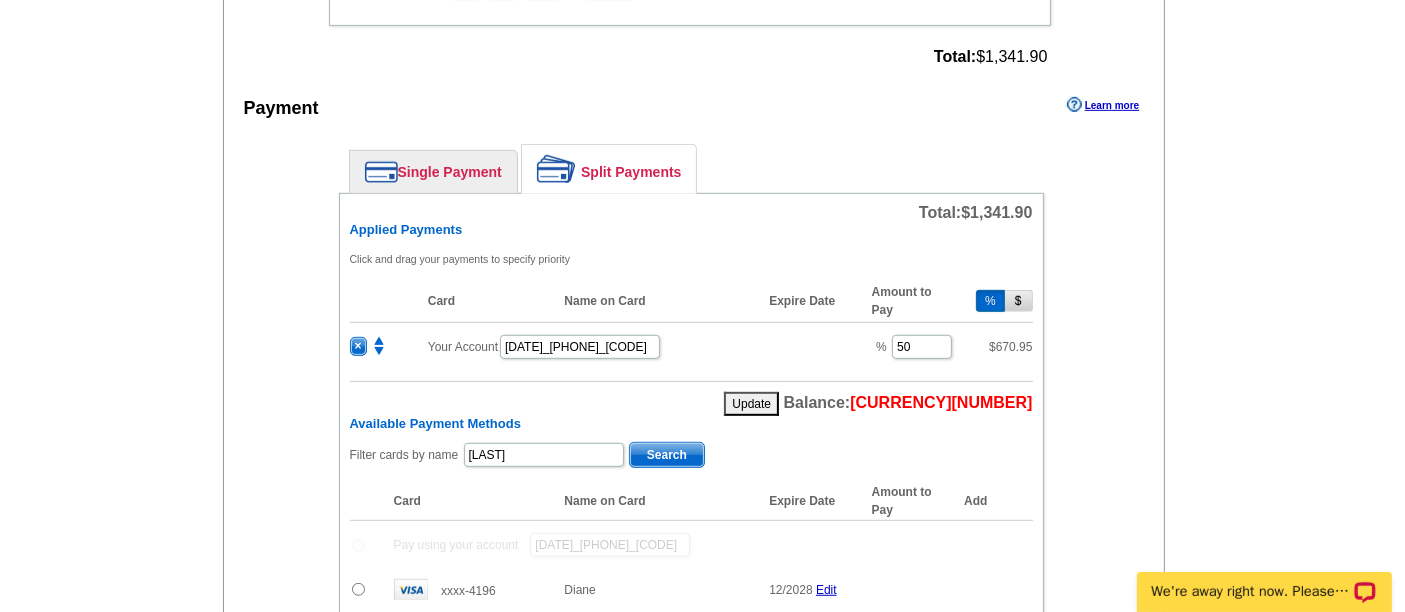 click on "Search" at bounding box center (667, 455) 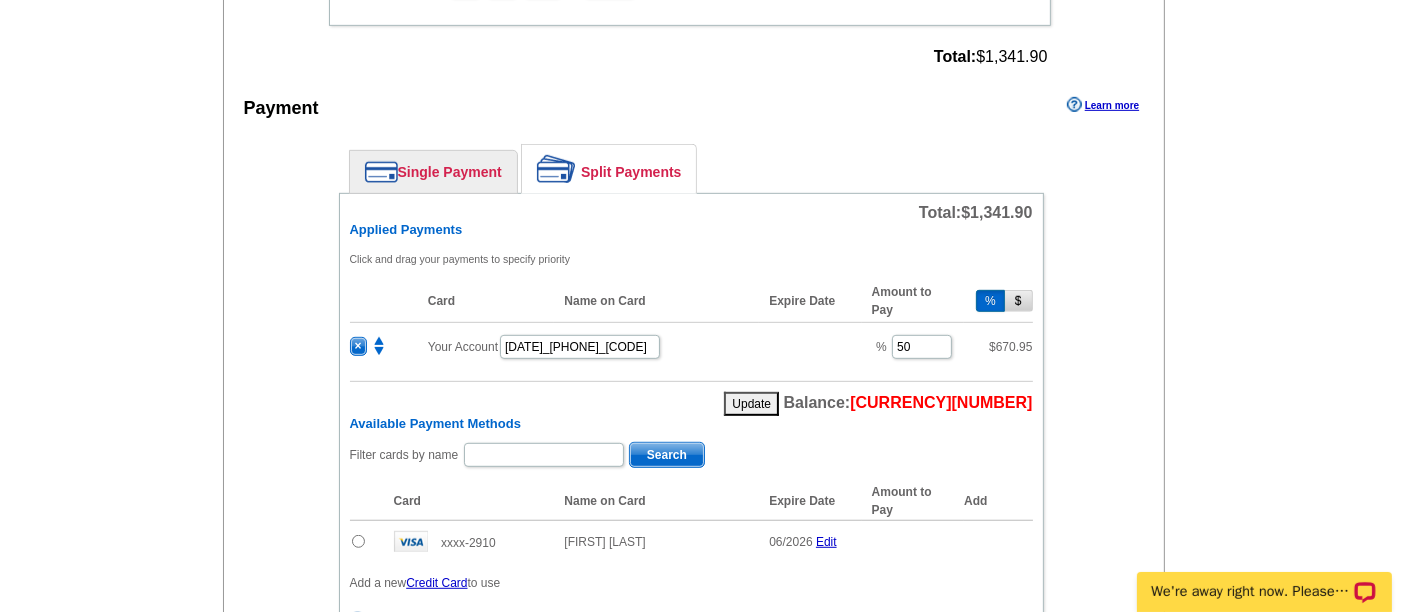 click at bounding box center [367, 542] 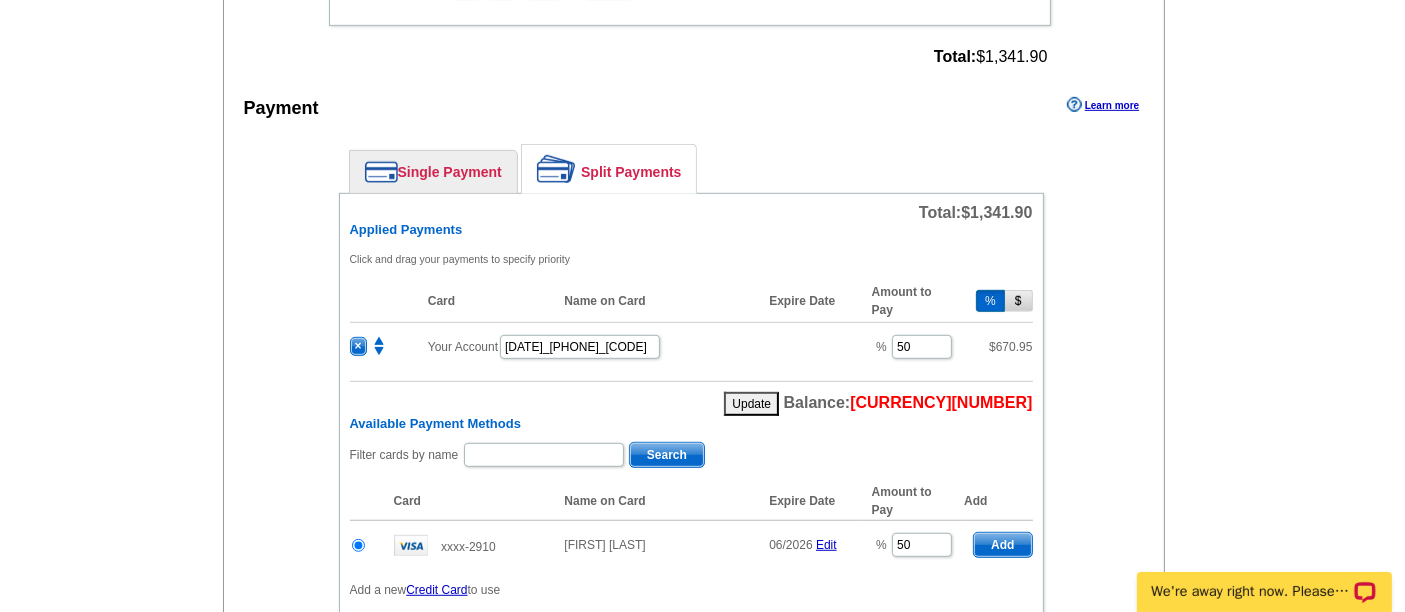 click on "Add" at bounding box center (1002, 545) 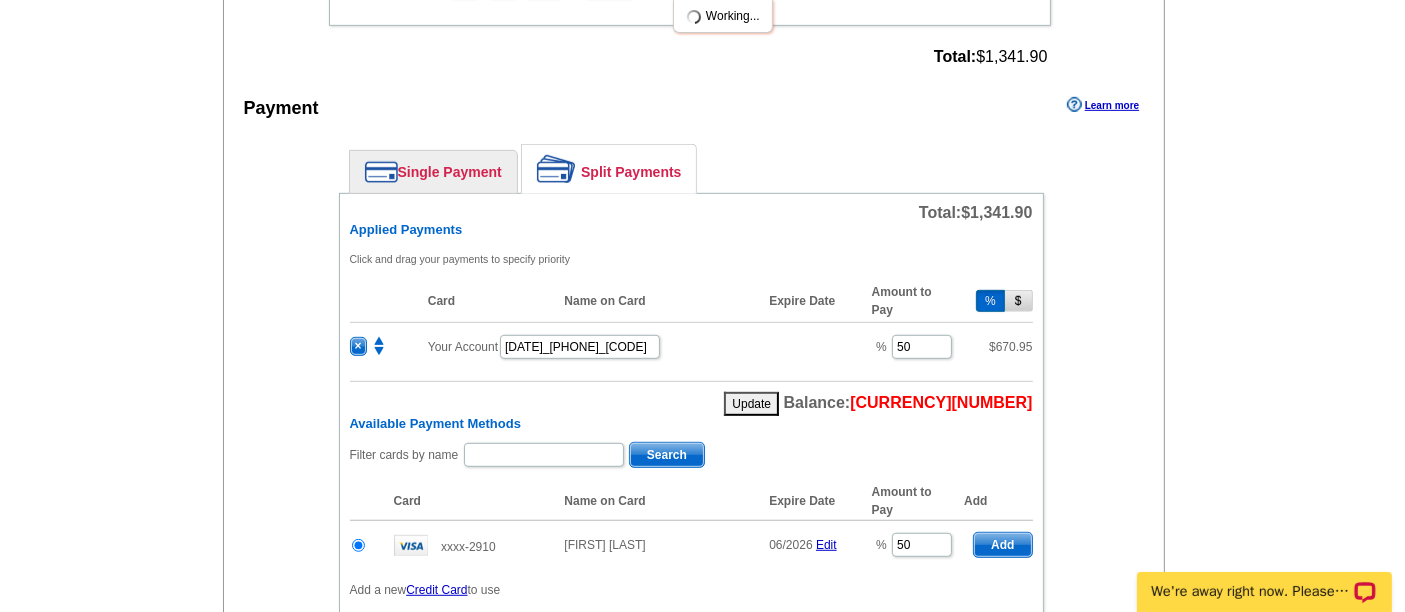 radio on "false" 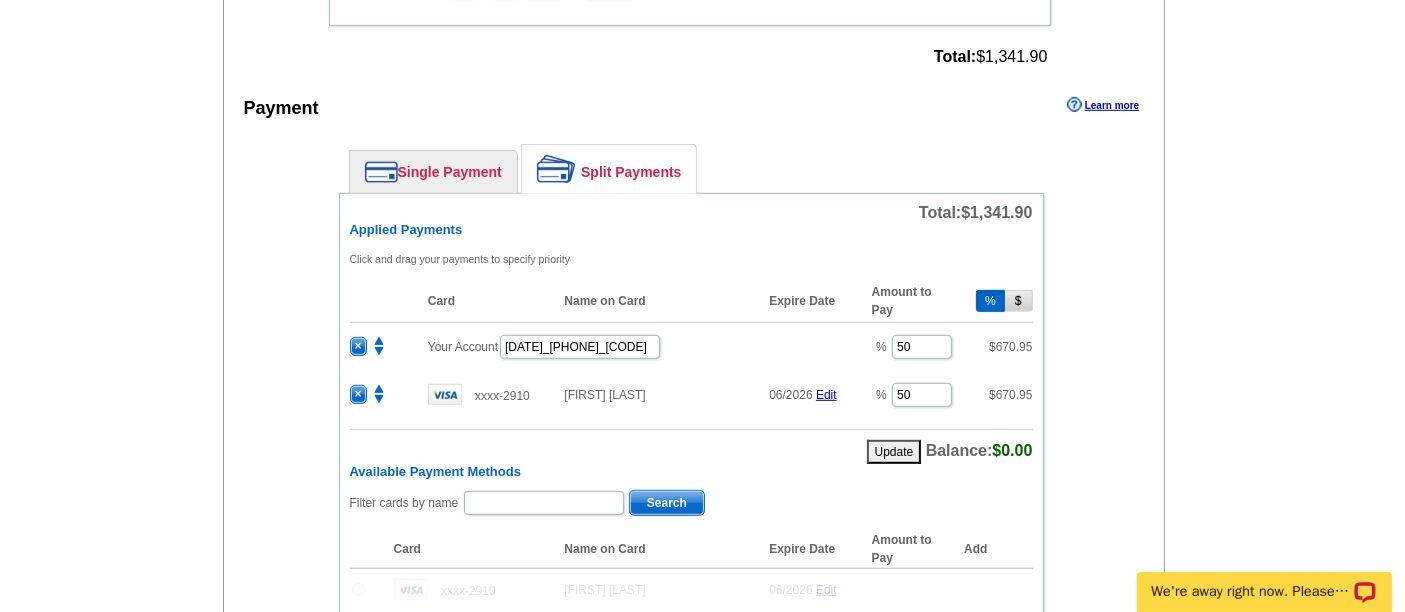 click at bounding box center (337, 755) 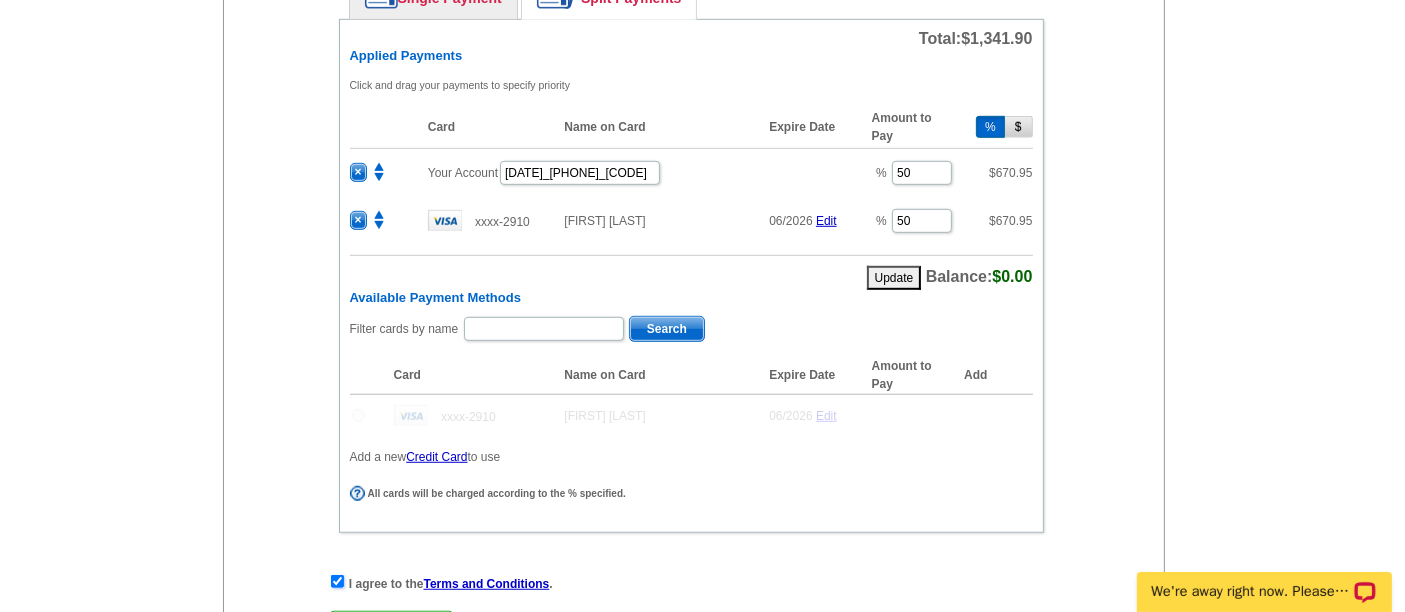 scroll, scrollTop: 1215, scrollLeft: 0, axis: vertical 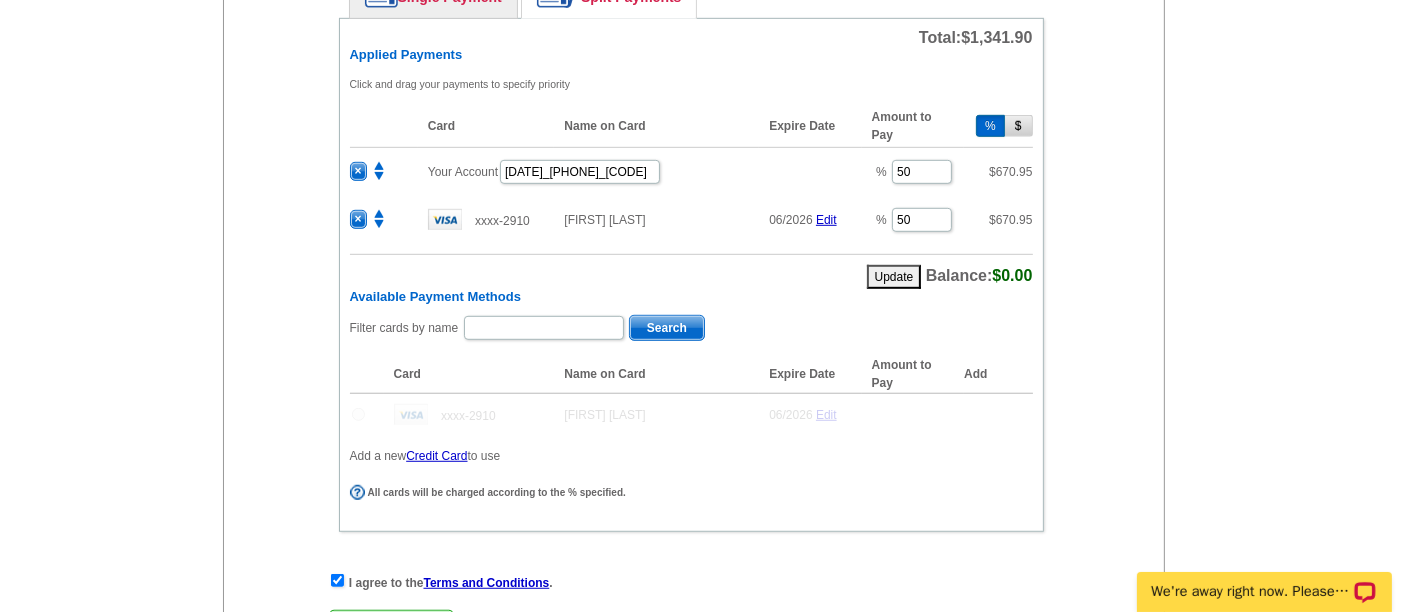 click on "Submit Order" at bounding box center (391, 623) 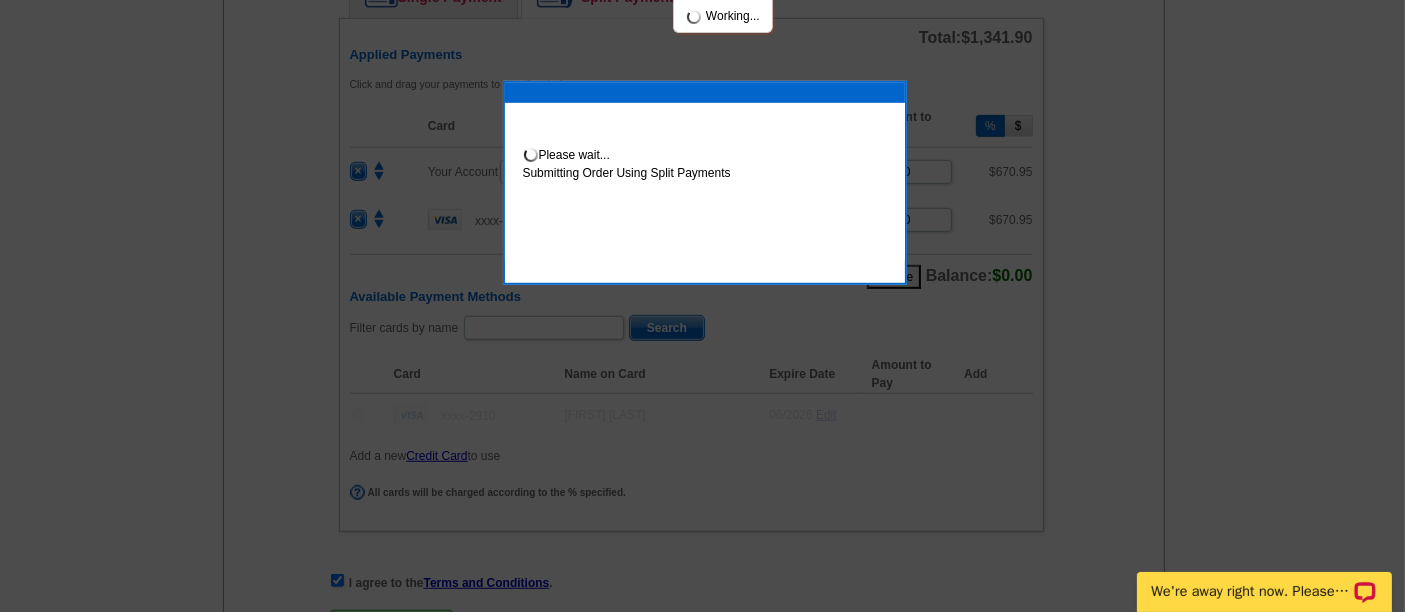 scroll, scrollTop: 1316, scrollLeft: 0, axis: vertical 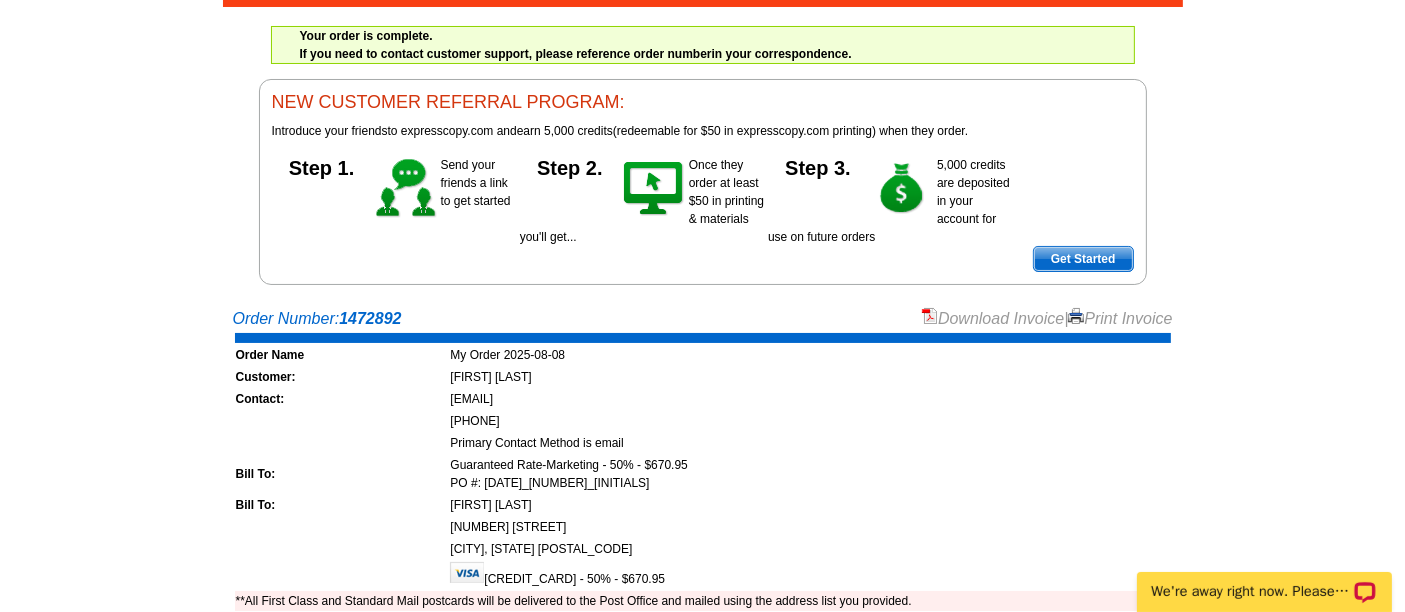 click on "Download Invoice" at bounding box center [993, 318] 